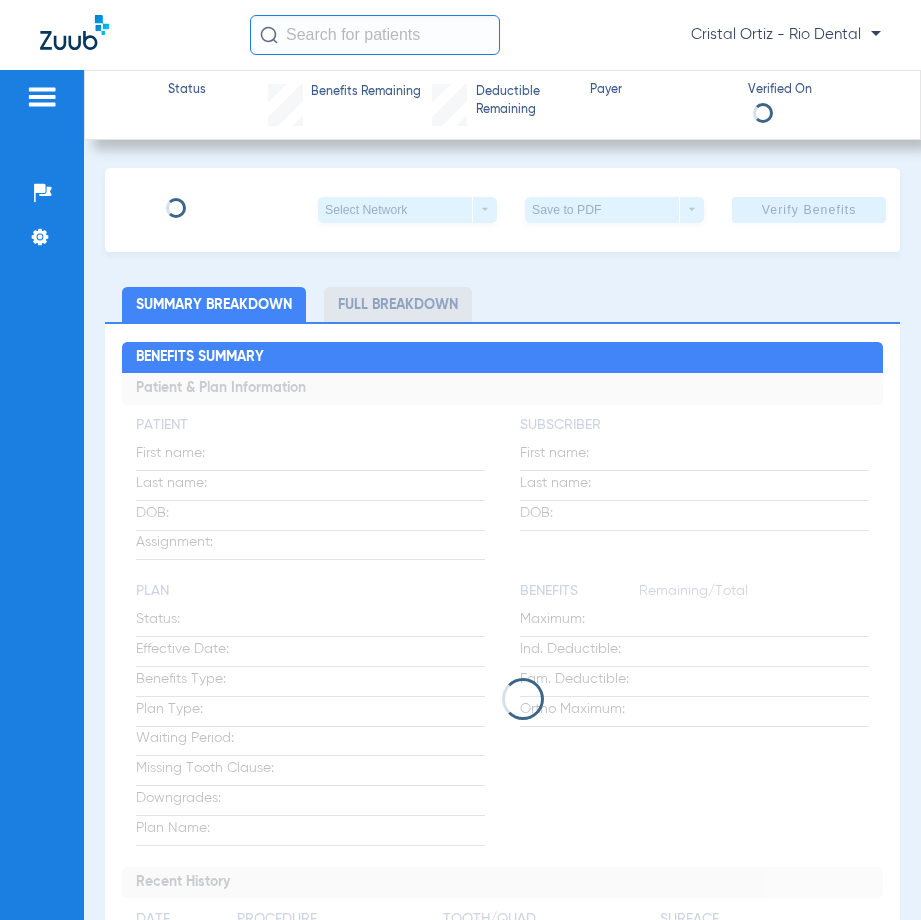 scroll, scrollTop: 0, scrollLeft: 0, axis: both 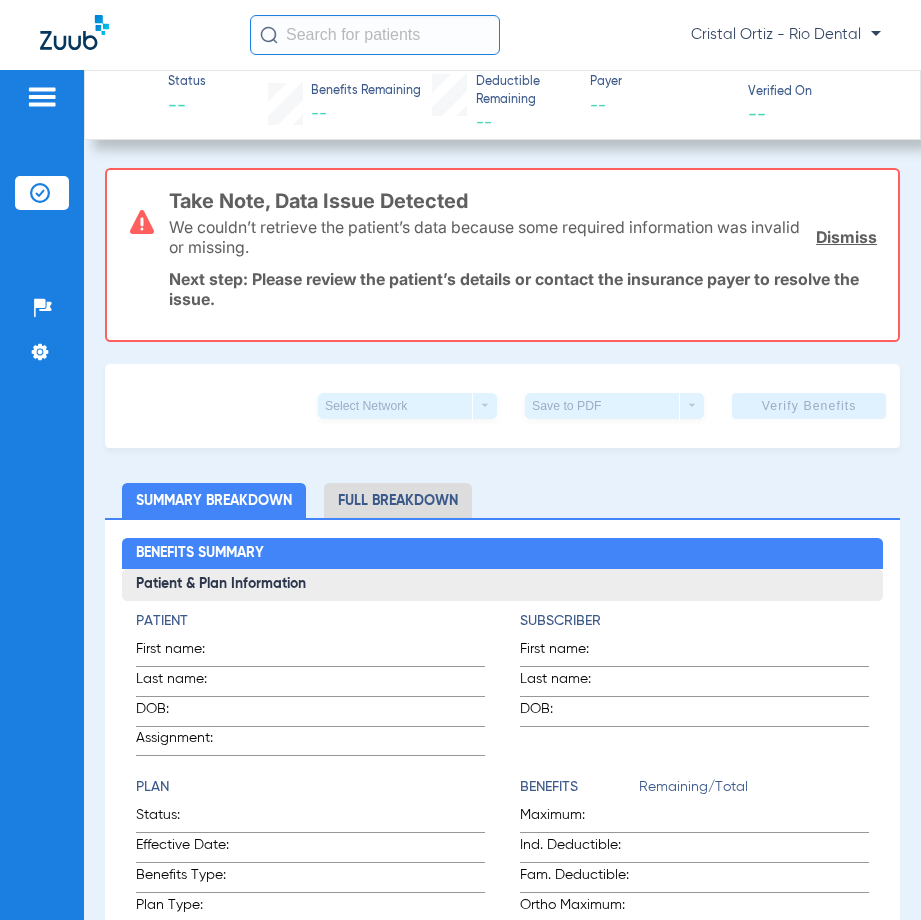 click 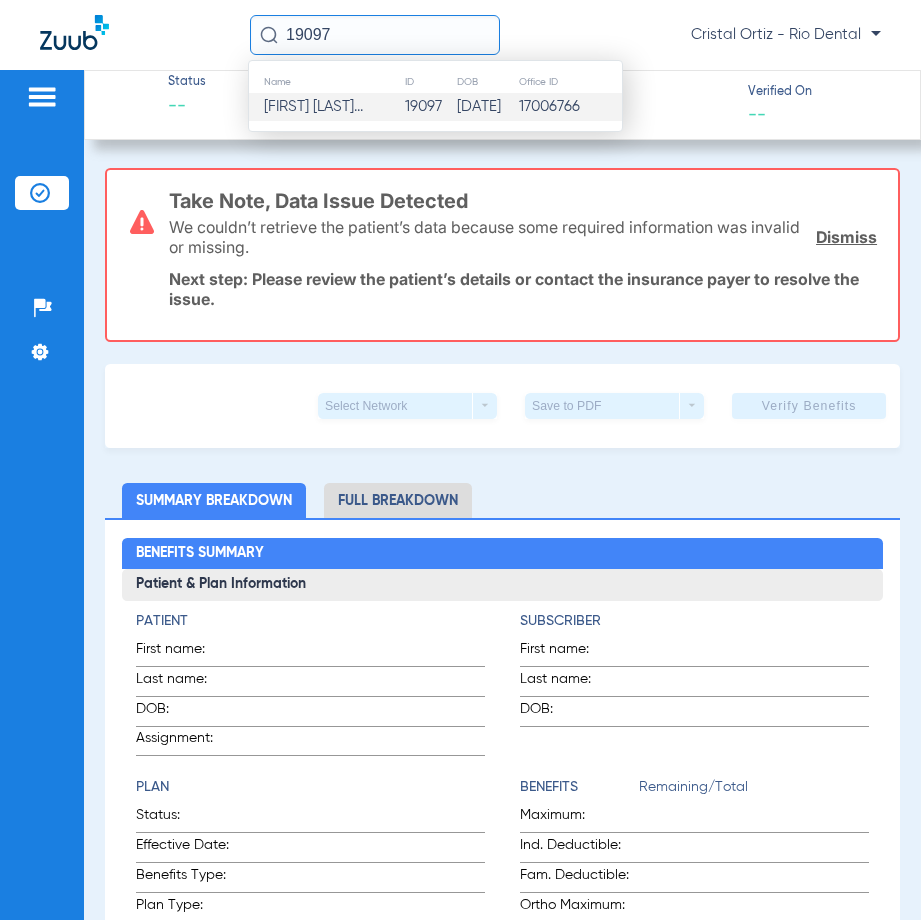 type on "19097" 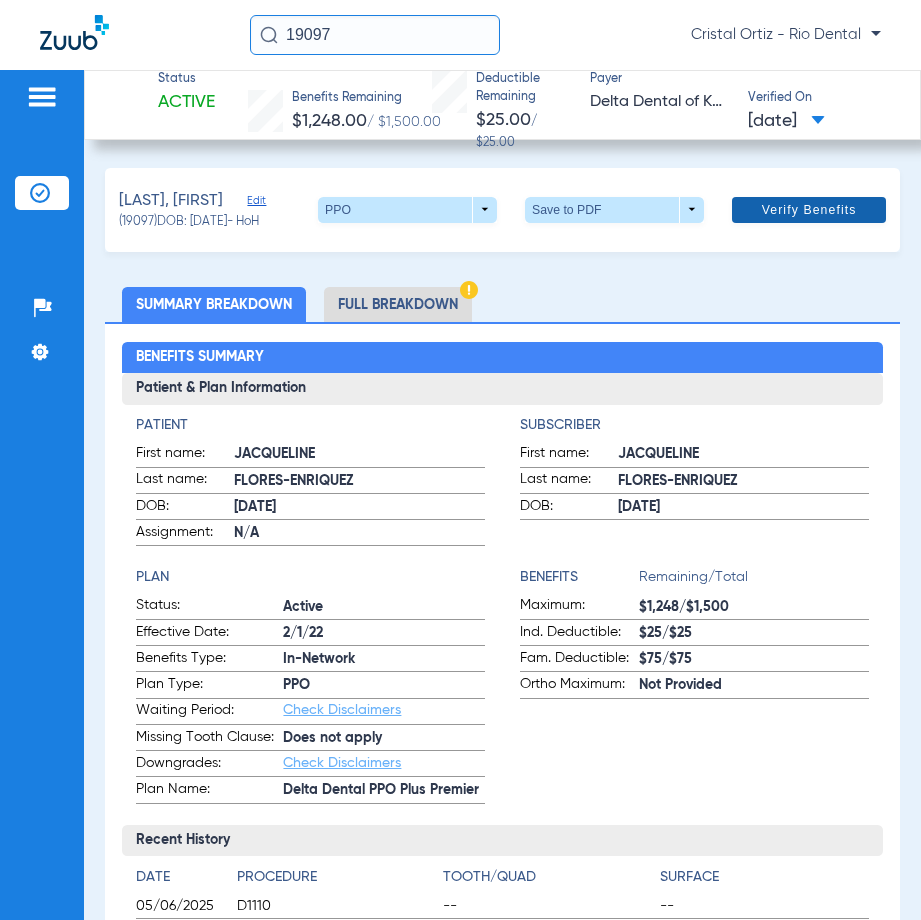 click on "Verify Benefits" 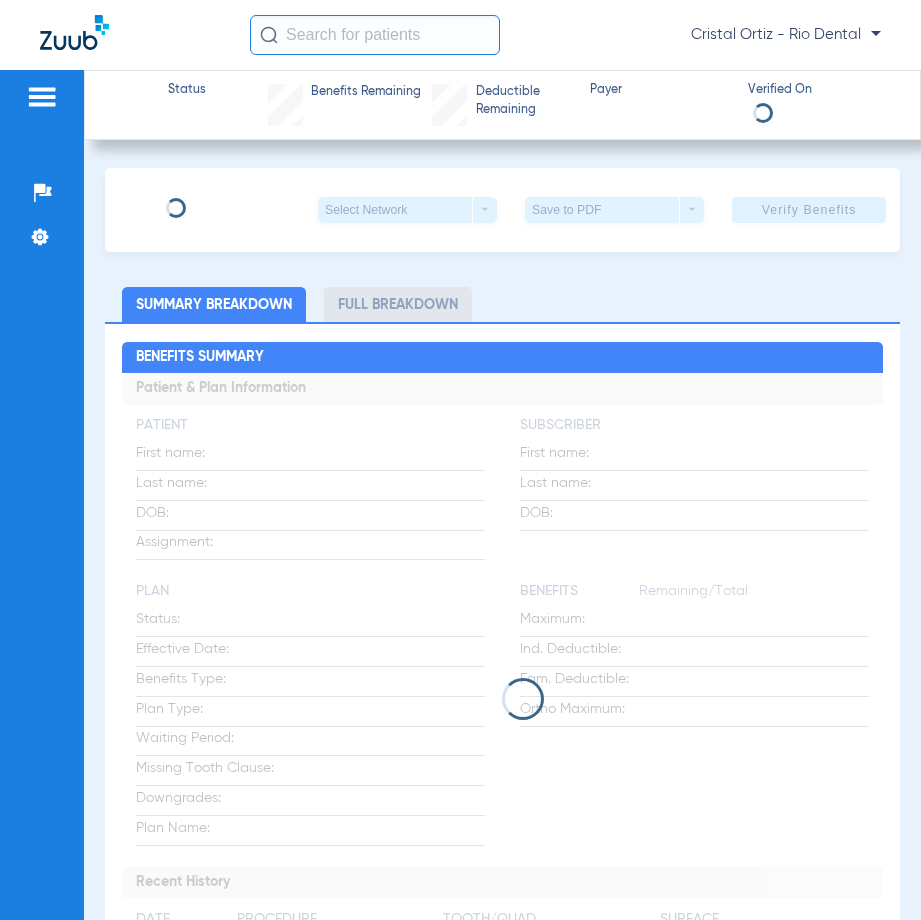 scroll, scrollTop: 0, scrollLeft: 0, axis: both 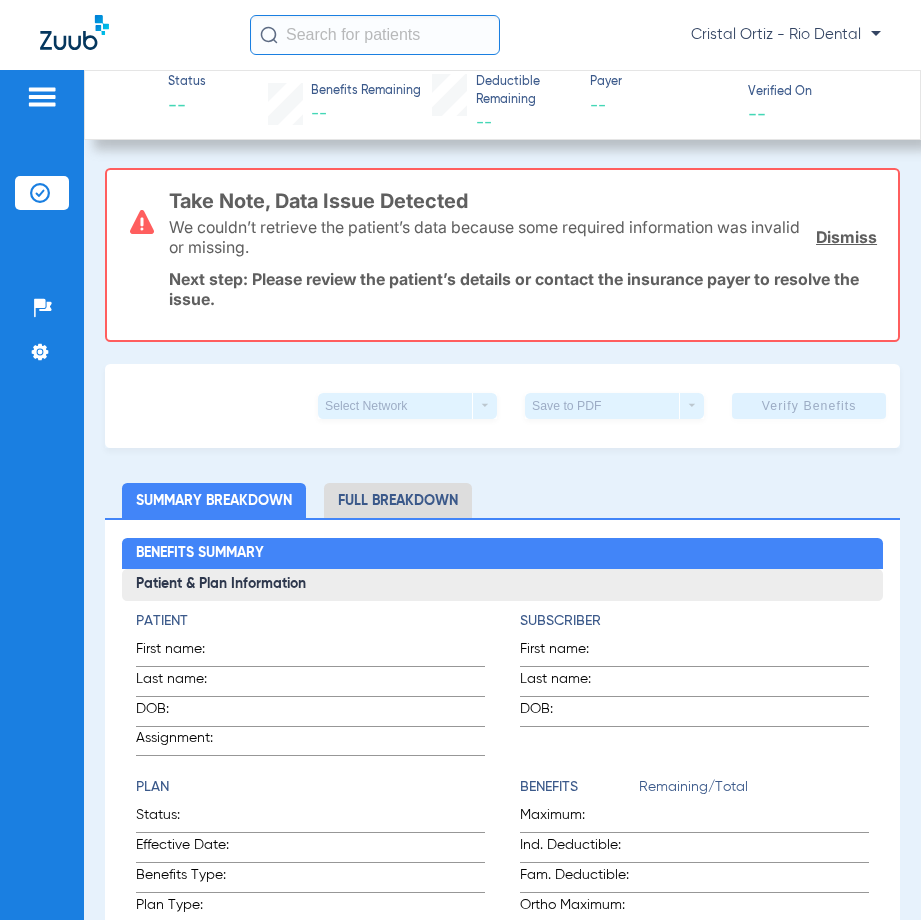click 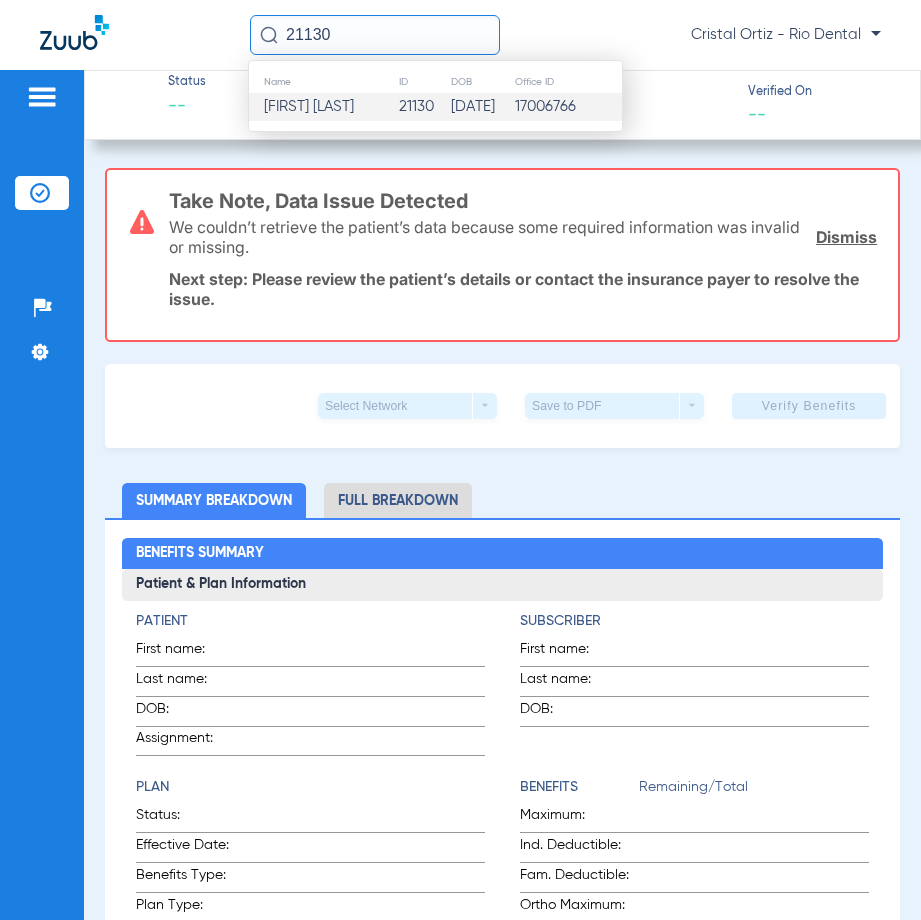type on "21130" 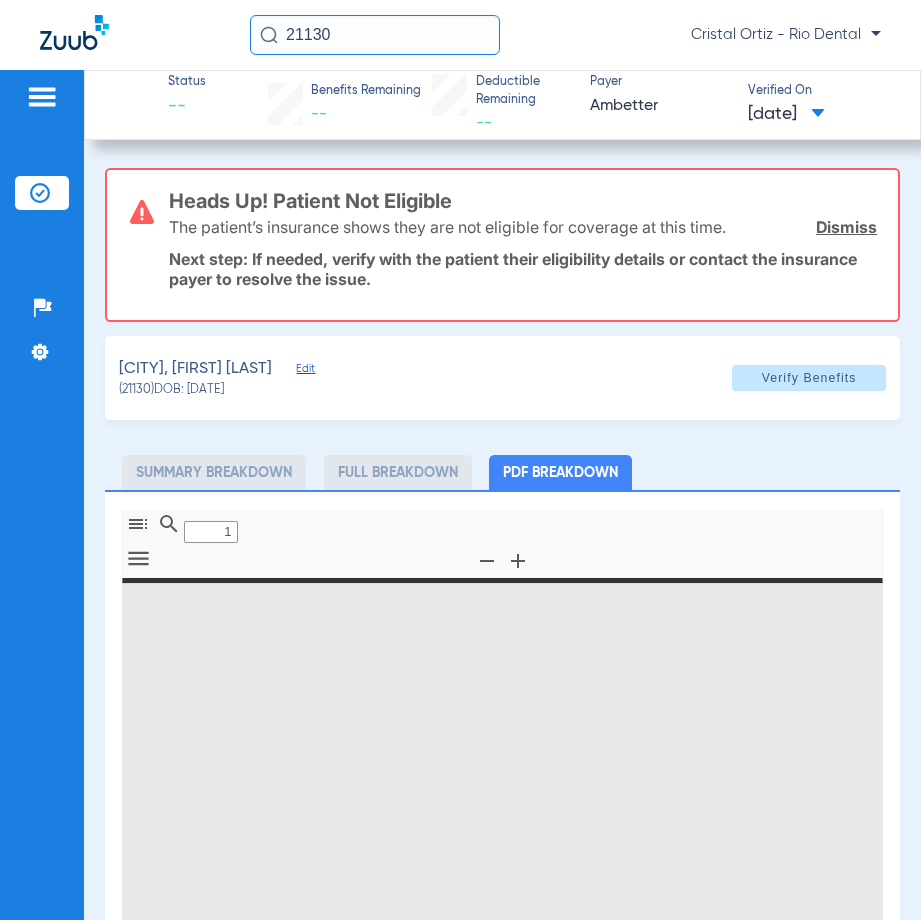 type on "0" 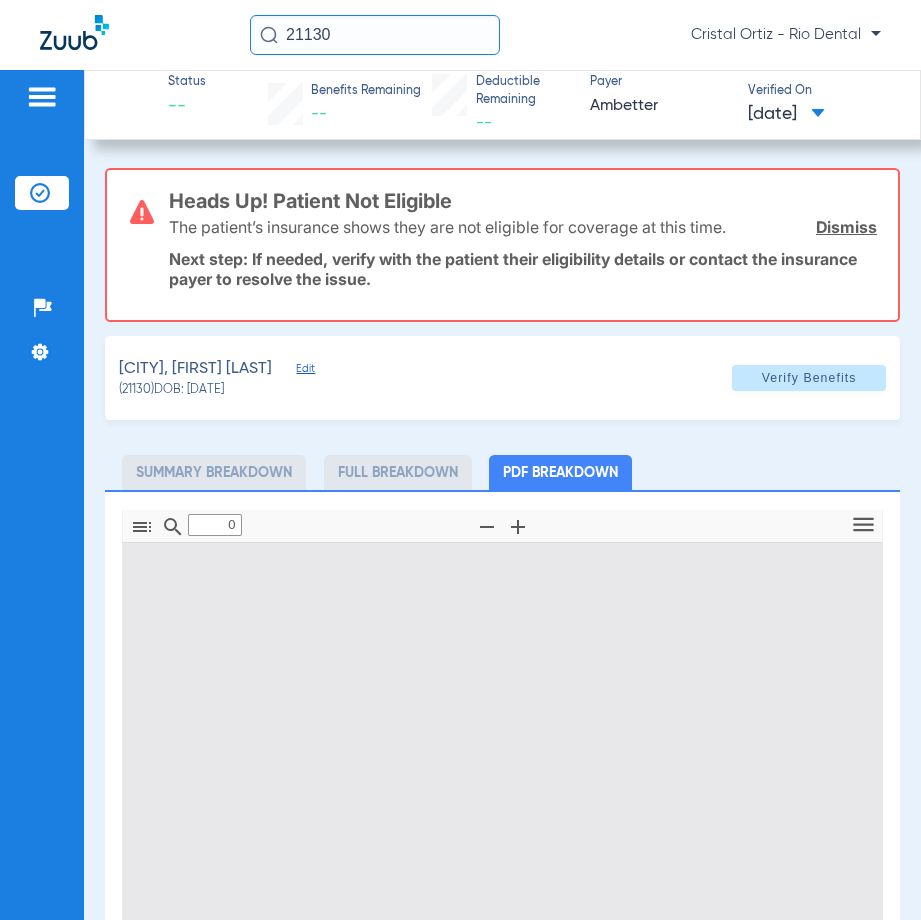 type on "1" 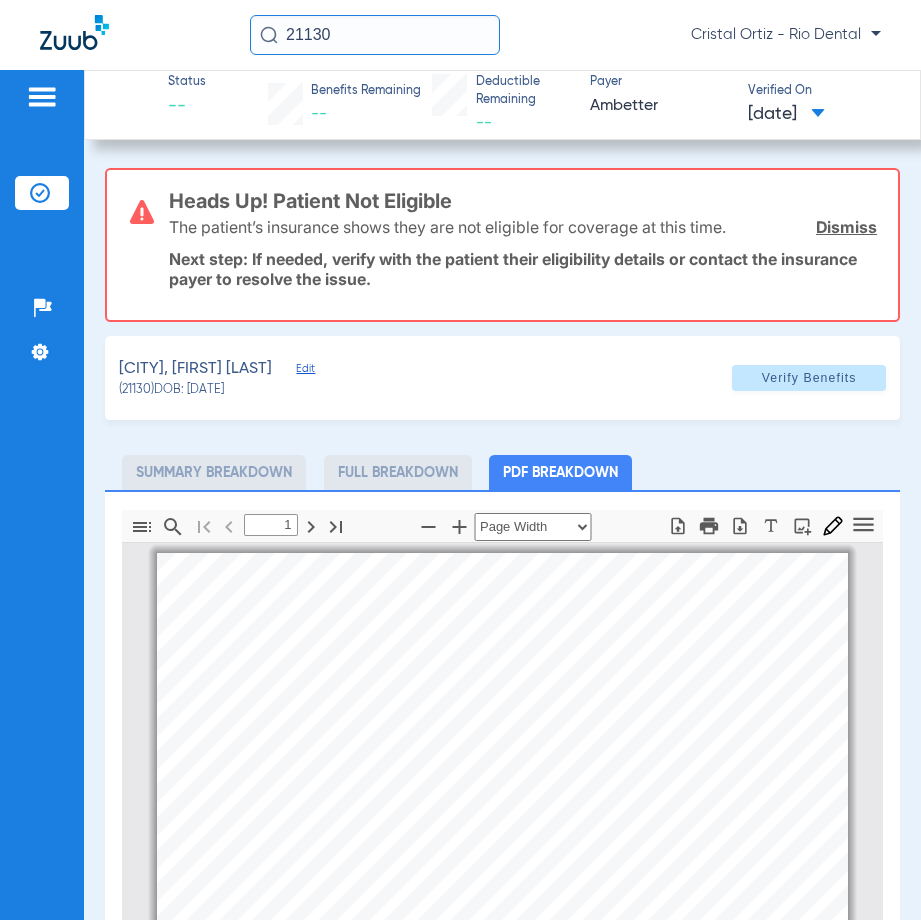 scroll, scrollTop: 10, scrollLeft: 0, axis: vertical 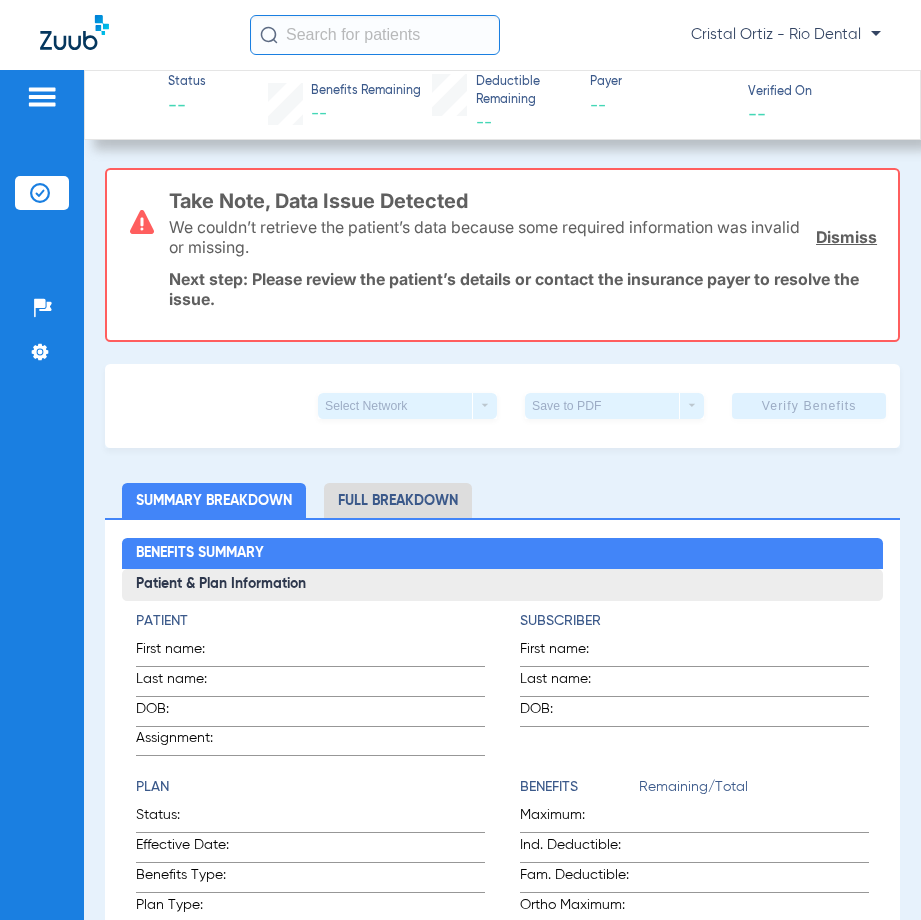 click 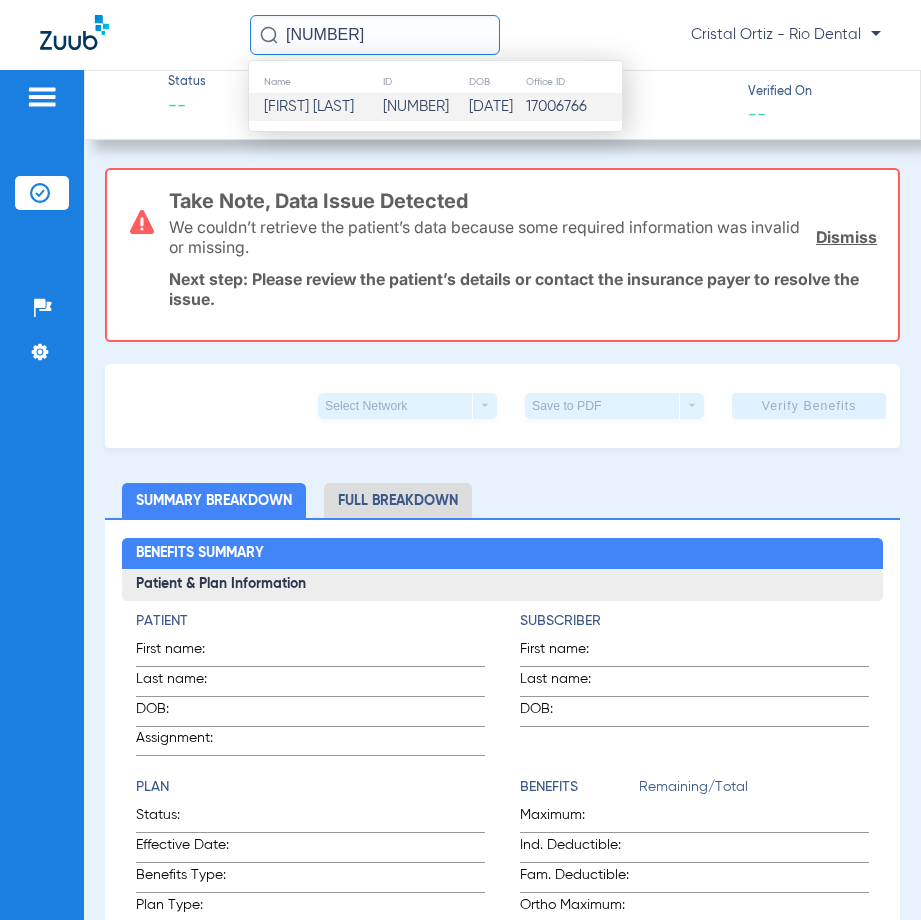 type on "43750" 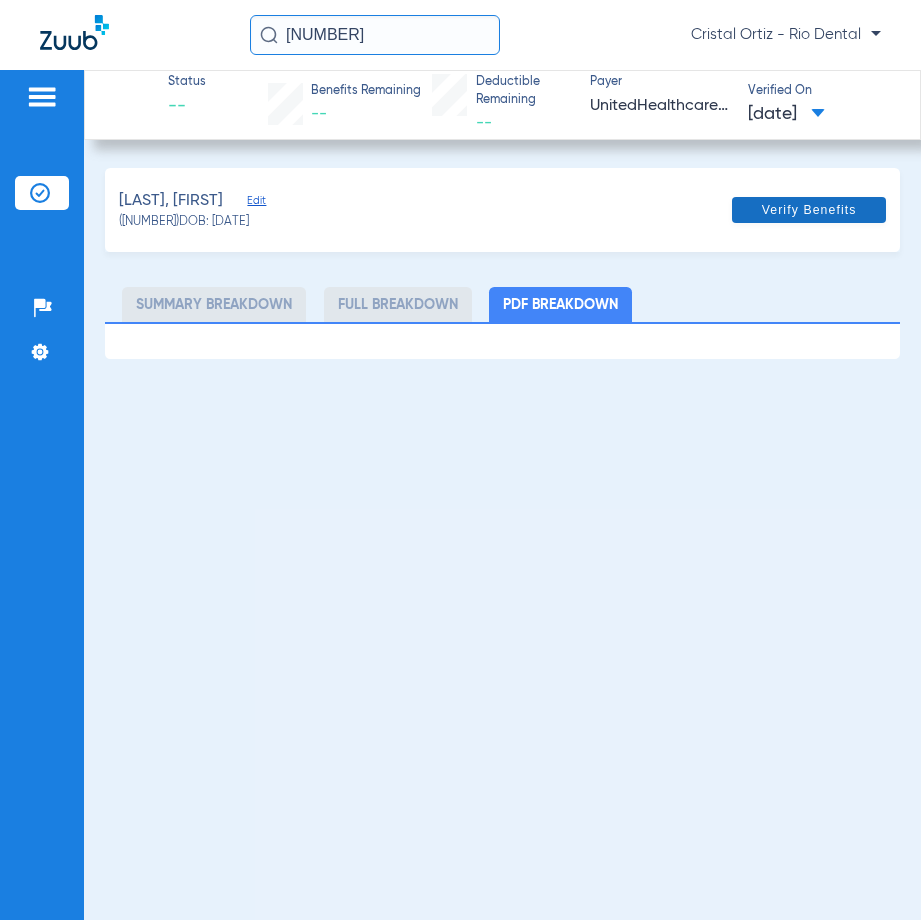 click on "Verify Benefits" 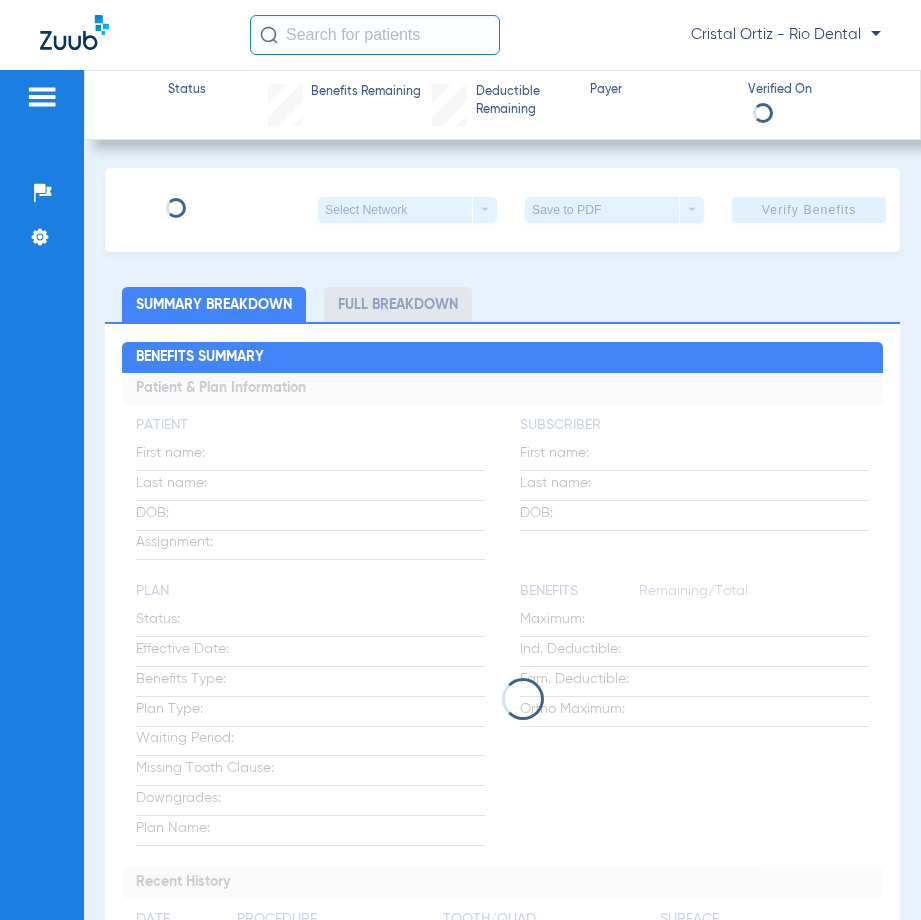 scroll, scrollTop: 0, scrollLeft: 0, axis: both 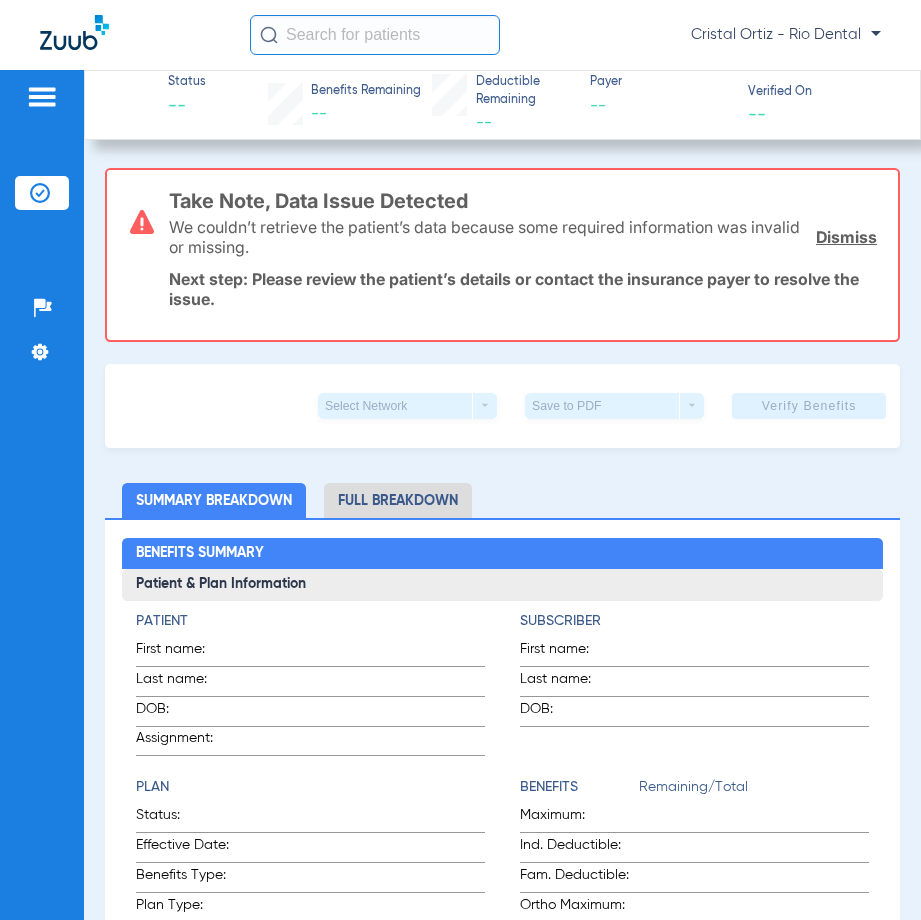 click 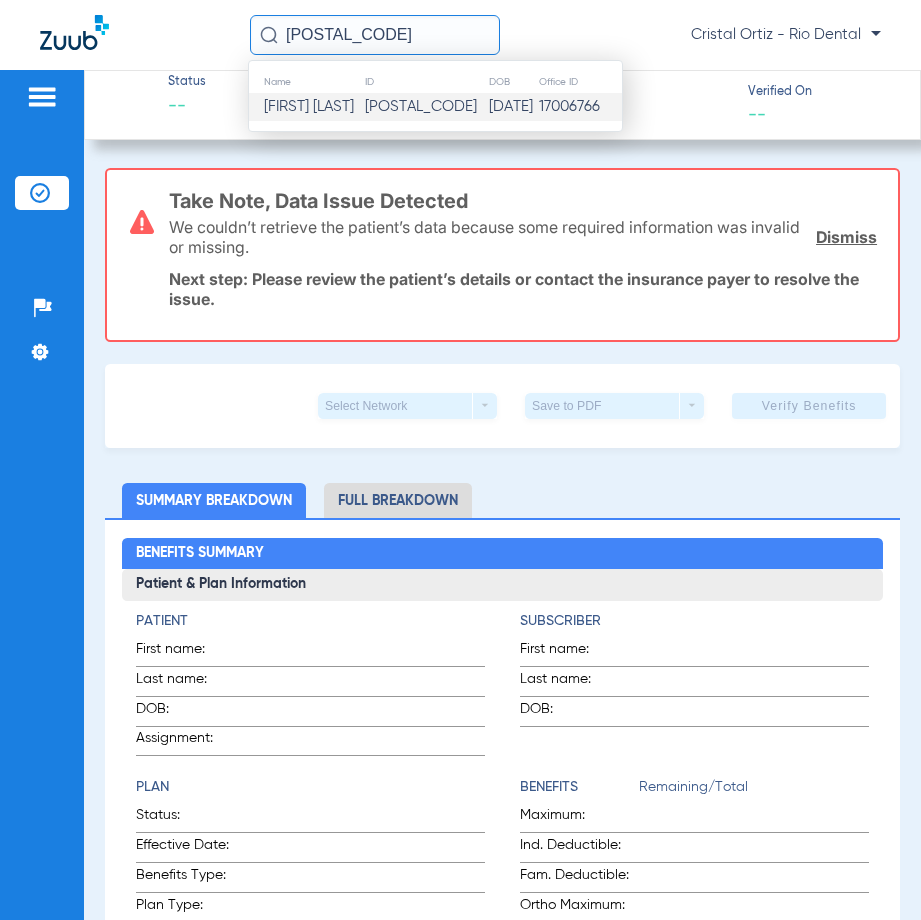 type on "43493" 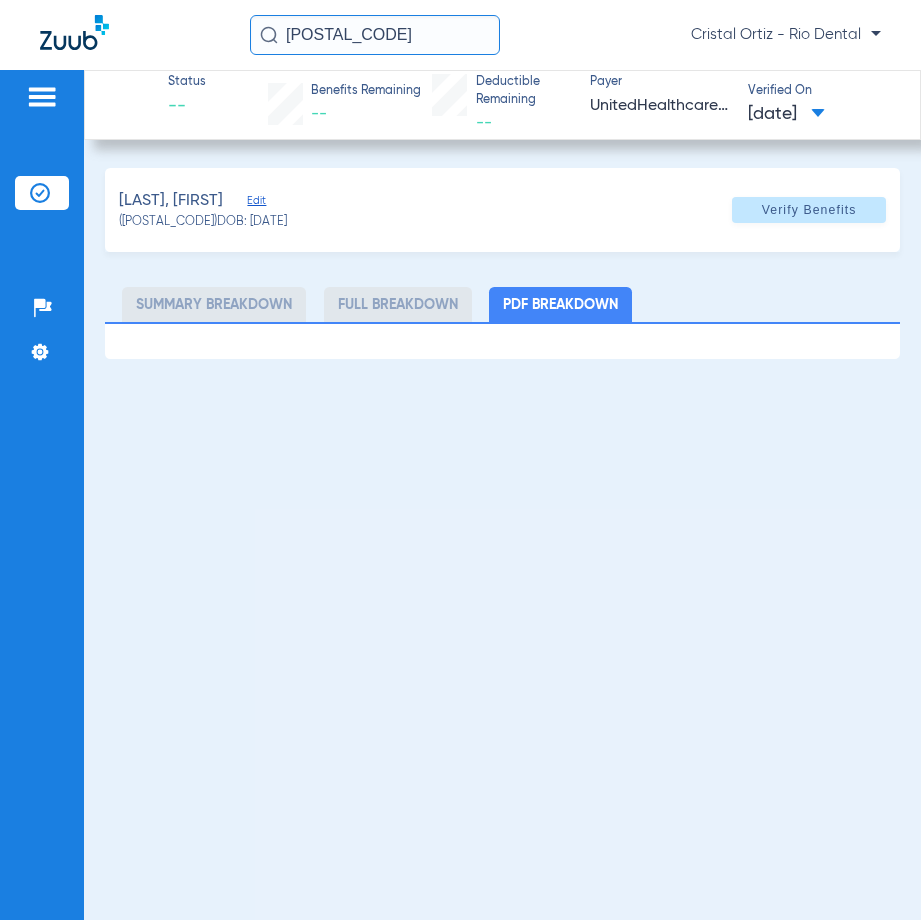 click on "Verify Benefits" 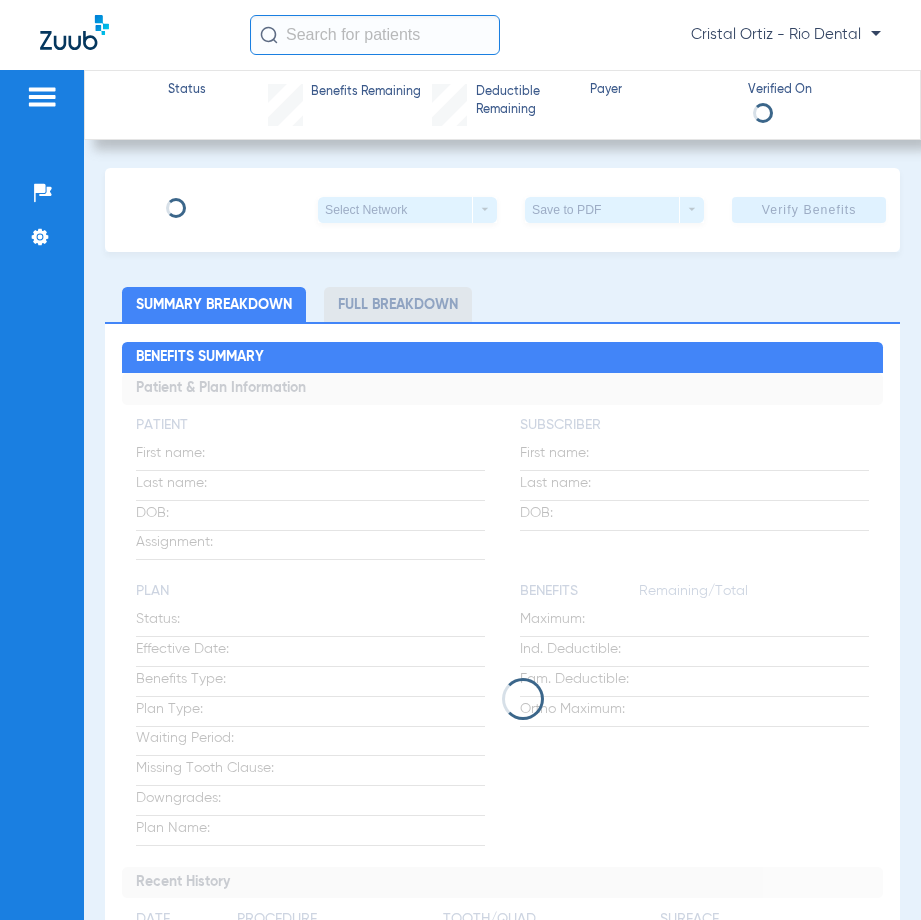 scroll, scrollTop: 0, scrollLeft: 0, axis: both 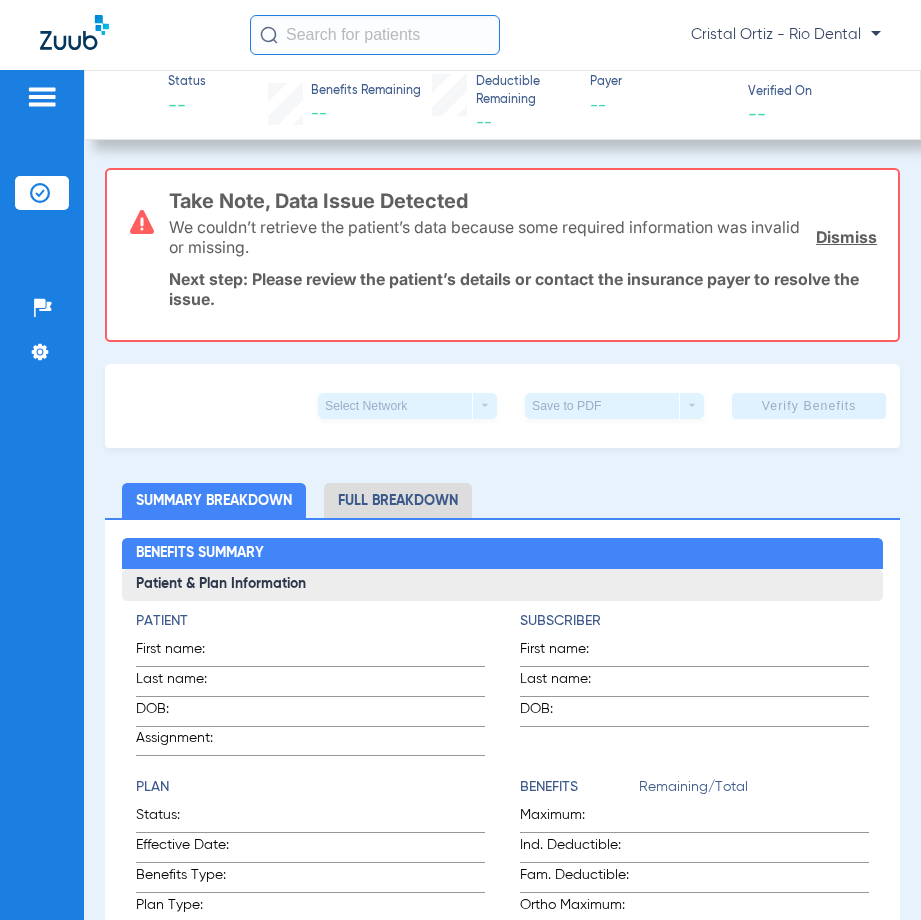 click 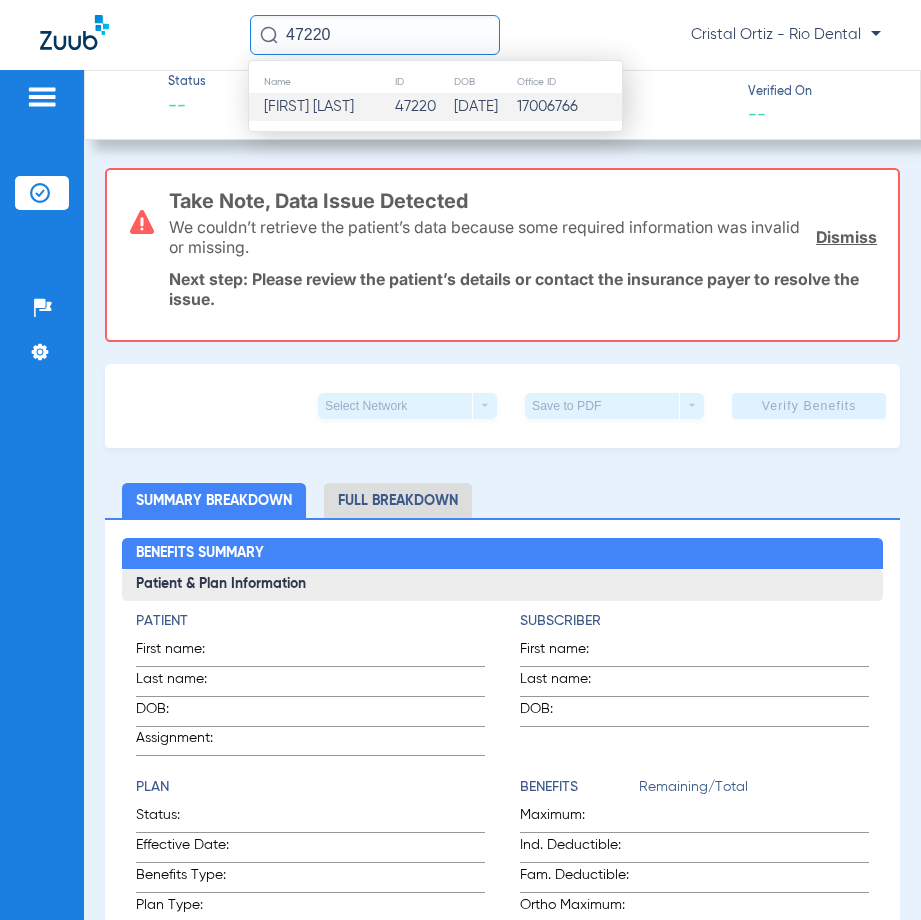 type on "47220" 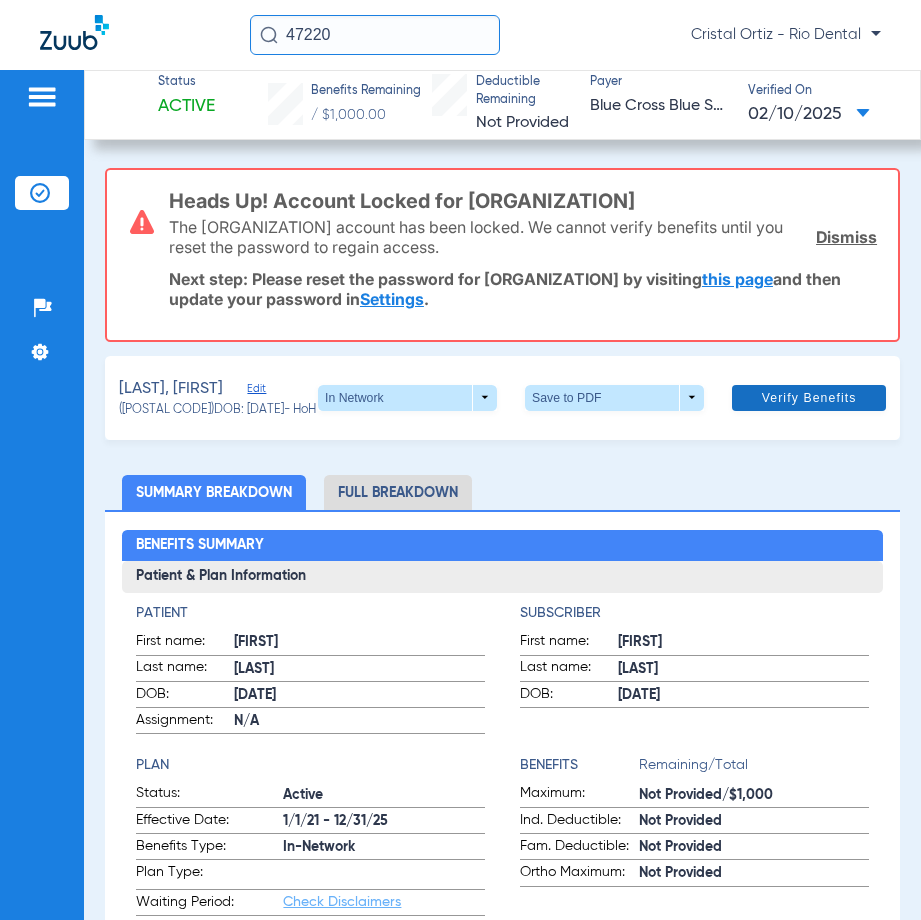 click on "Verify Benefits" 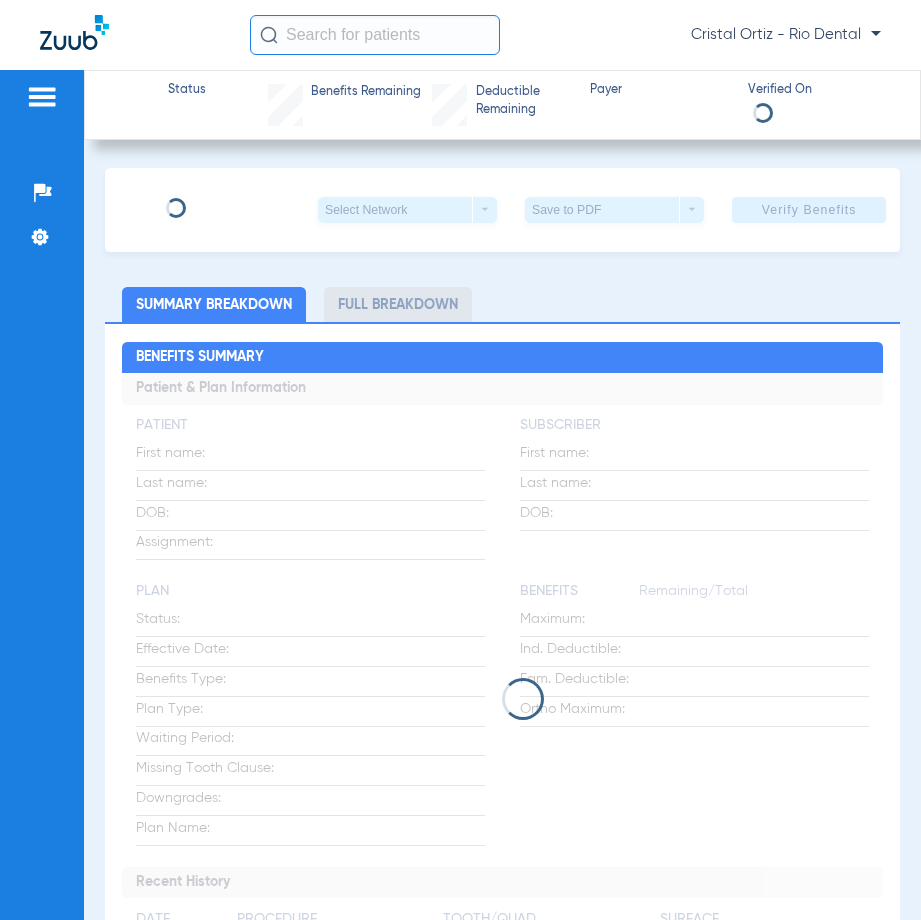scroll, scrollTop: 0, scrollLeft: 0, axis: both 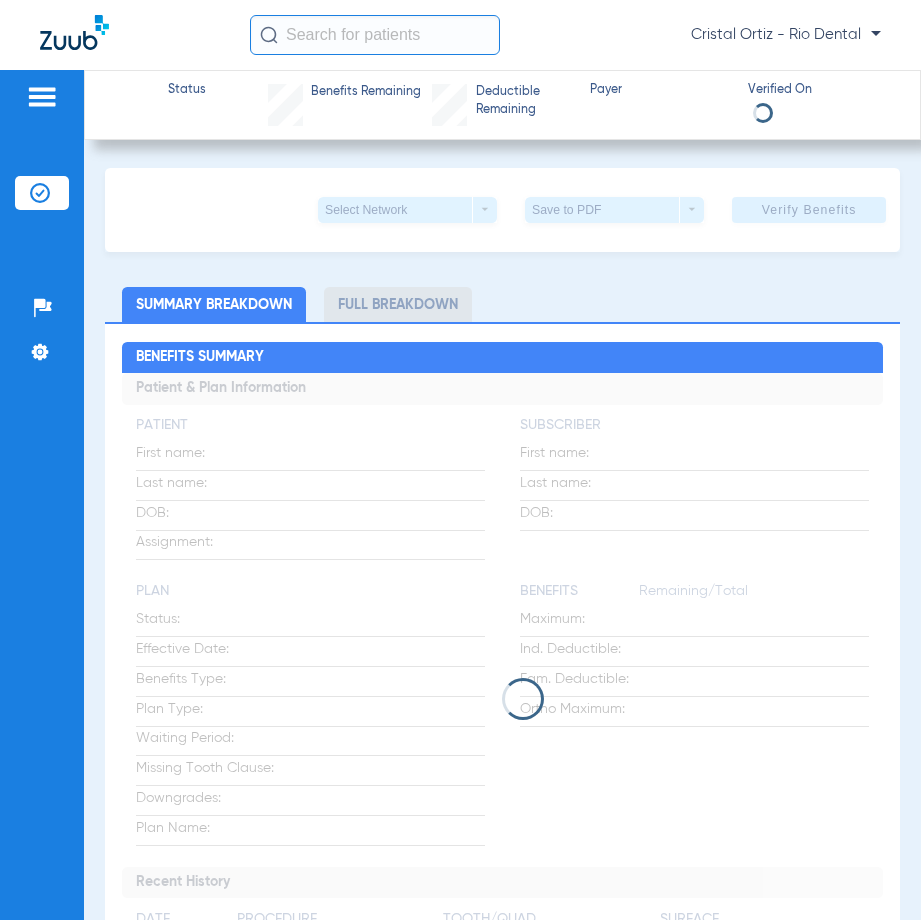 click 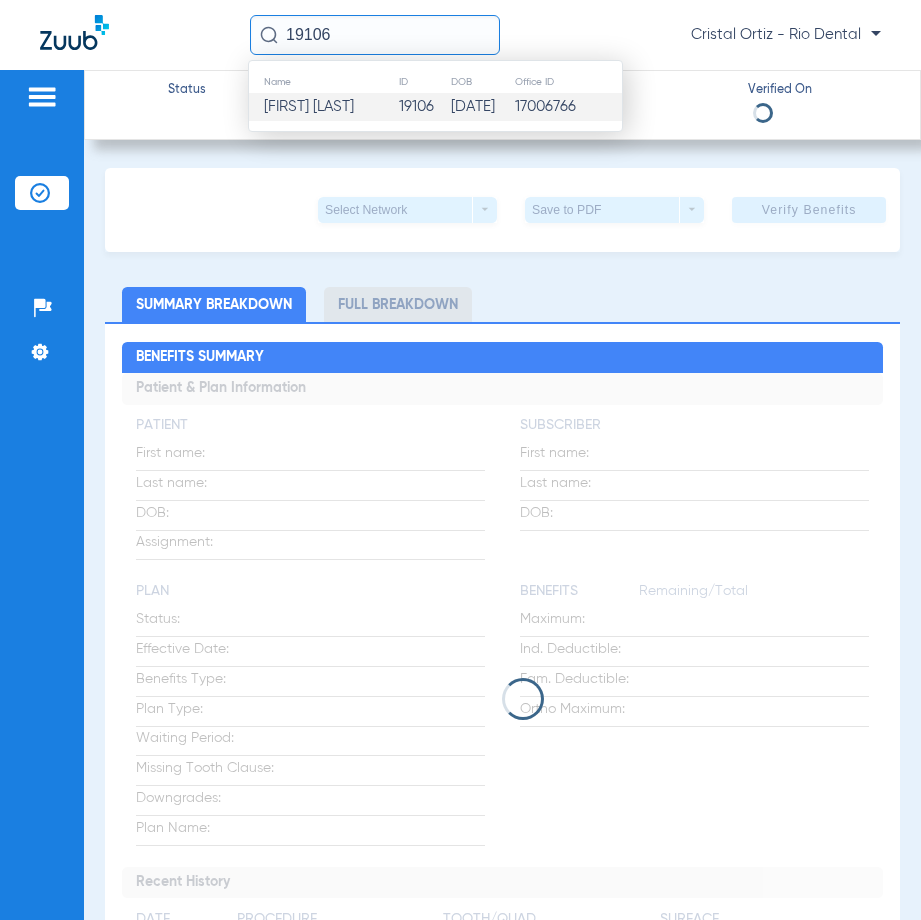 type on "19106" 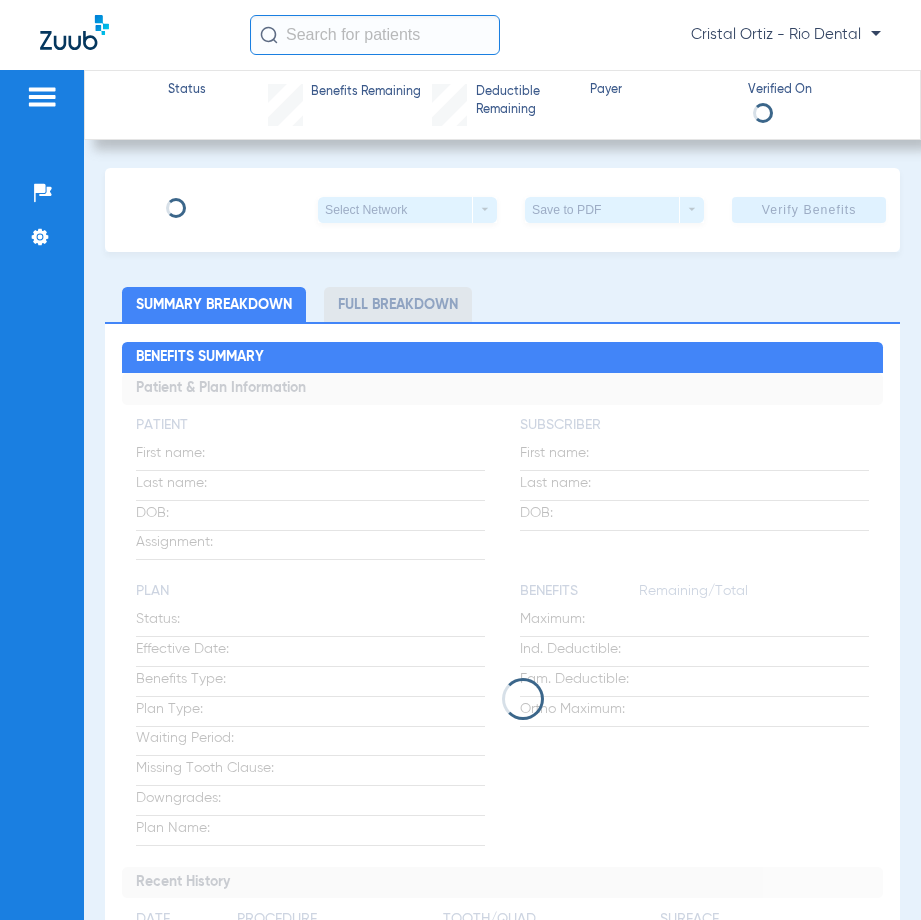 scroll, scrollTop: 0, scrollLeft: 0, axis: both 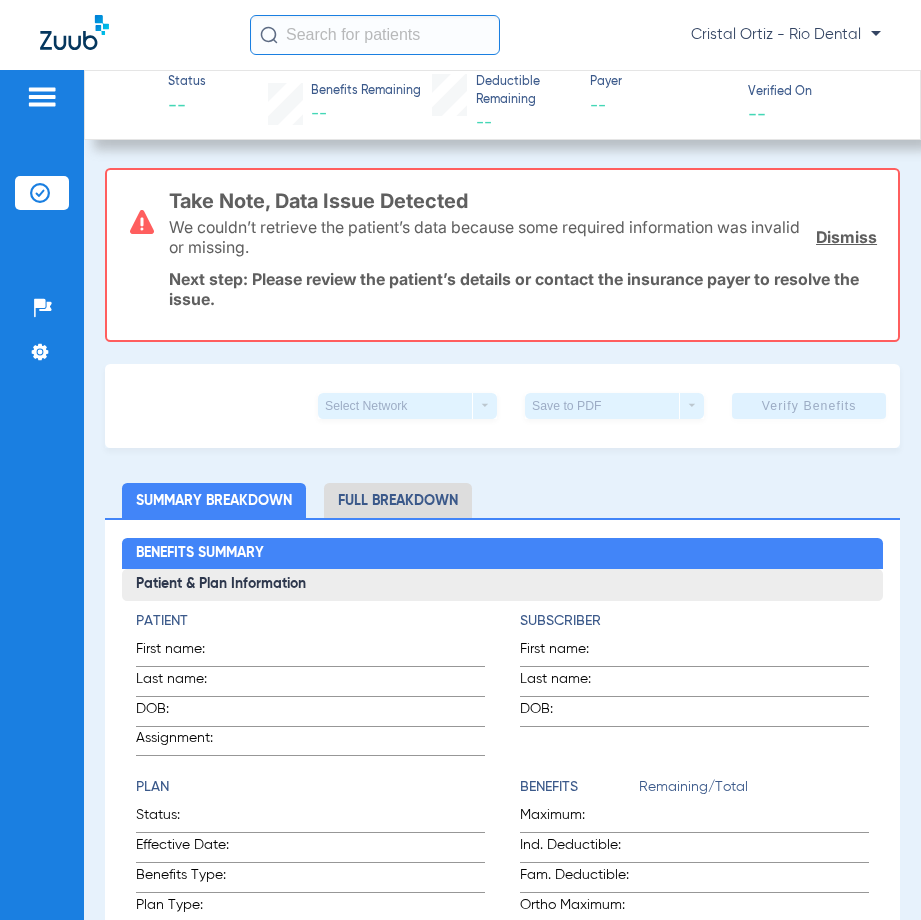 click 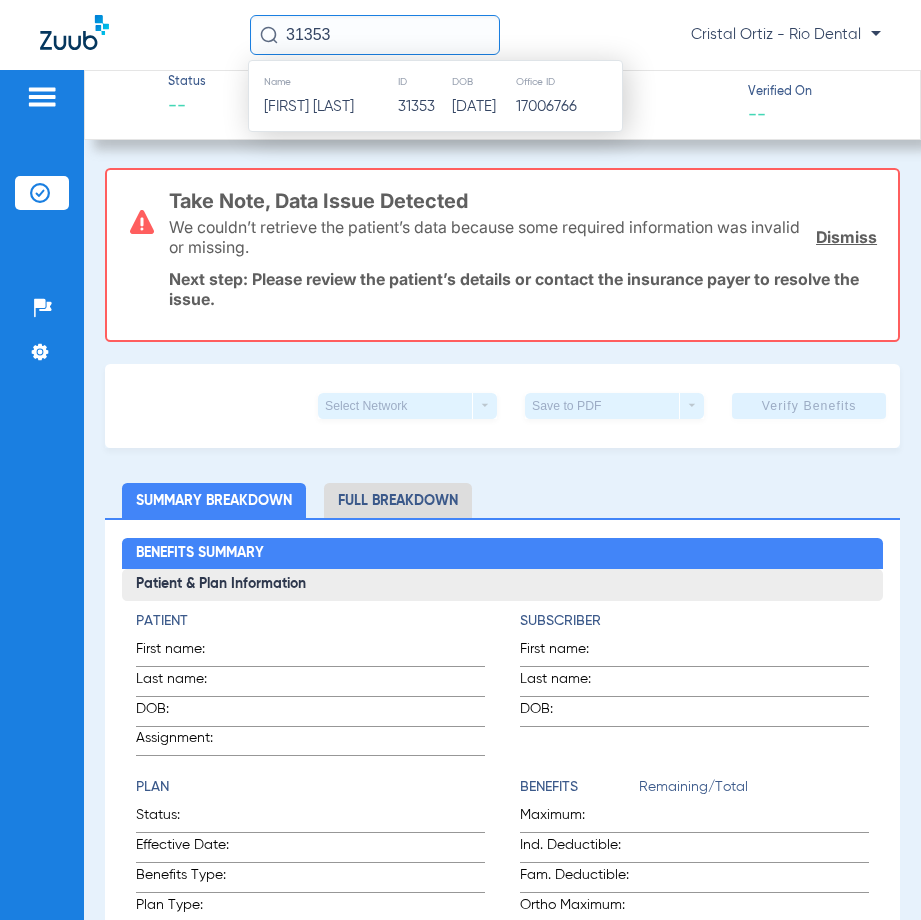type on "31353" 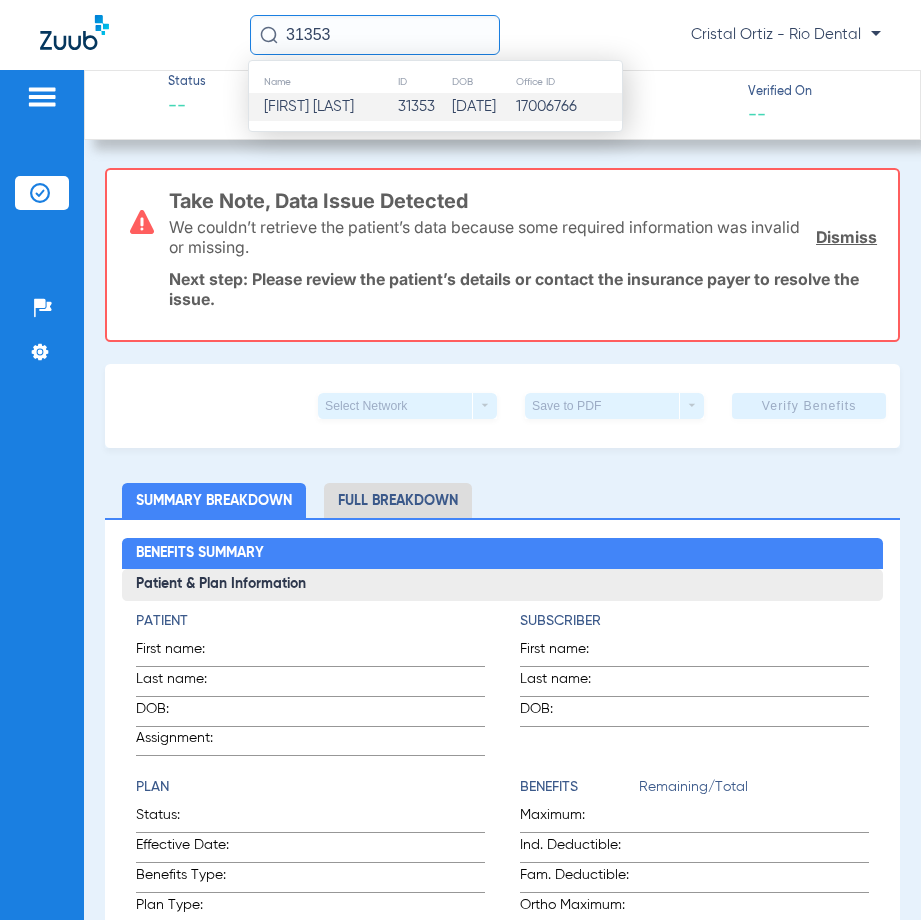 drag, startPoint x: 491, startPoint y: 88, endPoint x: 500, endPoint y: 111, distance: 24.698177 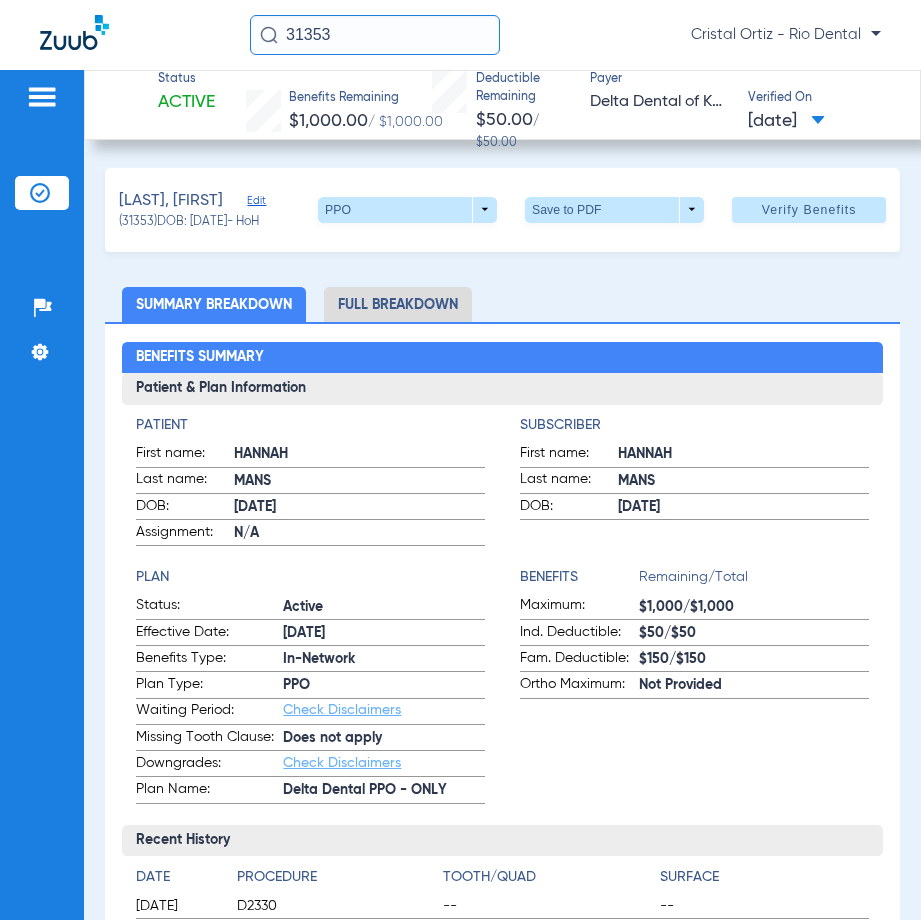 click 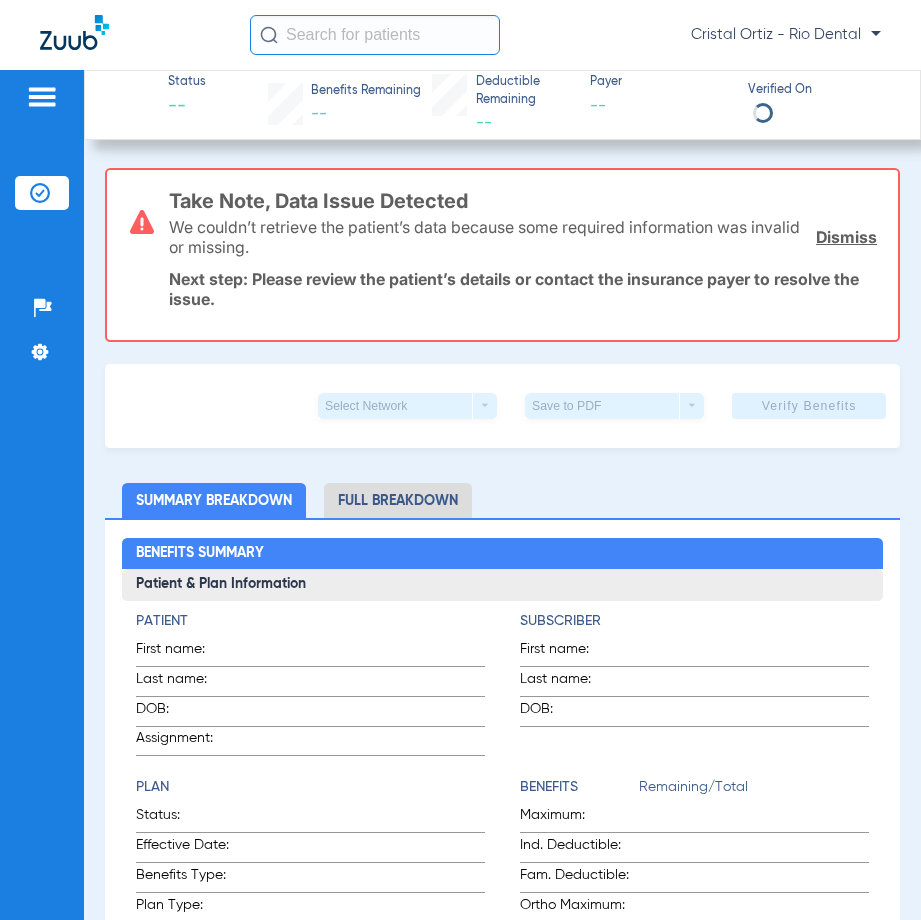 scroll, scrollTop: 0, scrollLeft: 0, axis: both 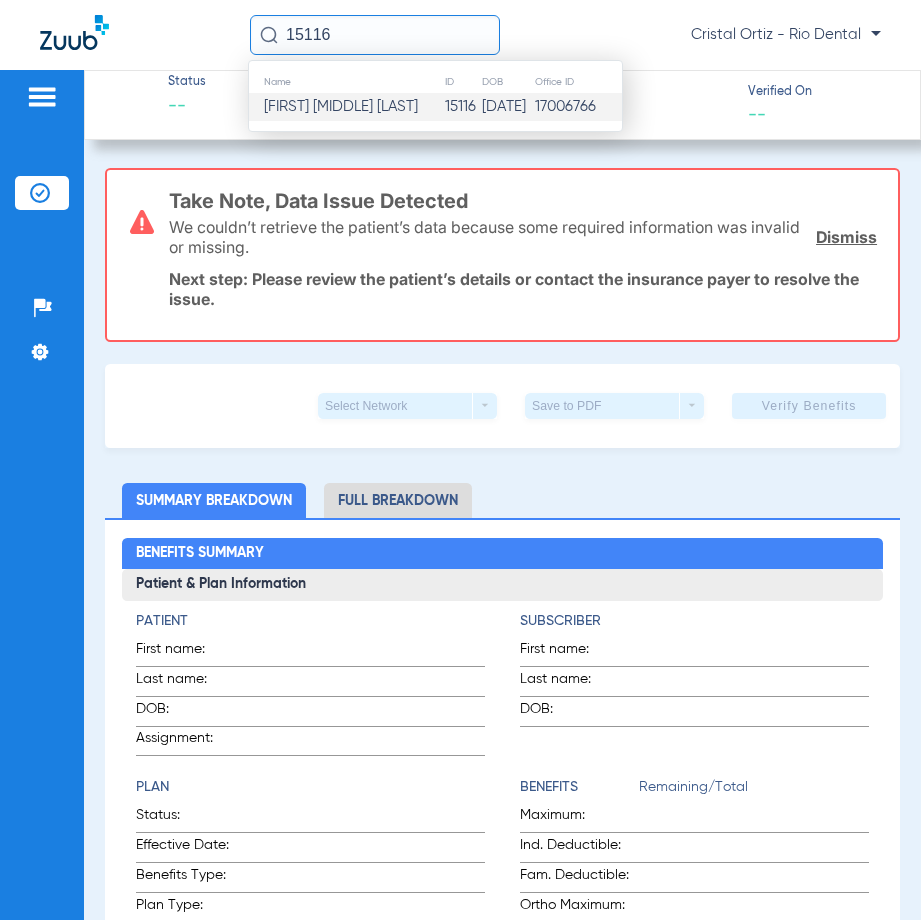 type on "15116" 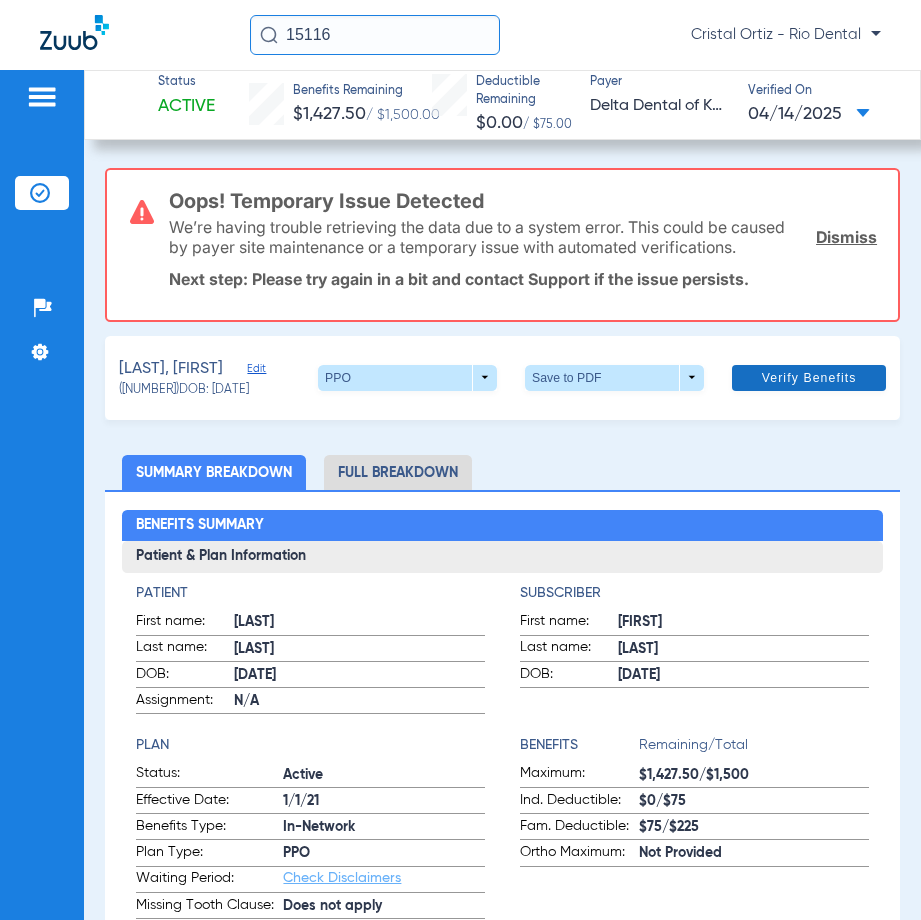 click 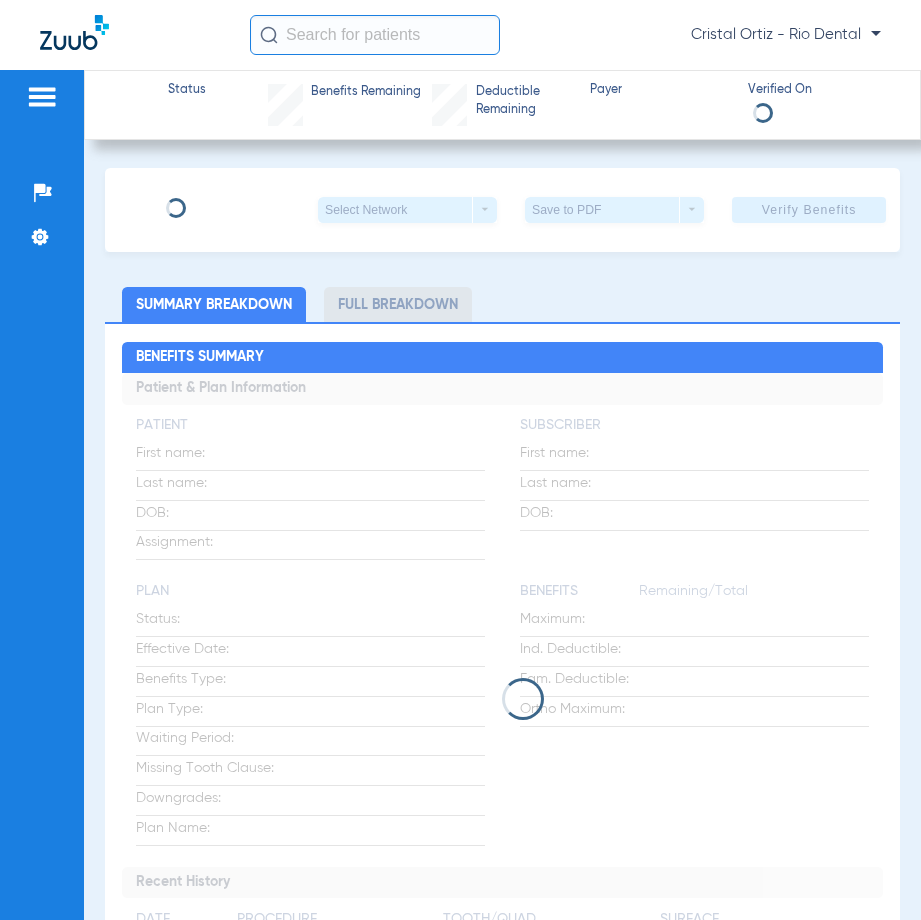 scroll, scrollTop: 0, scrollLeft: 0, axis: both 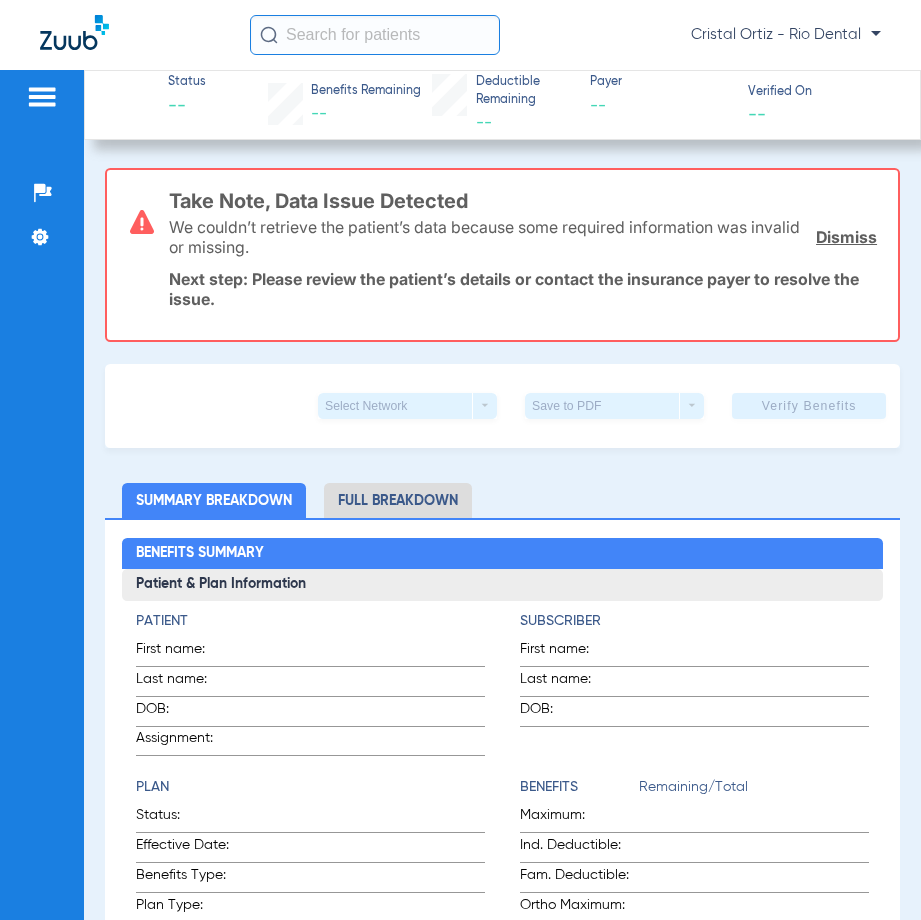 click 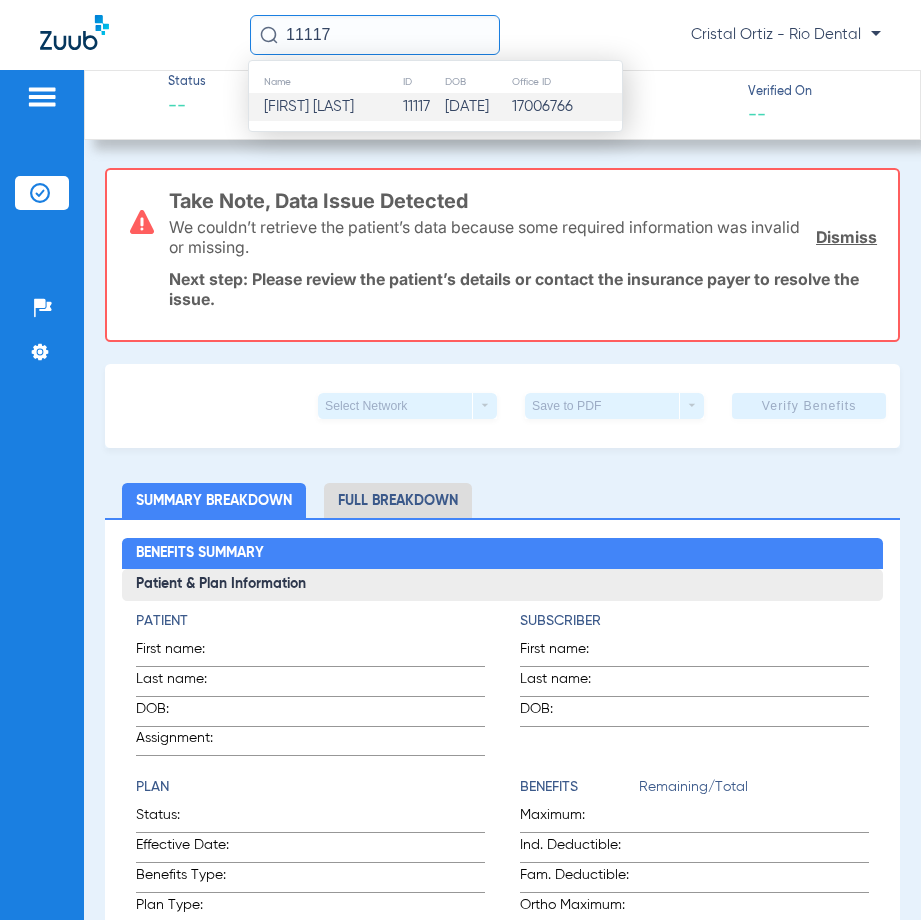 type on "11117" 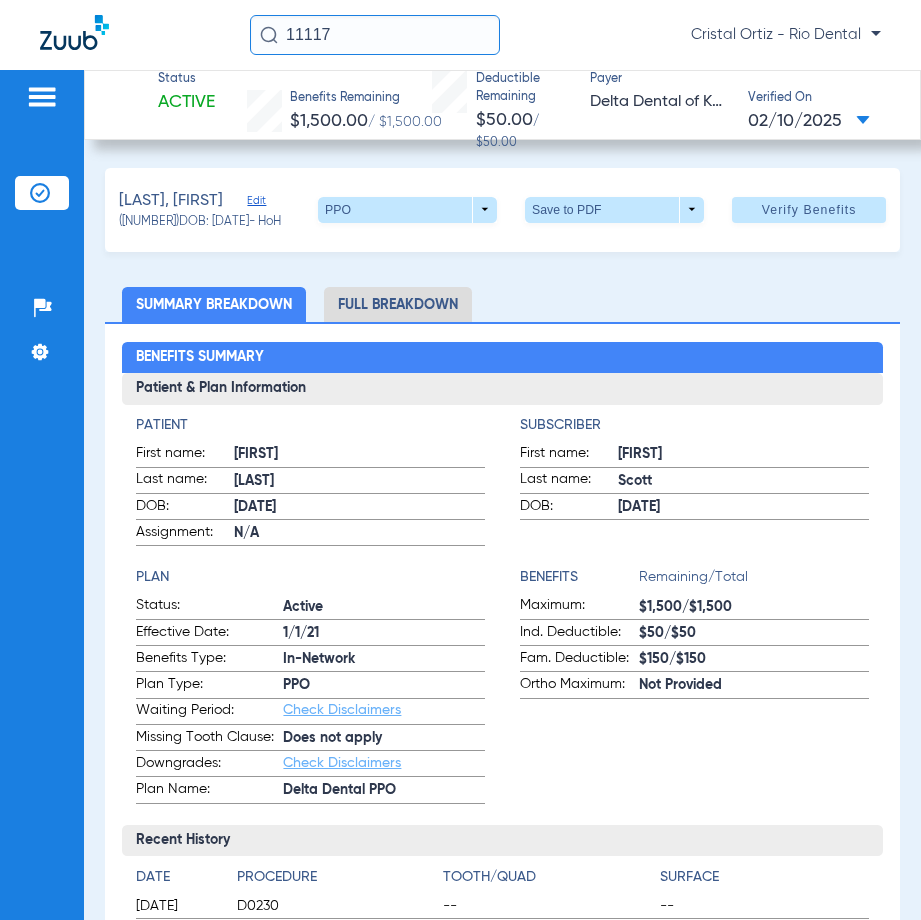 click 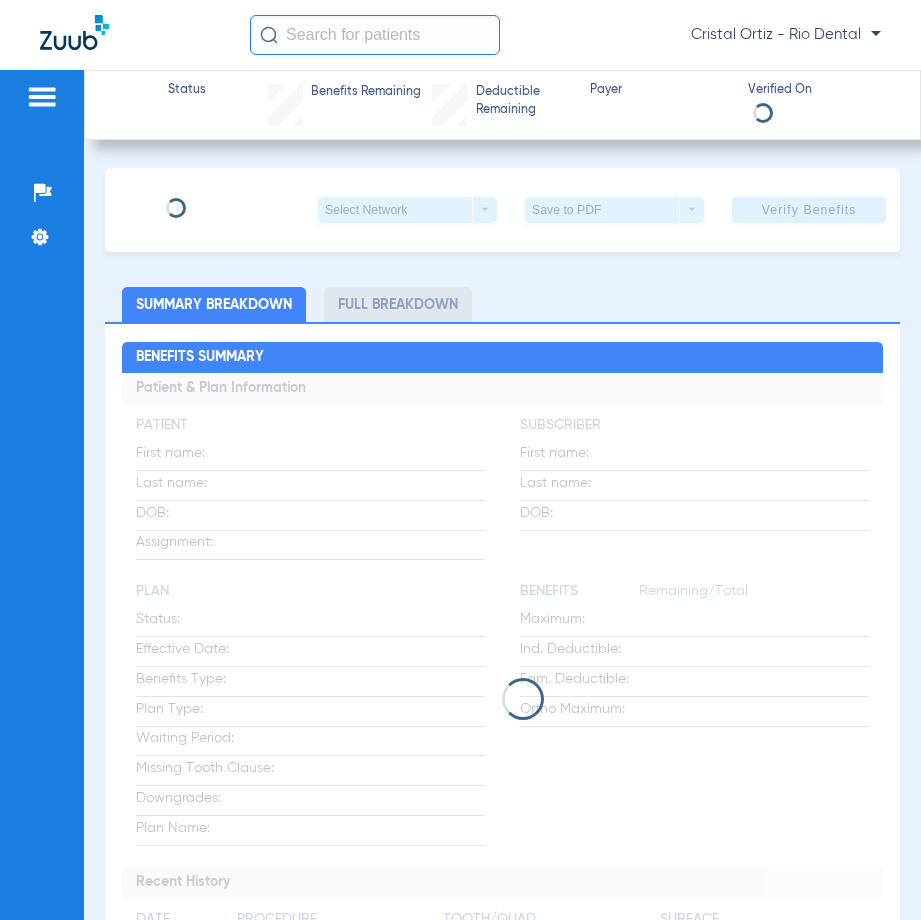 scroll, scrollTop: 0, scrollLeft: 0, axis: both 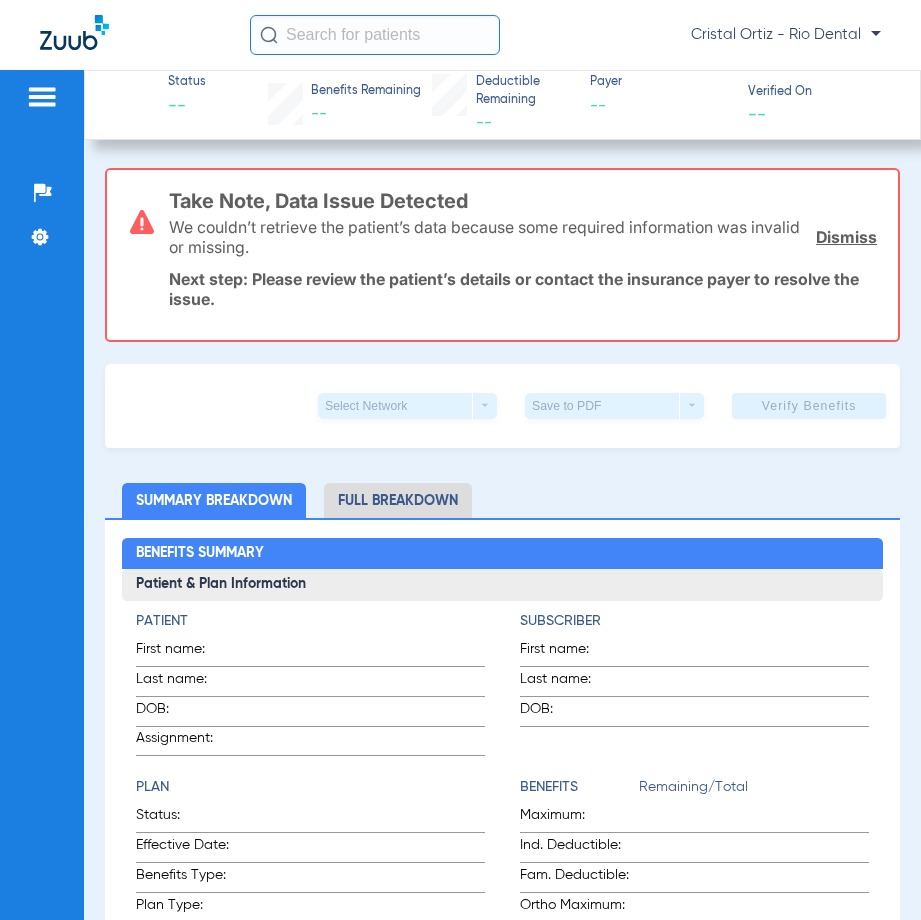 click 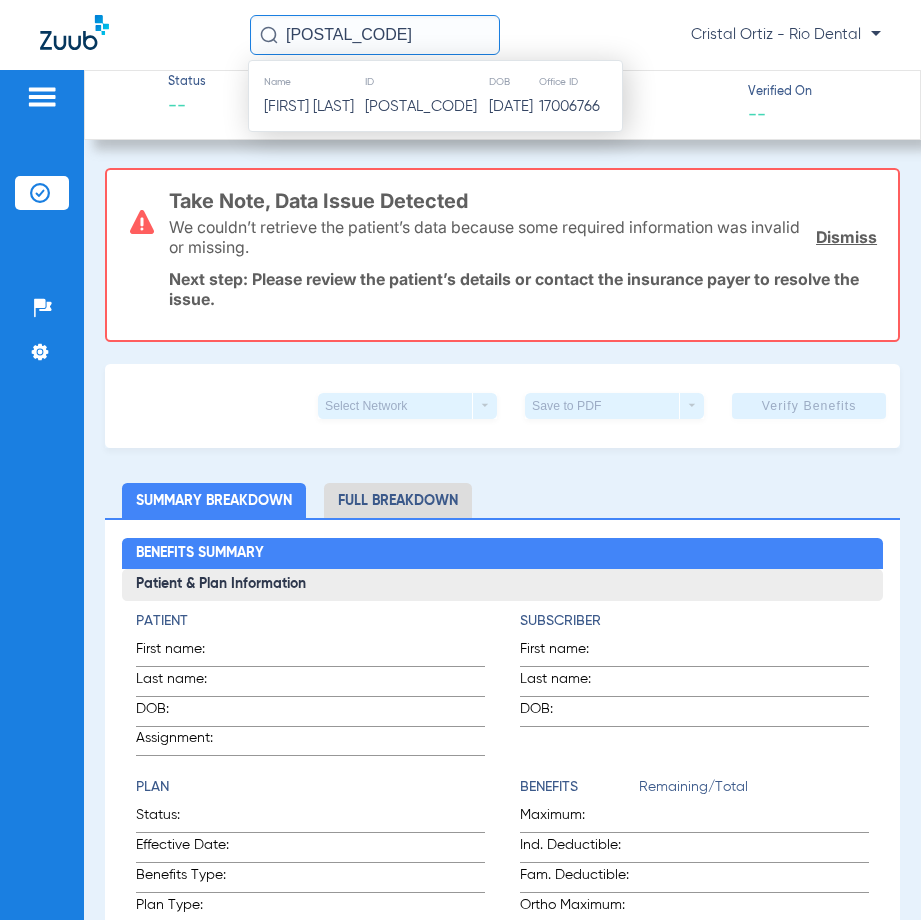 type on "20193" 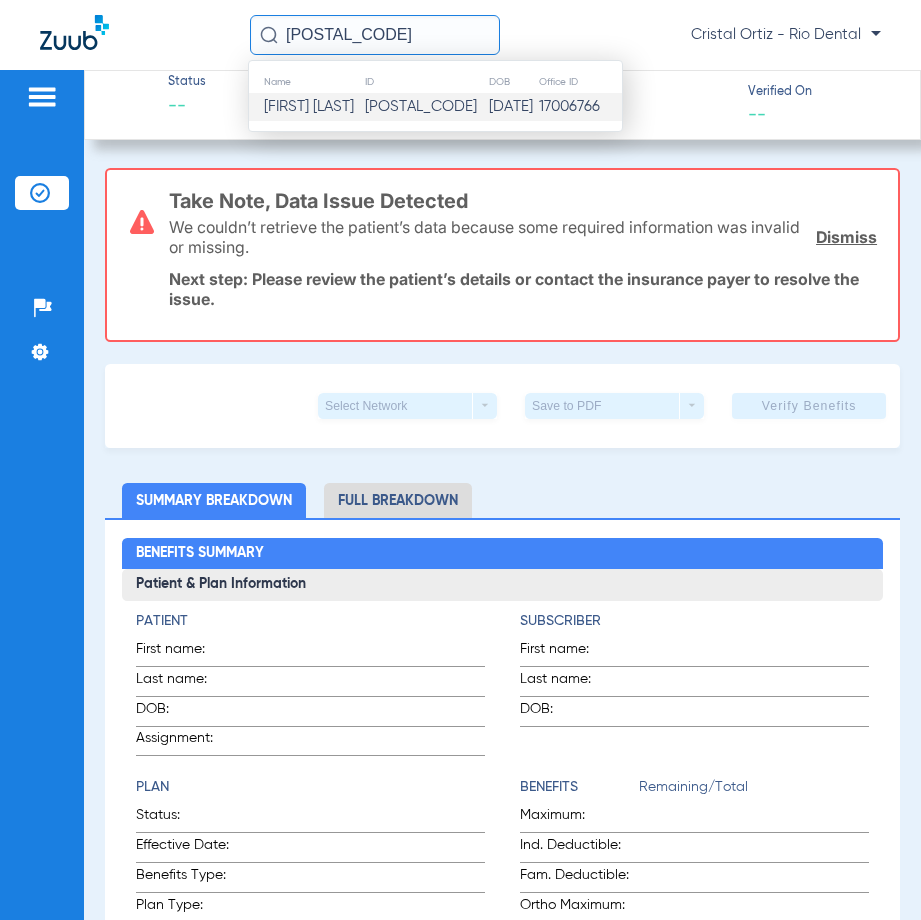 click on "Eleuterio Ramirez" 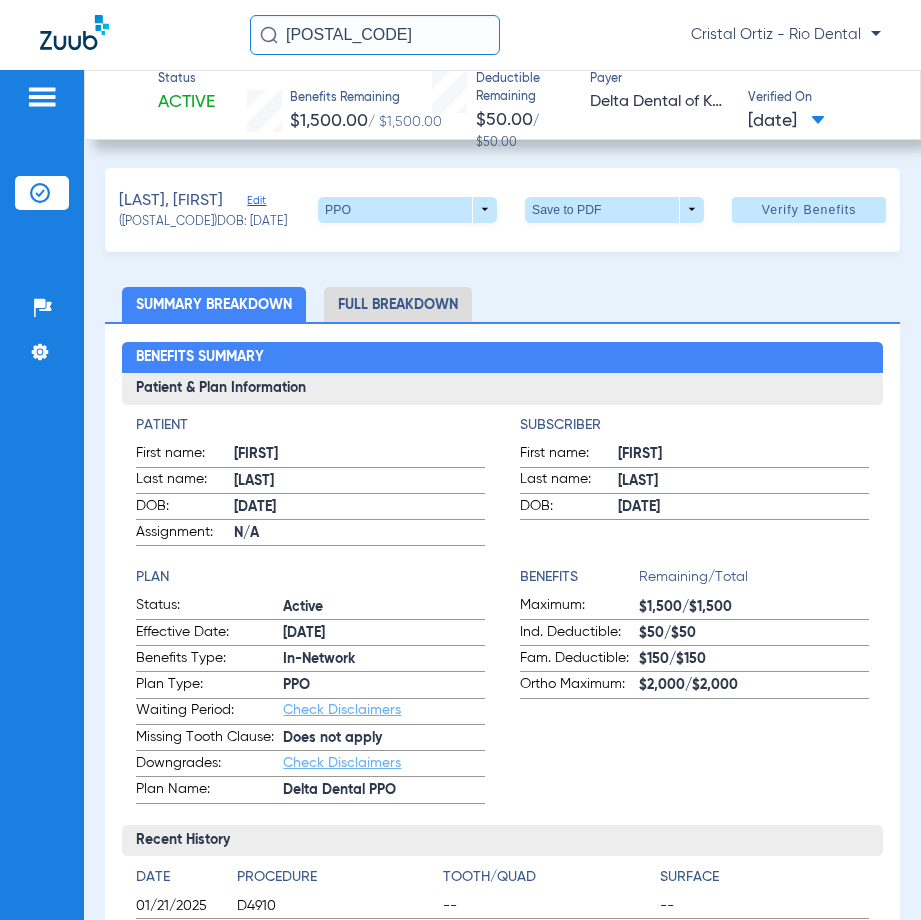 click on "Verify Benefits" 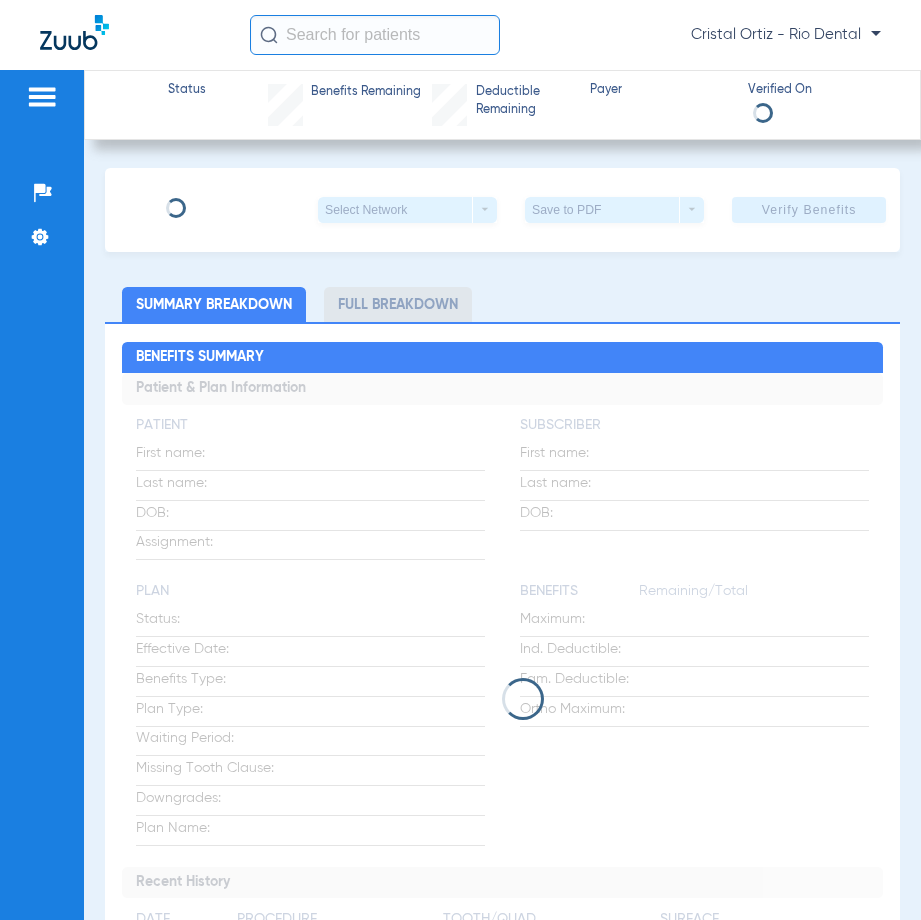 scroll, scrollTop: 0, scrollLeft: 0, axis: both 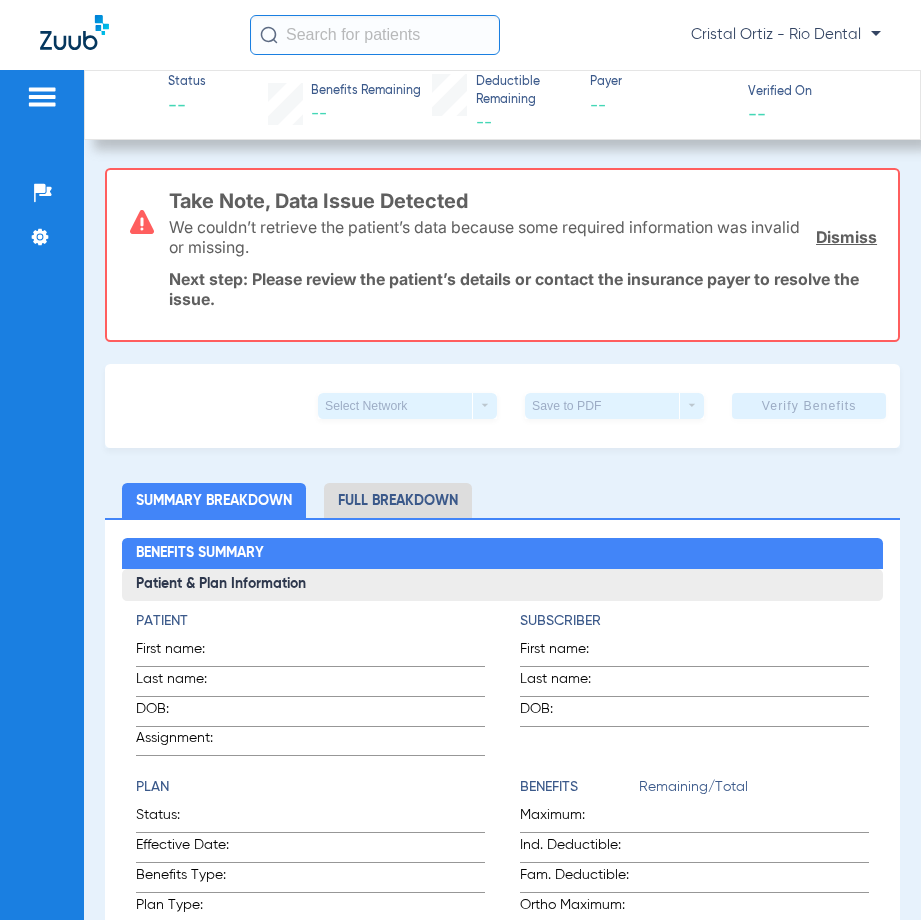 click 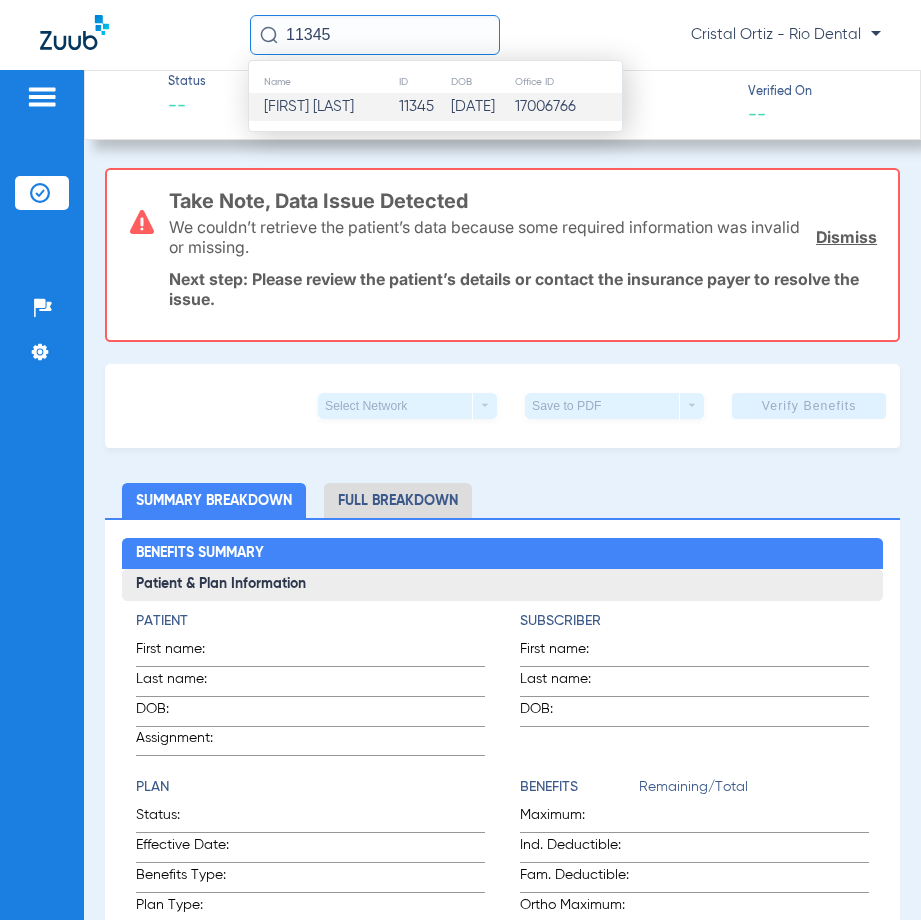 type on "11345" 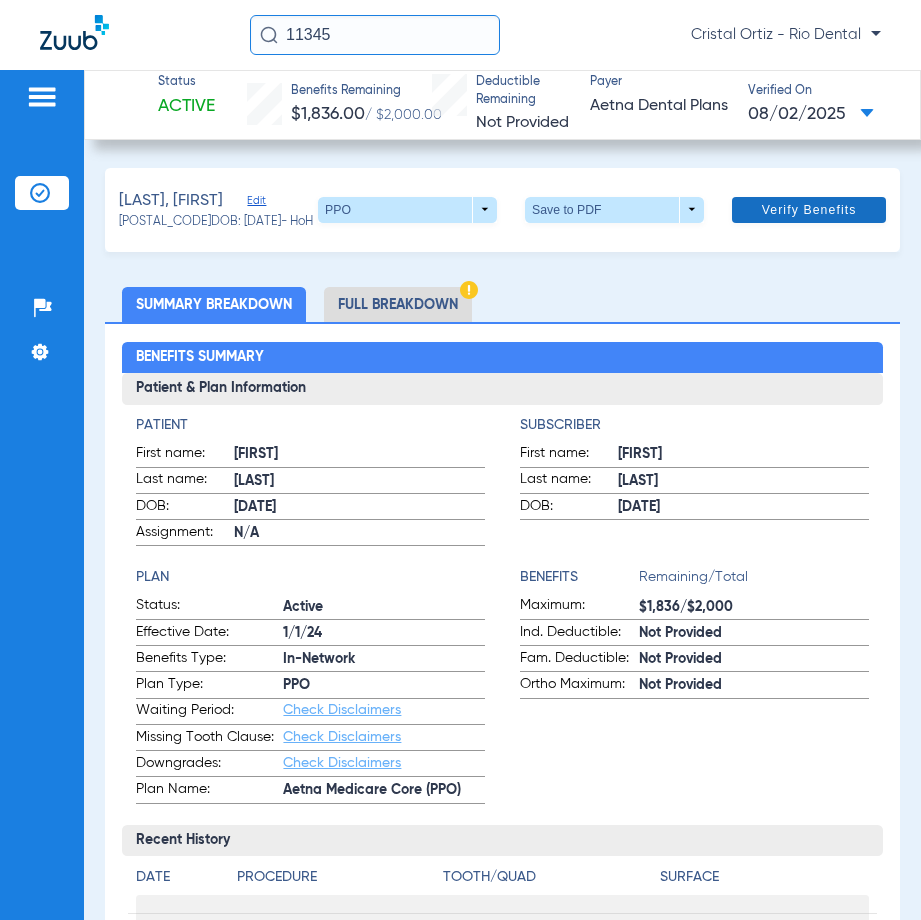 click on "Verify Benefits" 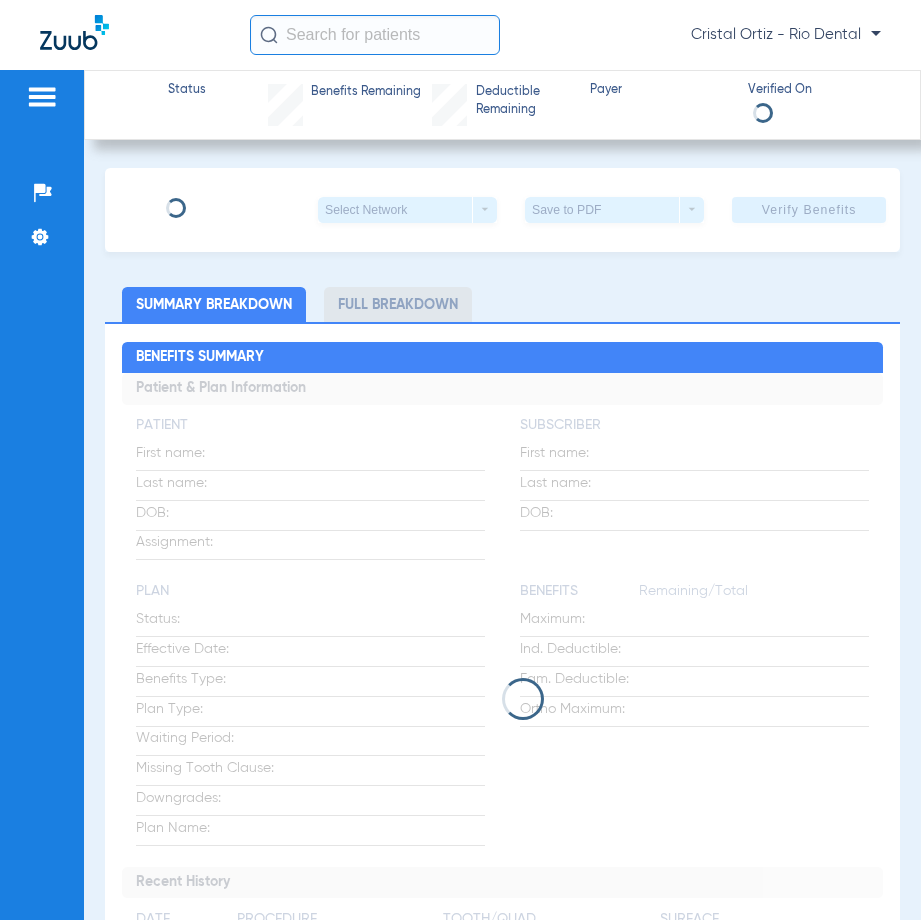 scroll, scrollTop: 0, scrollLeft: 0, axis: both 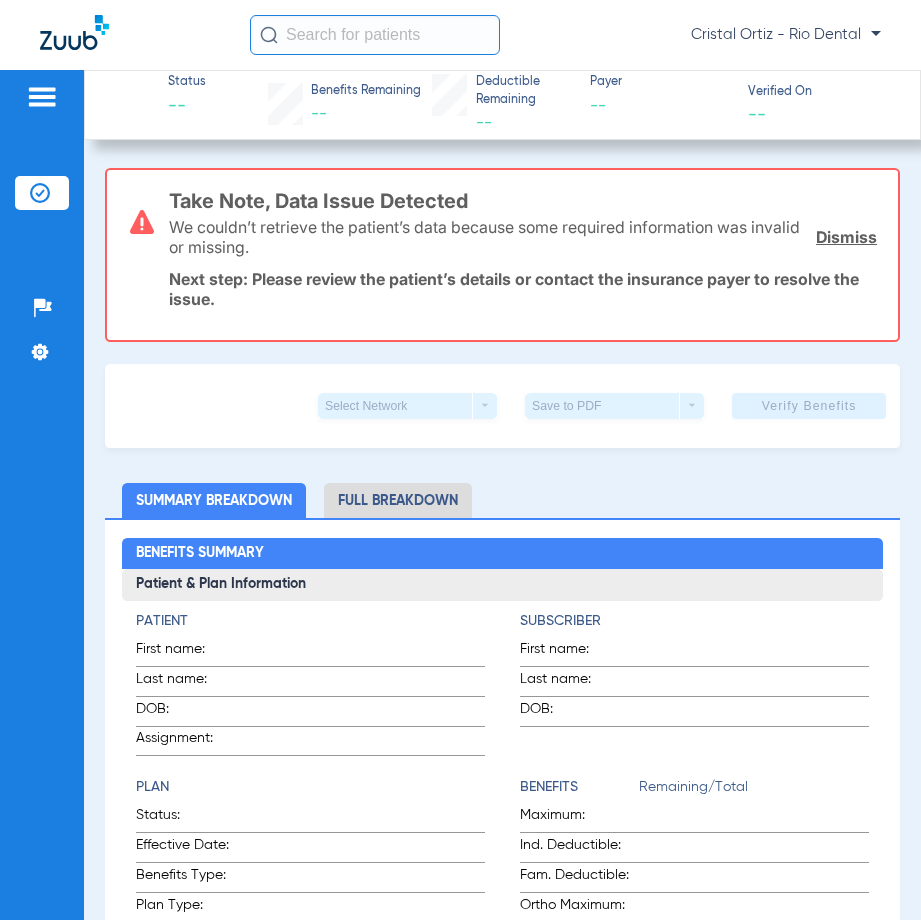 click 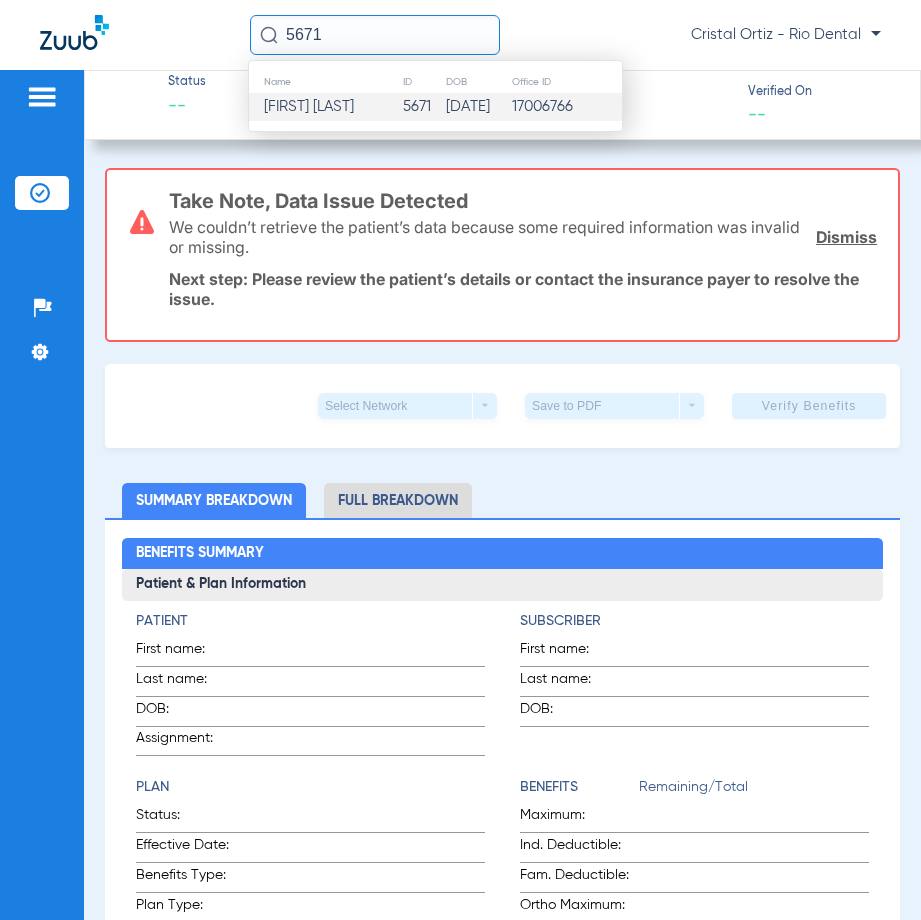 type on "5671" 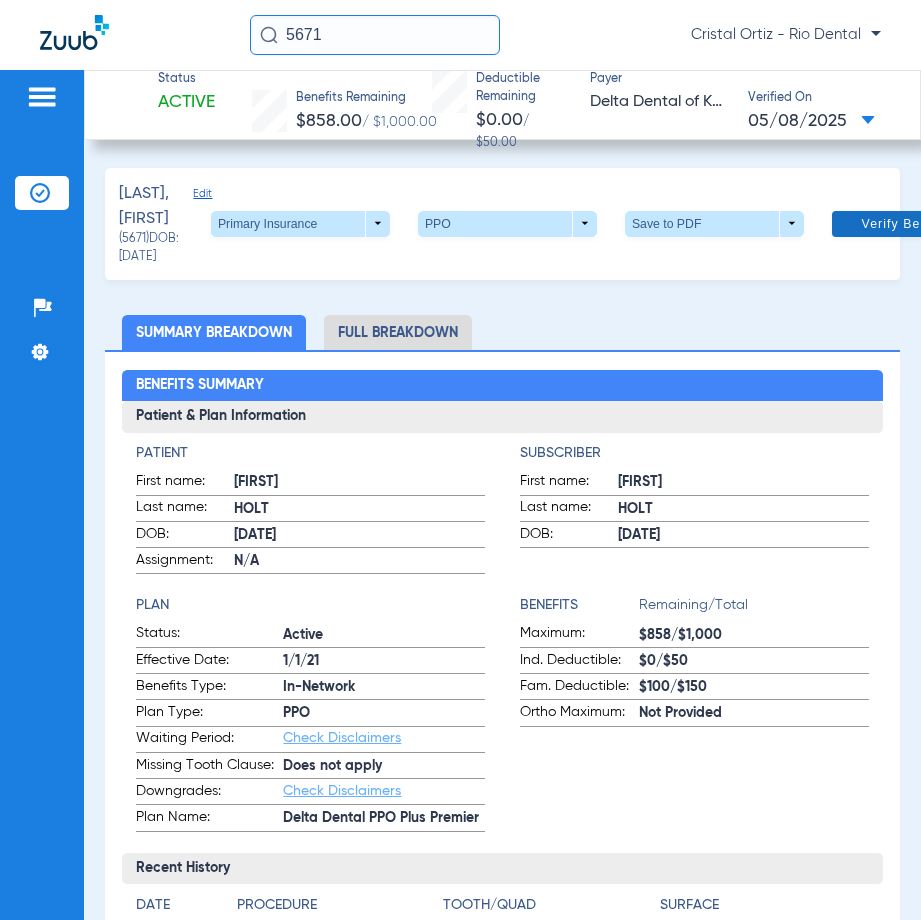 click on "Verify Benefits" 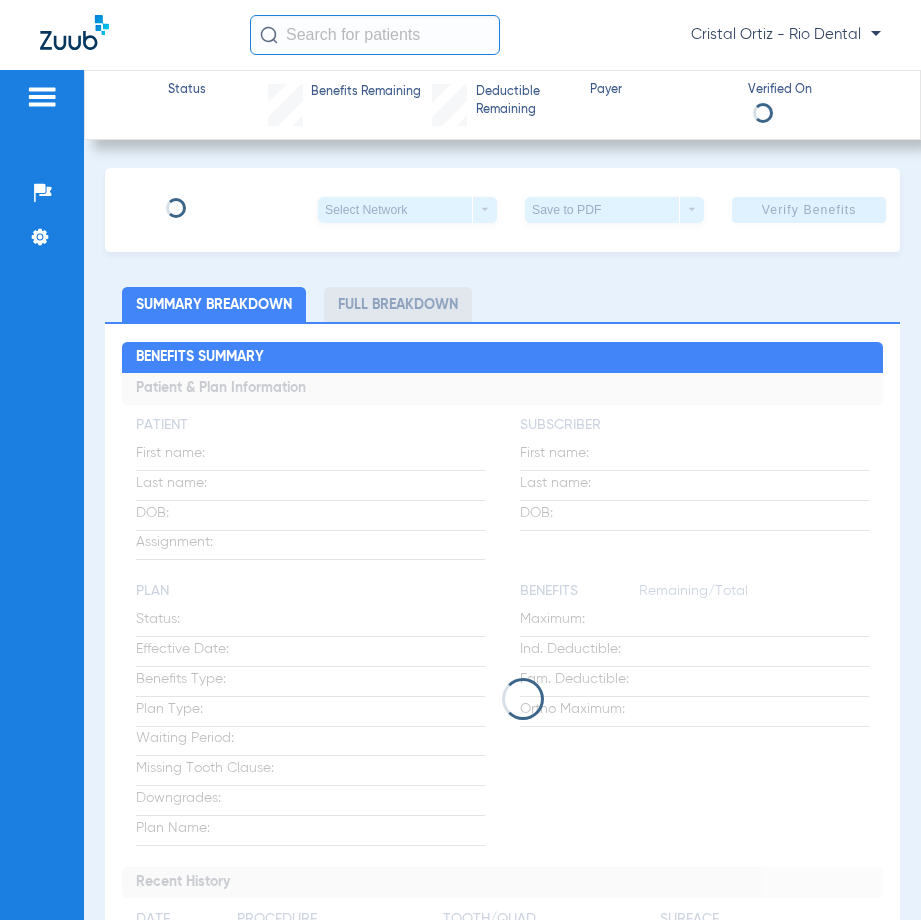 scroll, scrollTop: 0, scrollLeft: 0, axis: both 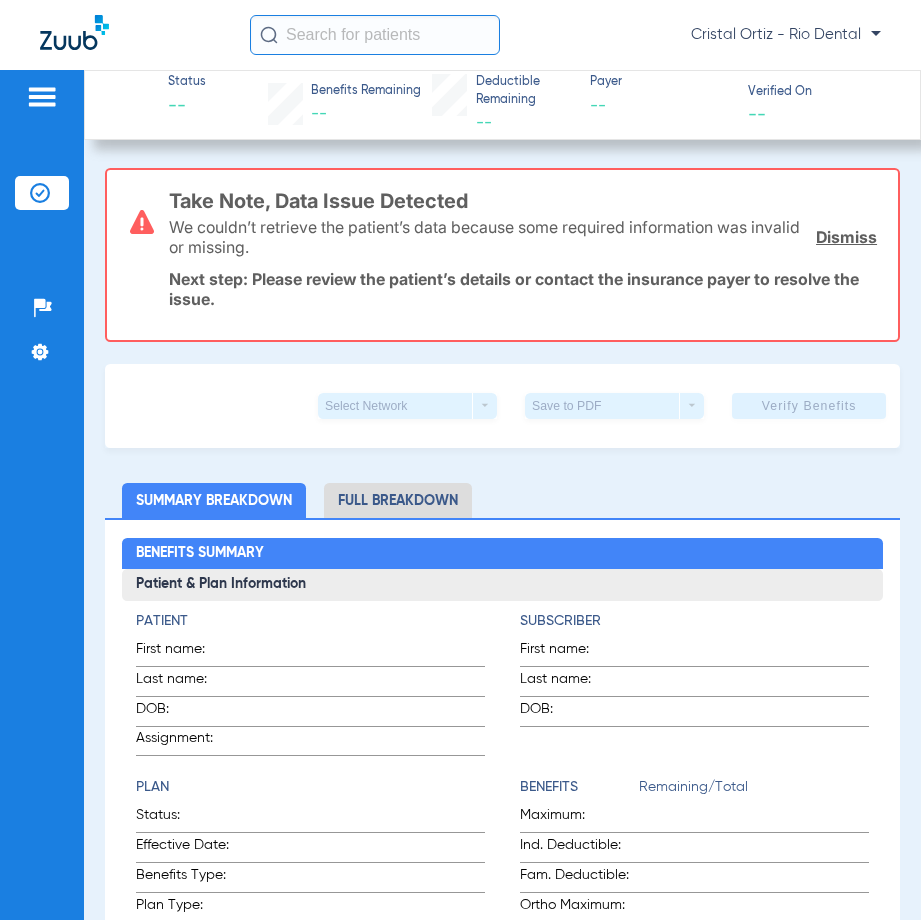 click 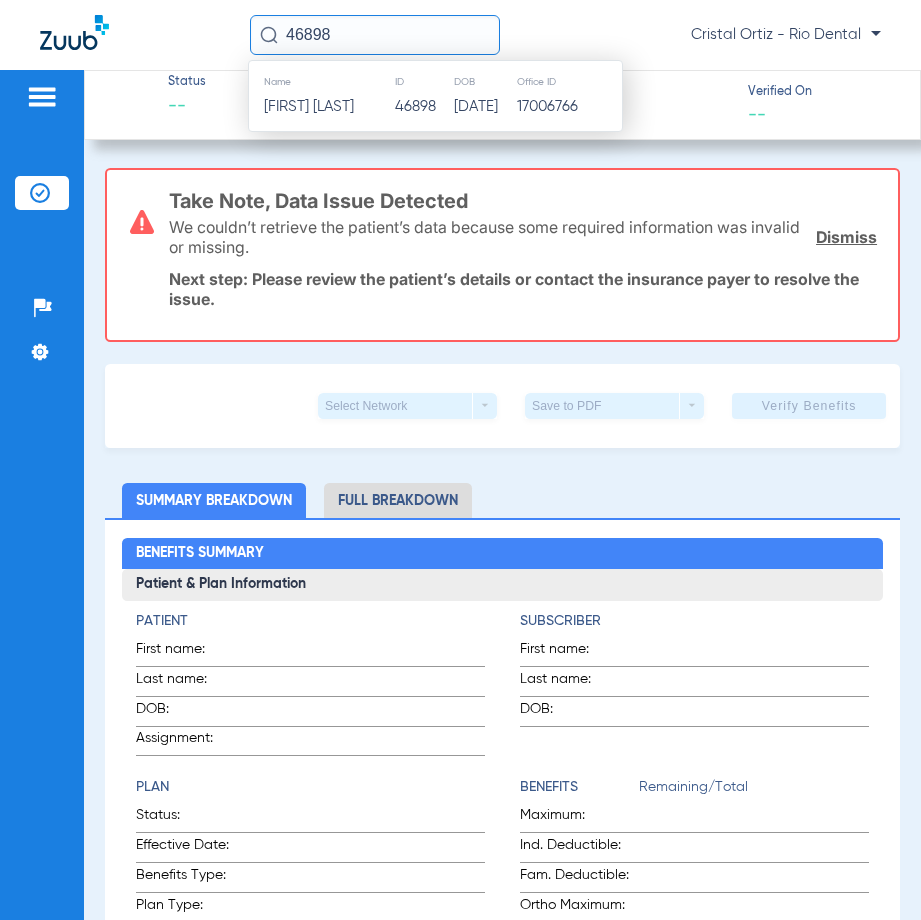 type on "46898" 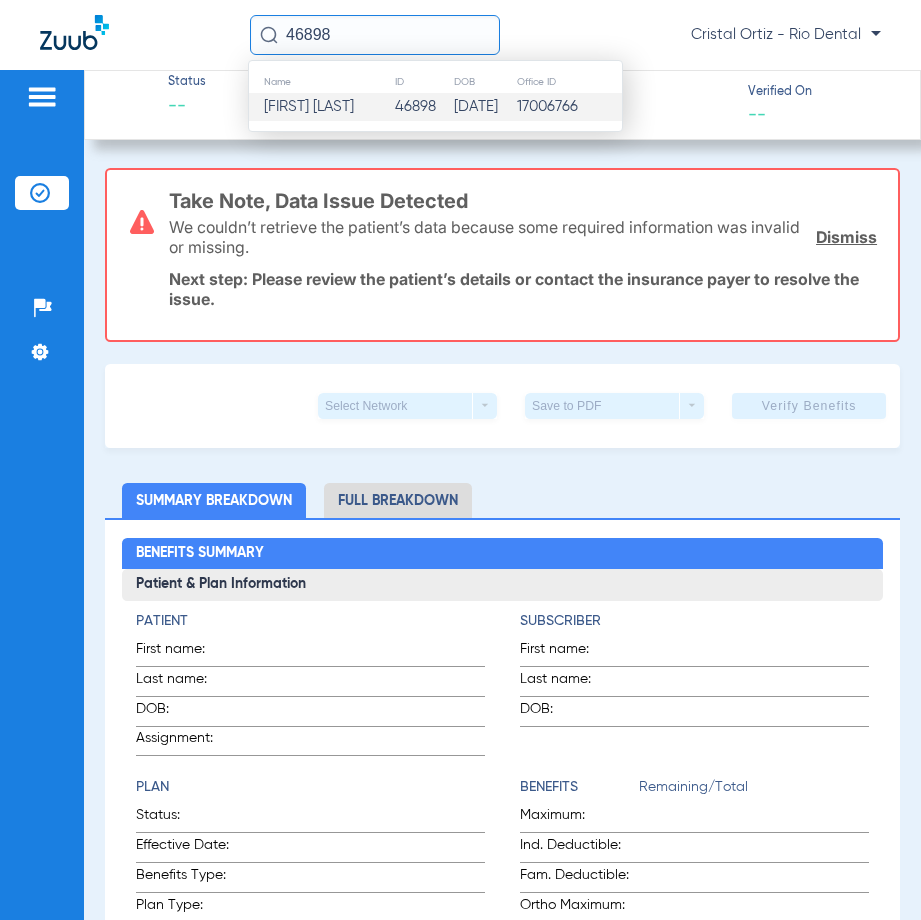 click on "06/03/1952" 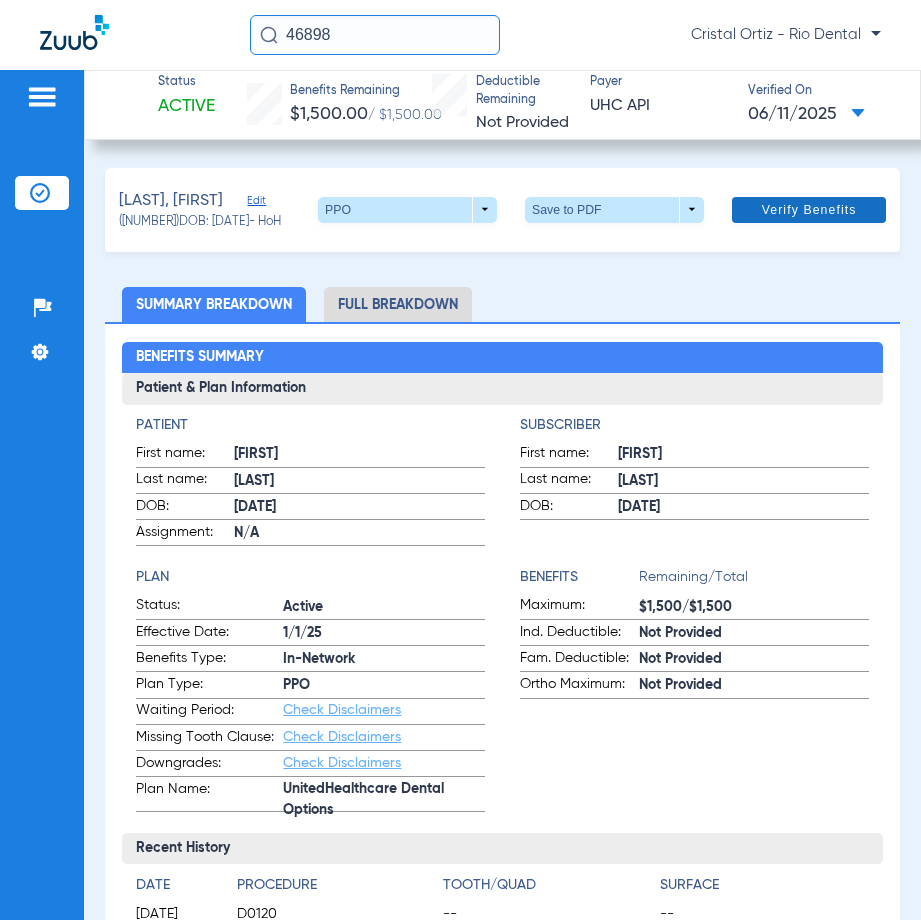 click 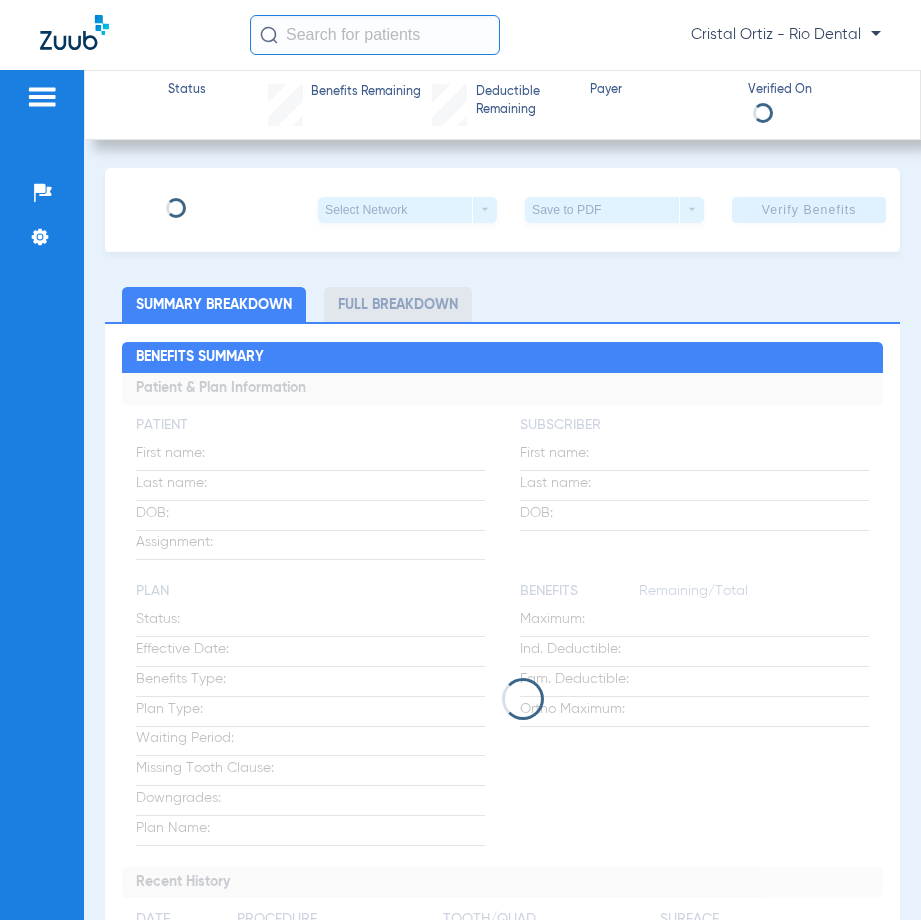 scroll, scrollTop: 0, scrollLeft: 0, axis: both 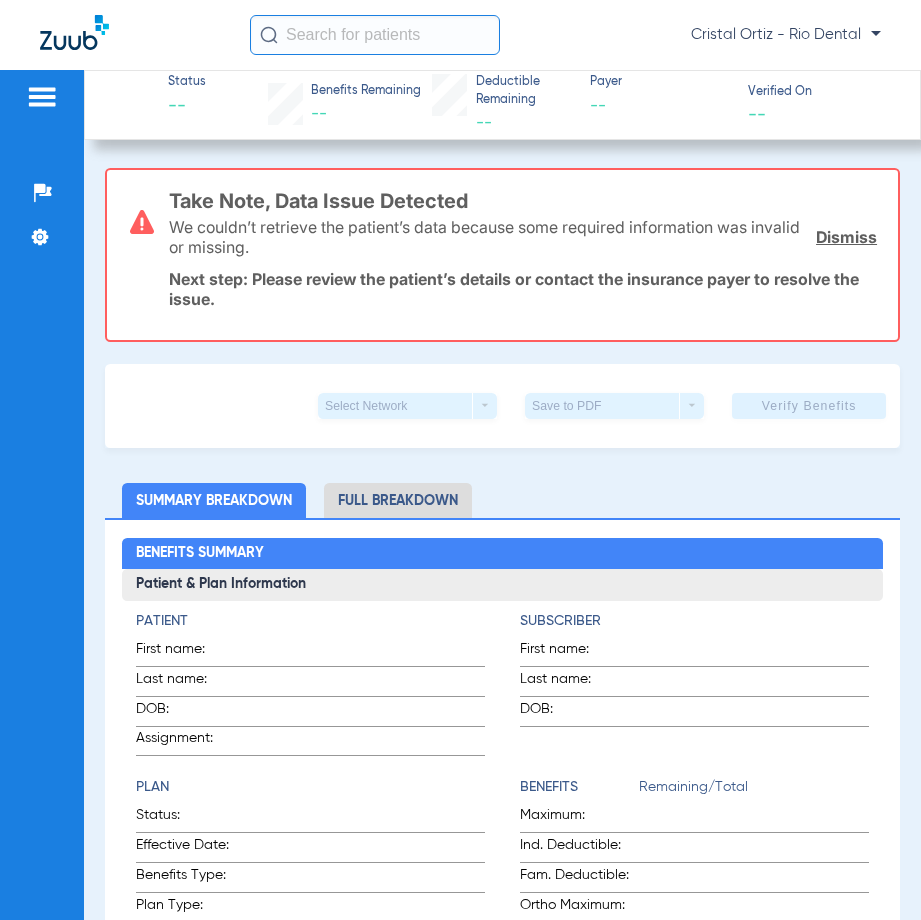 click 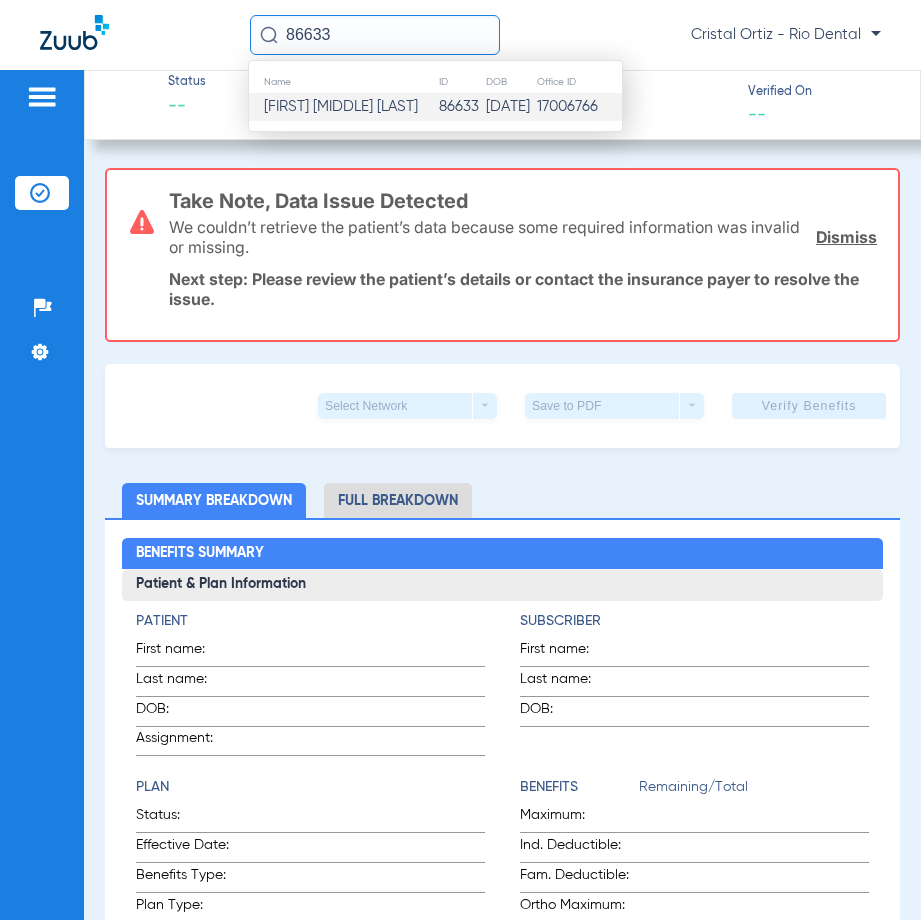 type on "86633" 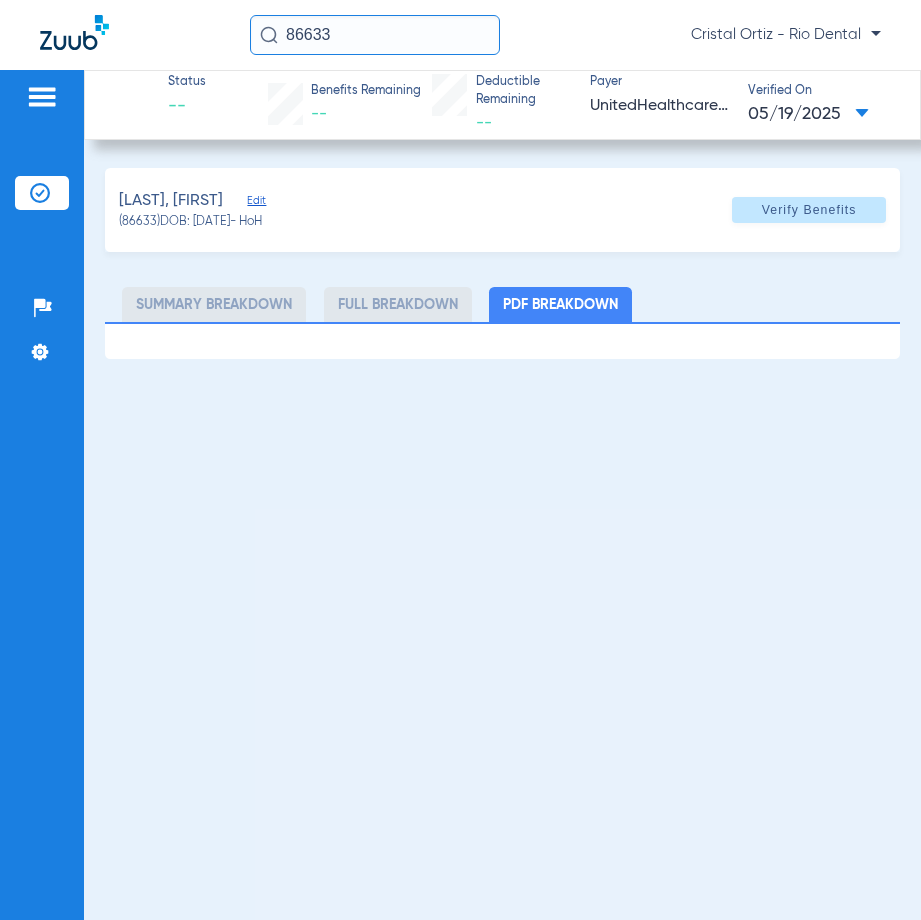 click on "Verify Benefits" 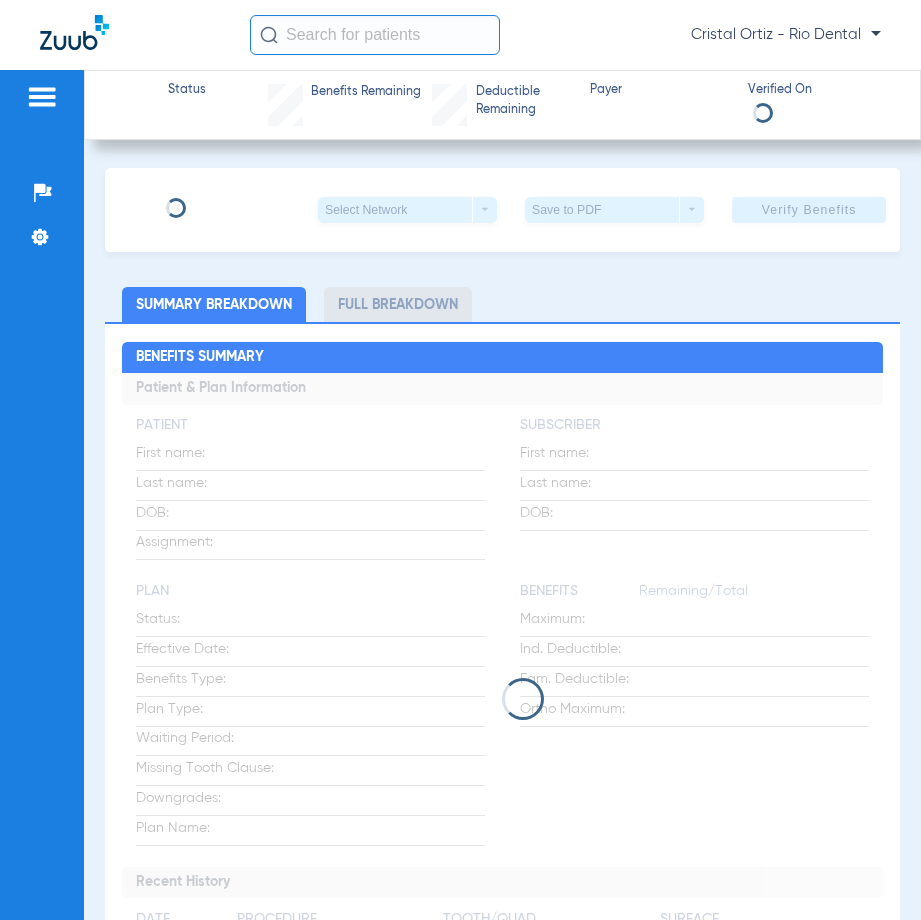 scroll, scrollTop: 0, scrollLeft: 0, axis: both 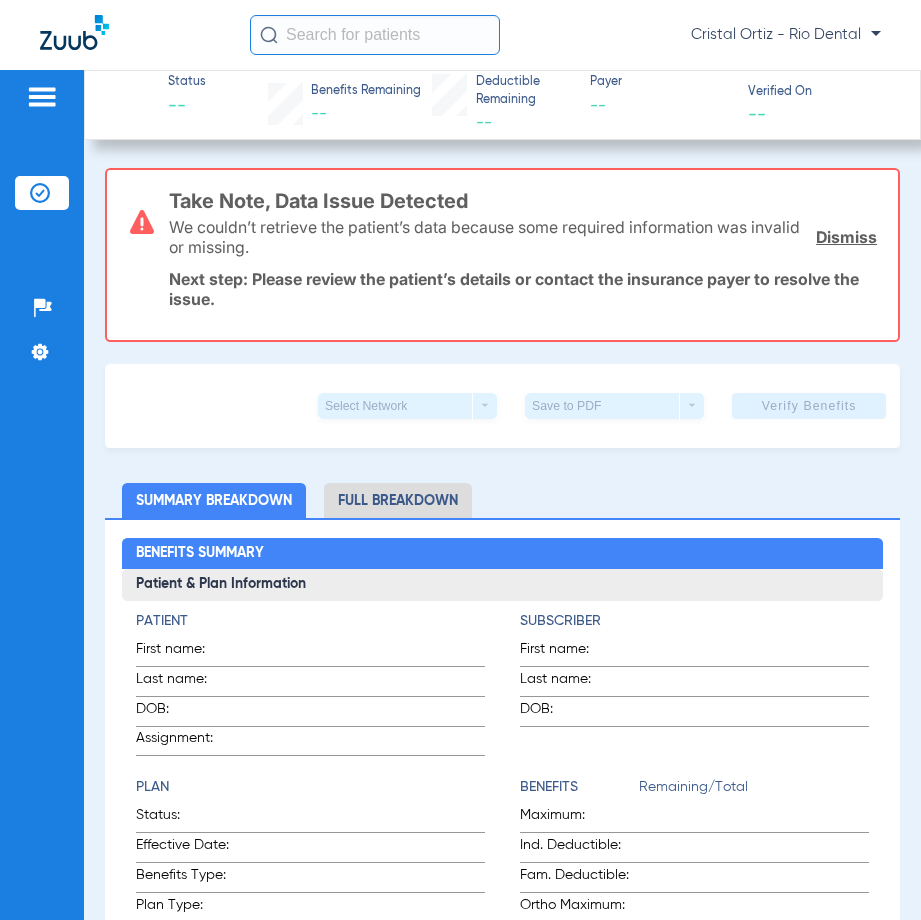 click 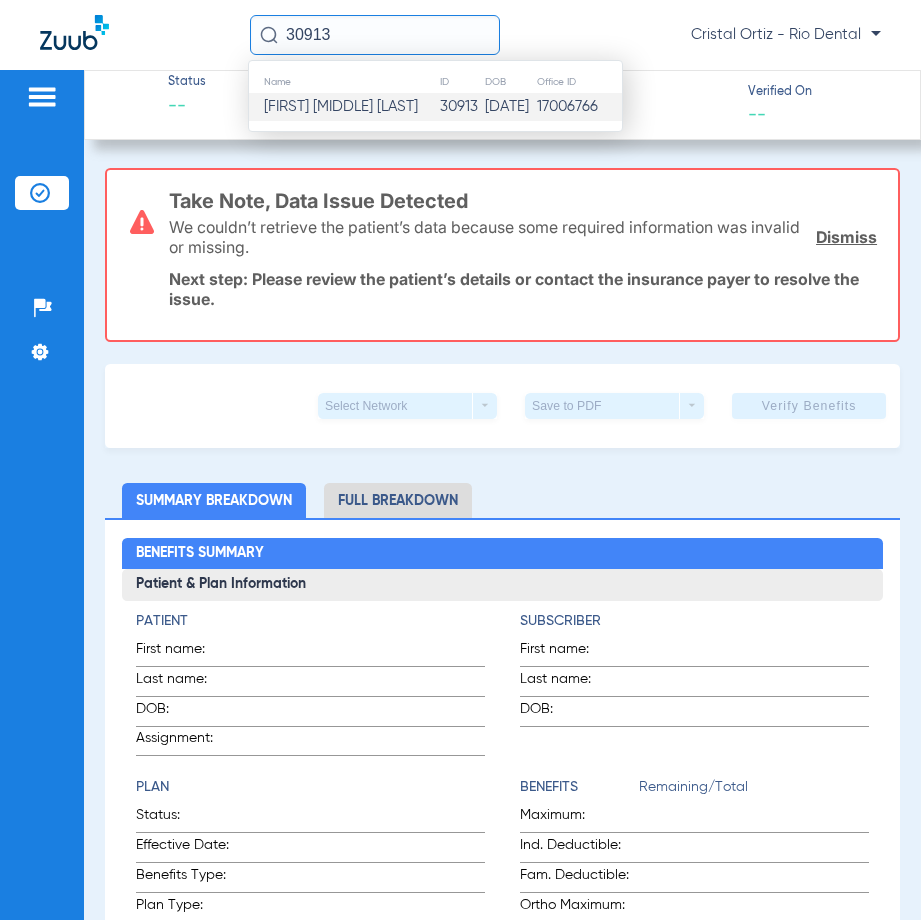 type on "30913" 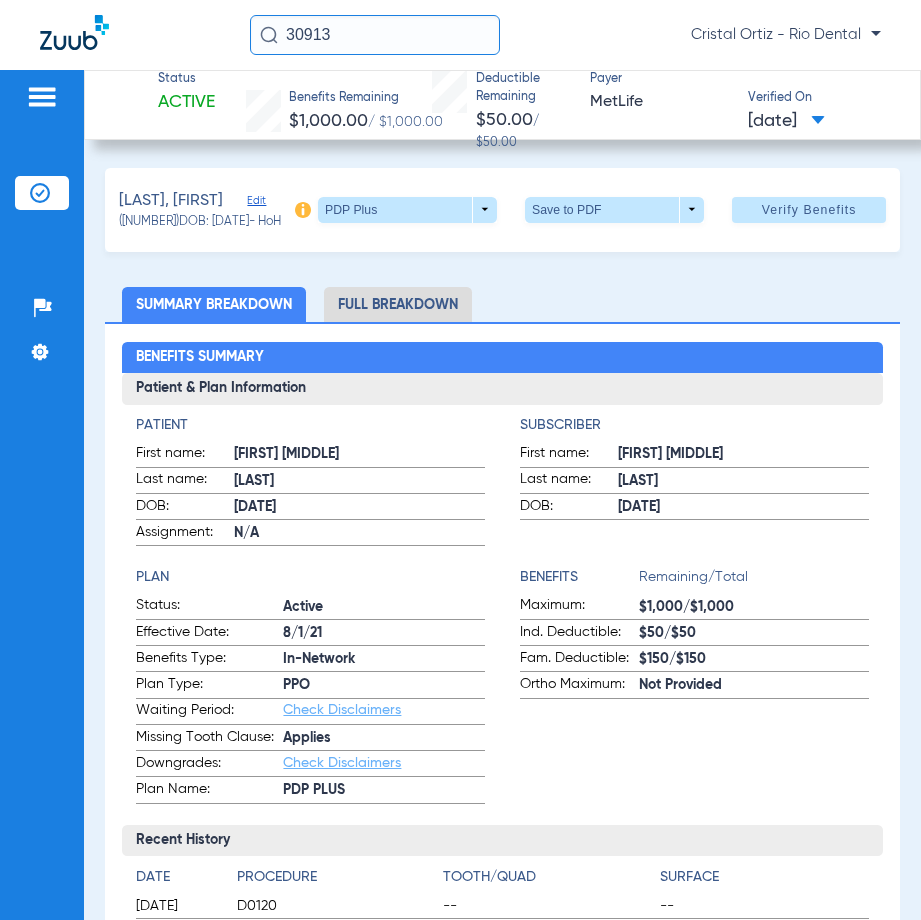 drag, startPoint x: 810, startPoint y: 204, endPoint x: 826, endPoint y: 206, distance: 16.124516 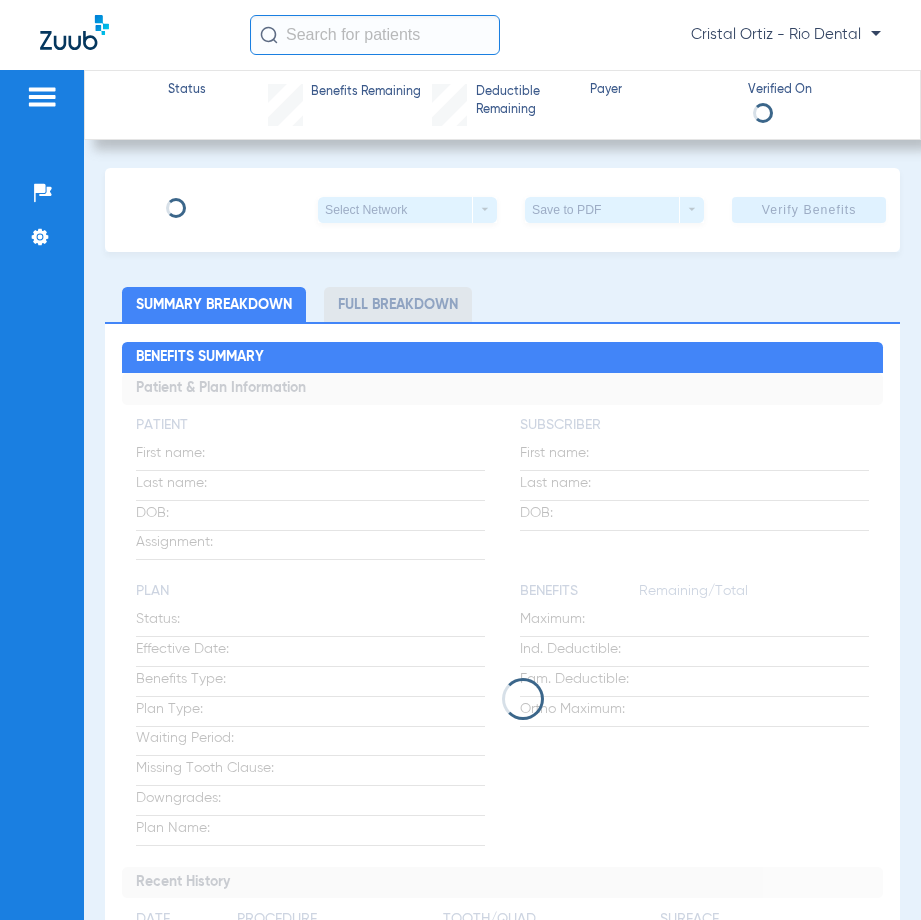 scroll, scrollTop: 0, scrollLeft: 0, axis: both 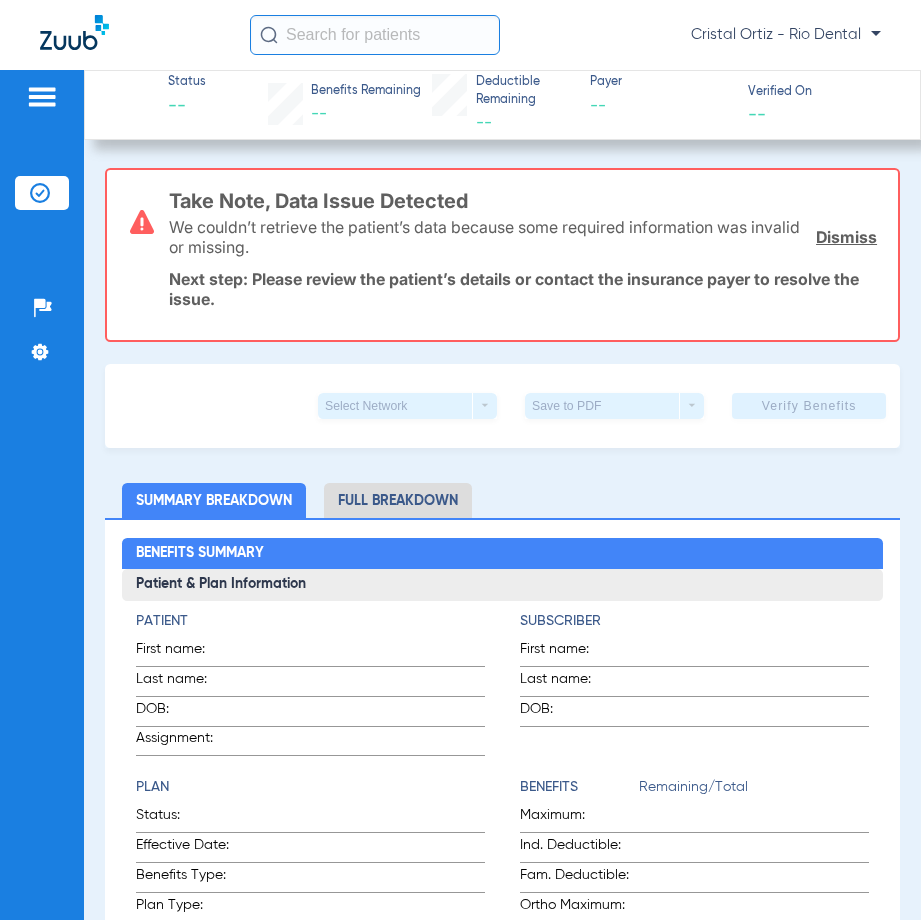 click 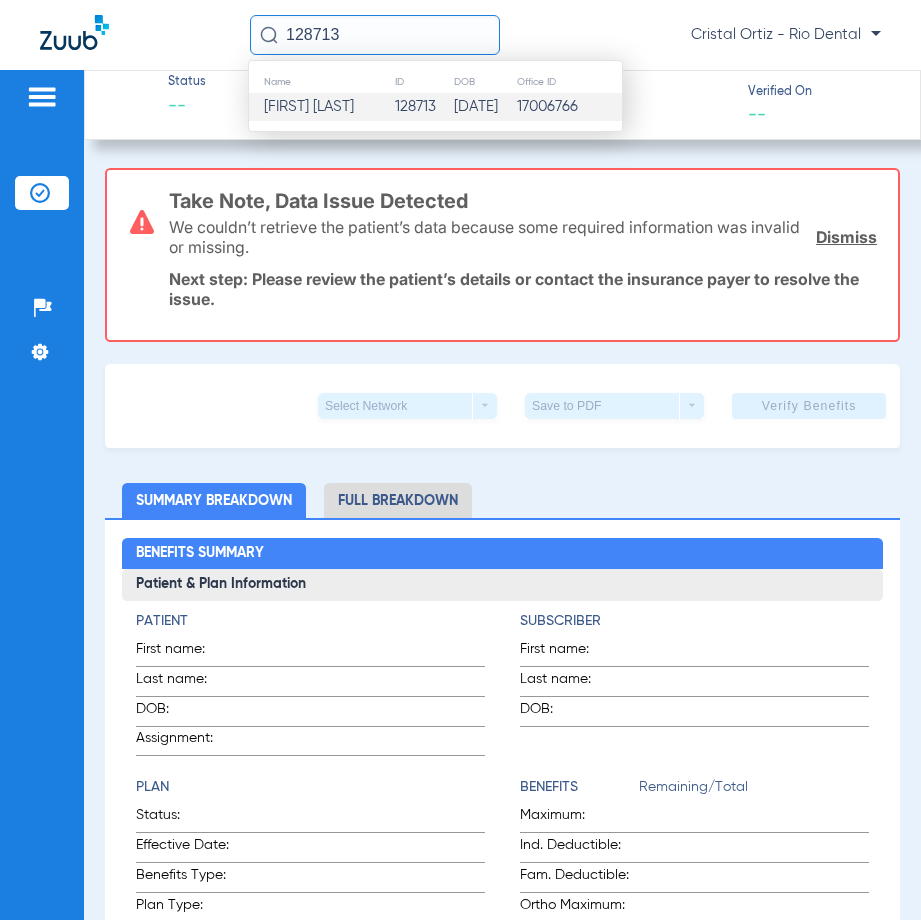 type on "128713" 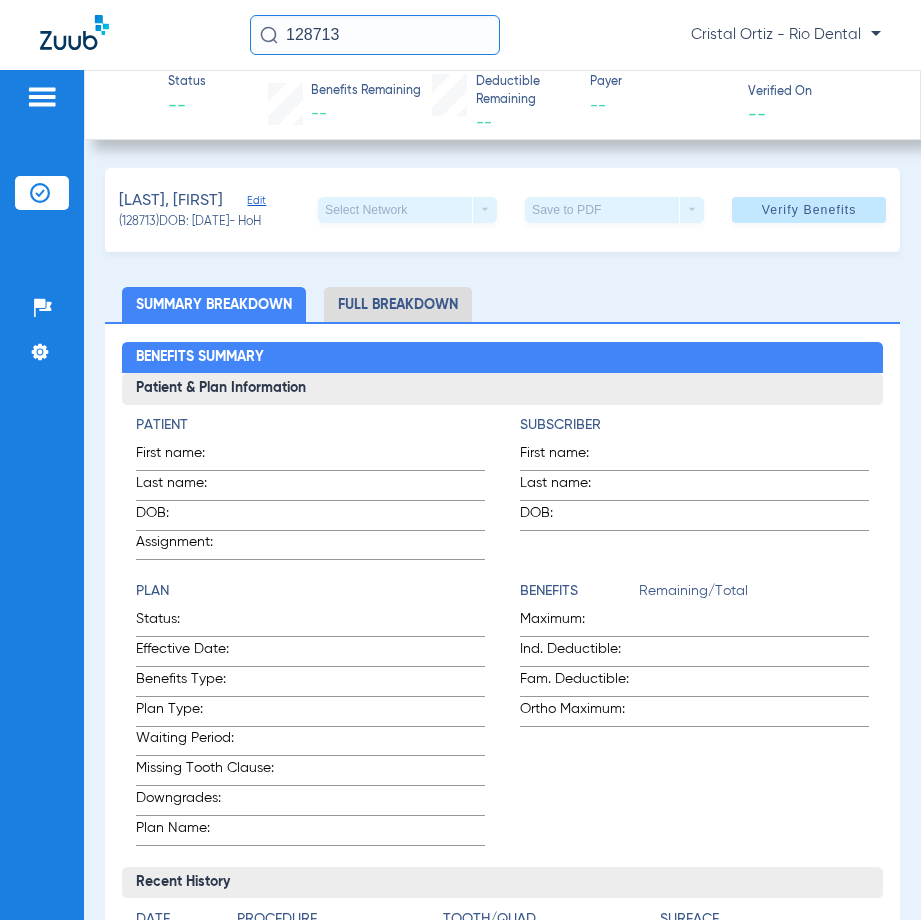 click 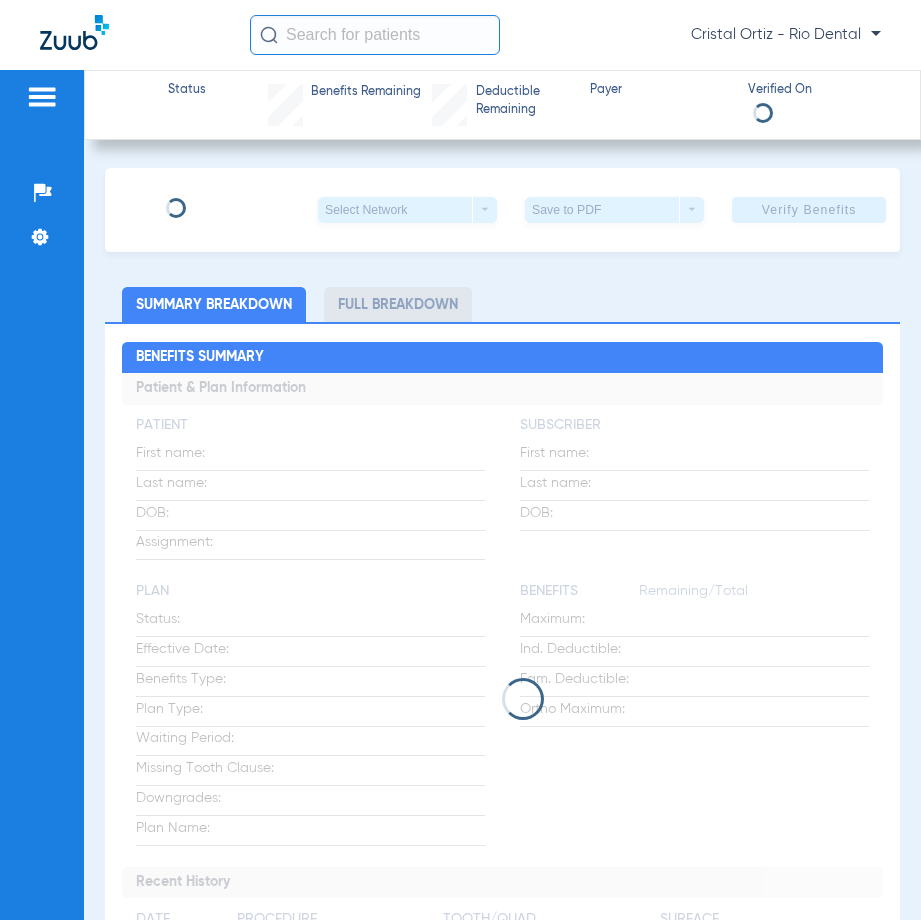scroll, scrollTop: 0, scrollLeft: 0, axis: both 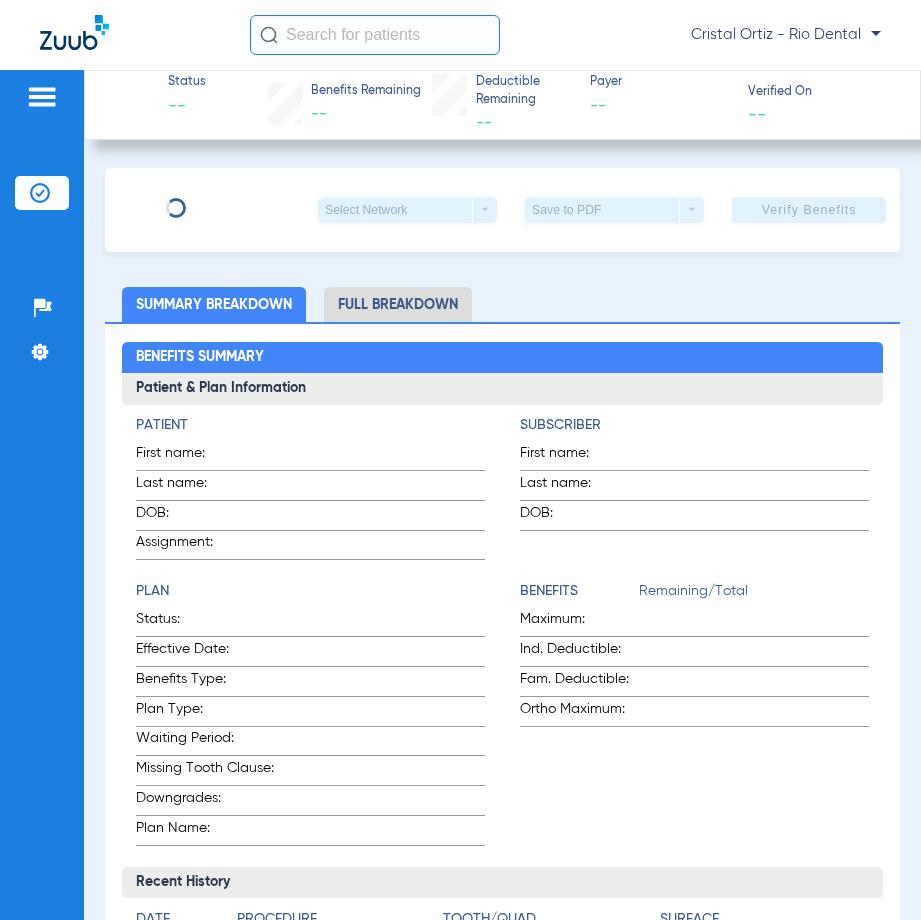 click 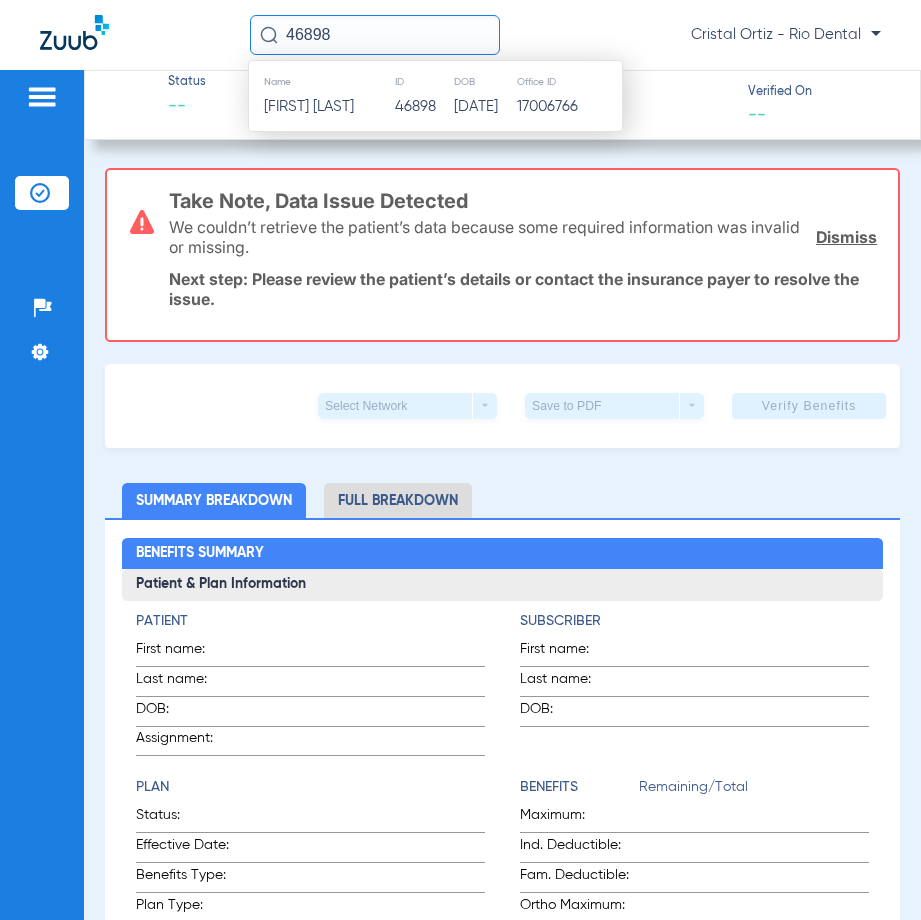 type on "46898" 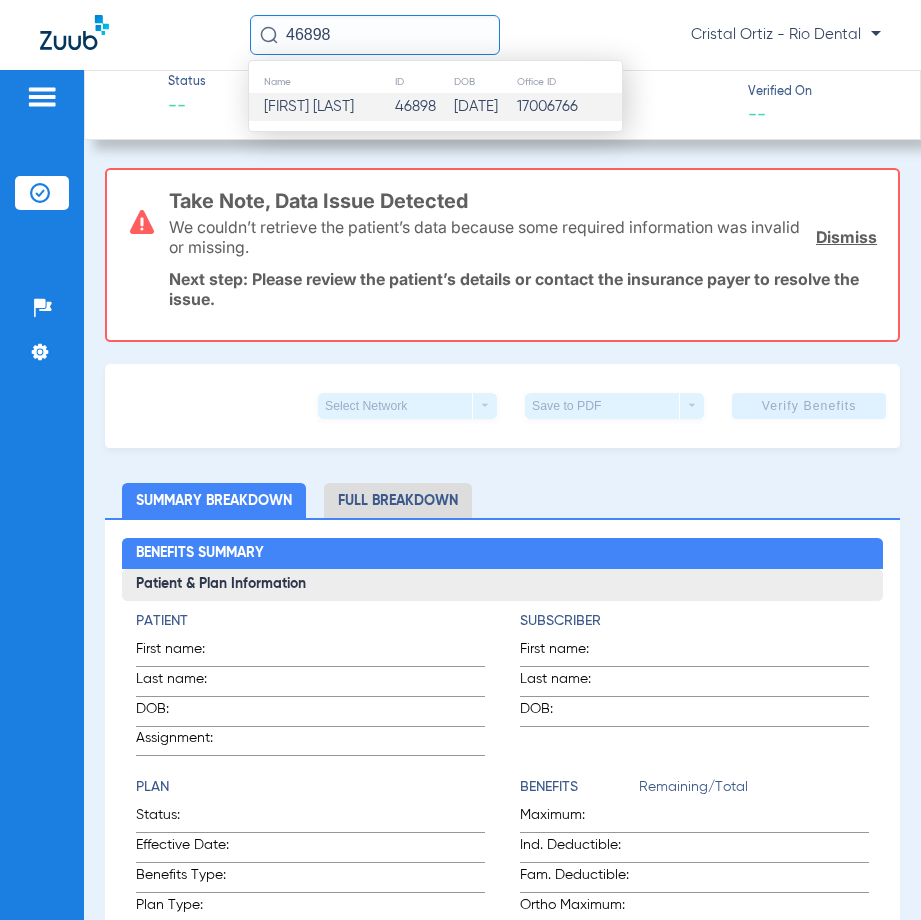 click on "46898" 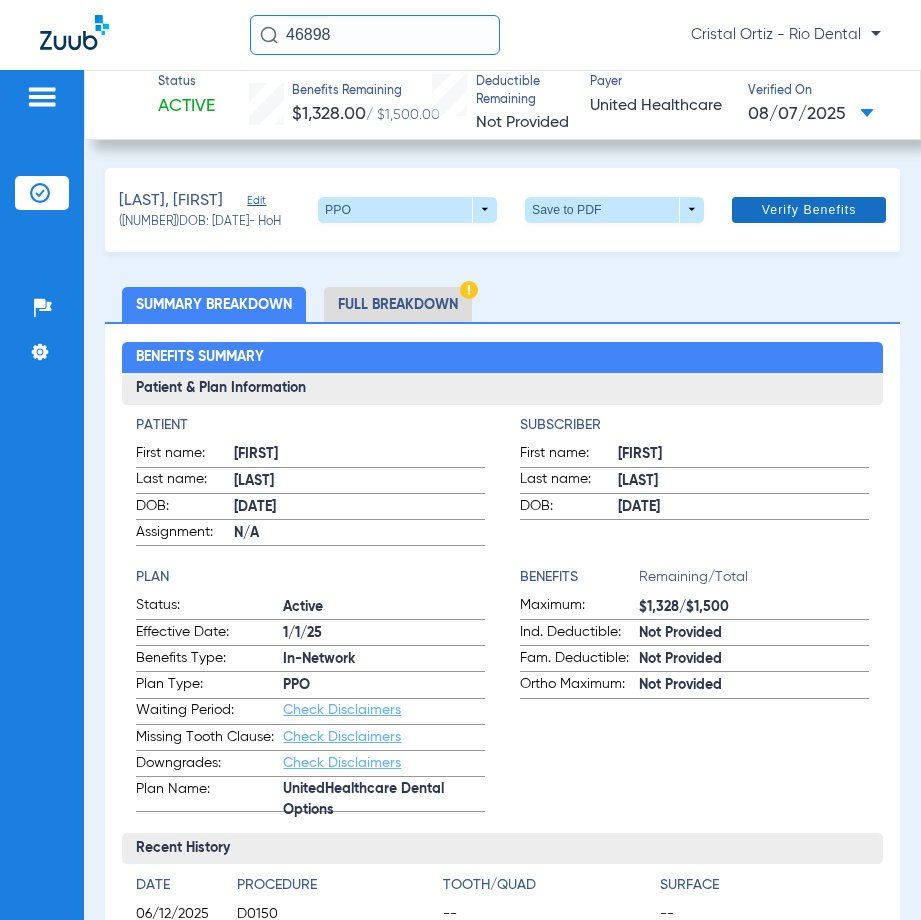 click on "Verify Benefits" 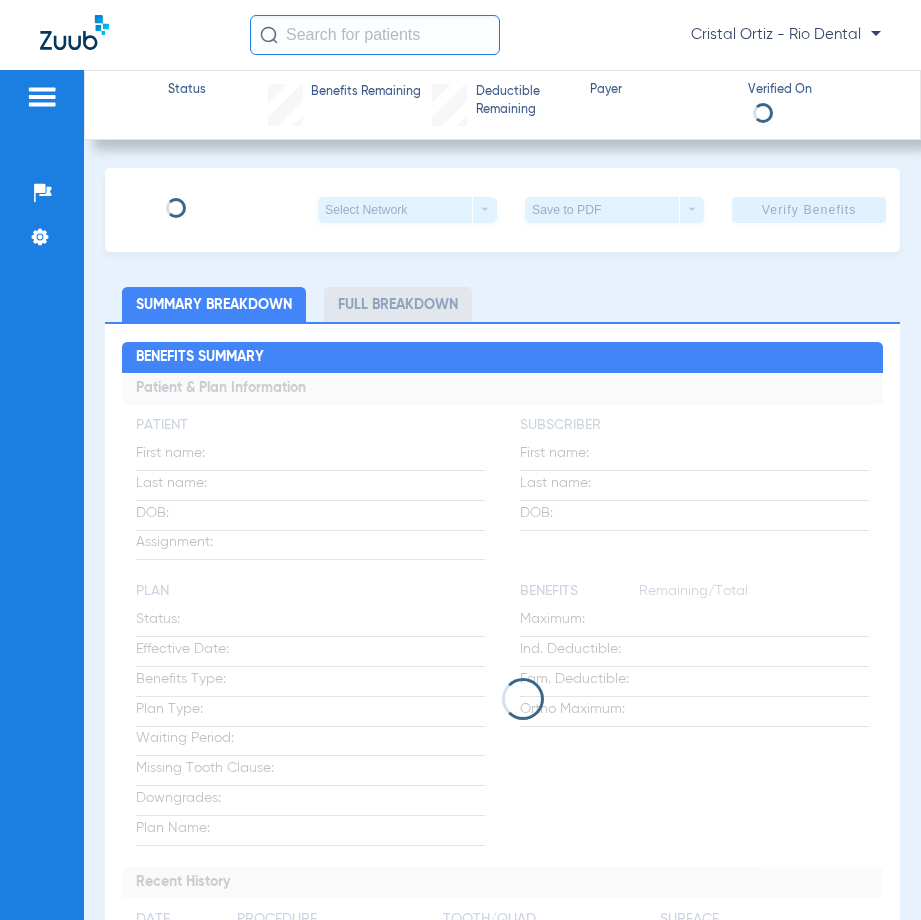 scroll, scrollTop: 0, scrollLeft: 0, axis: both 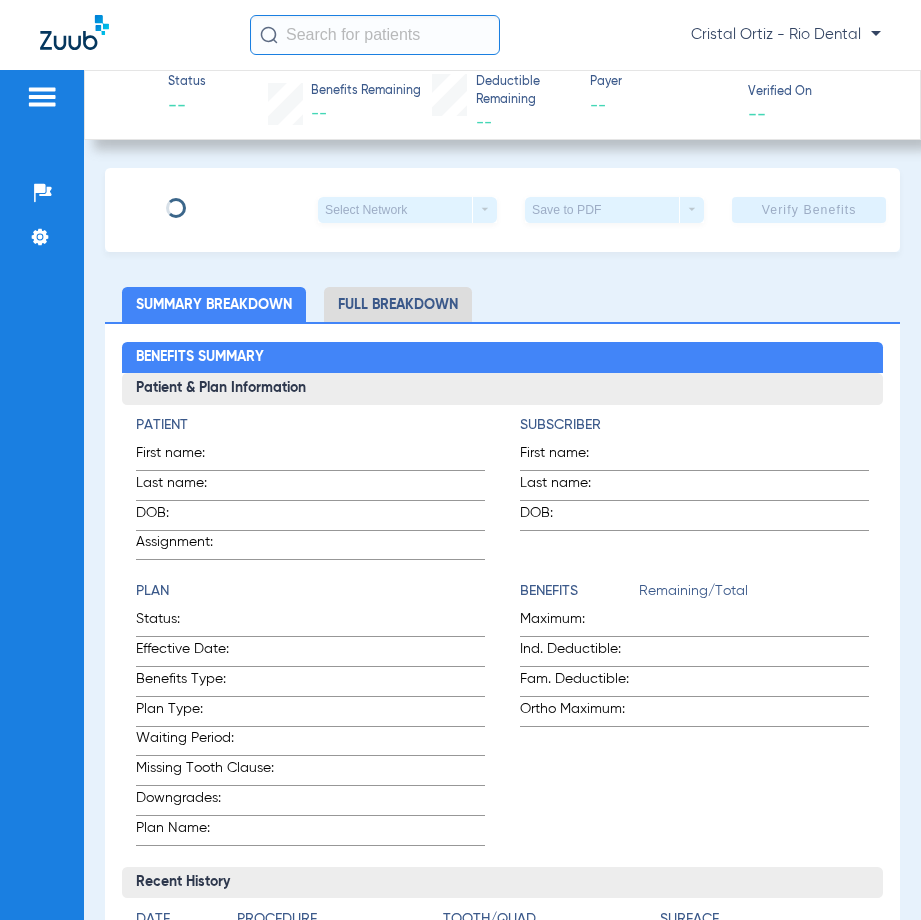 click 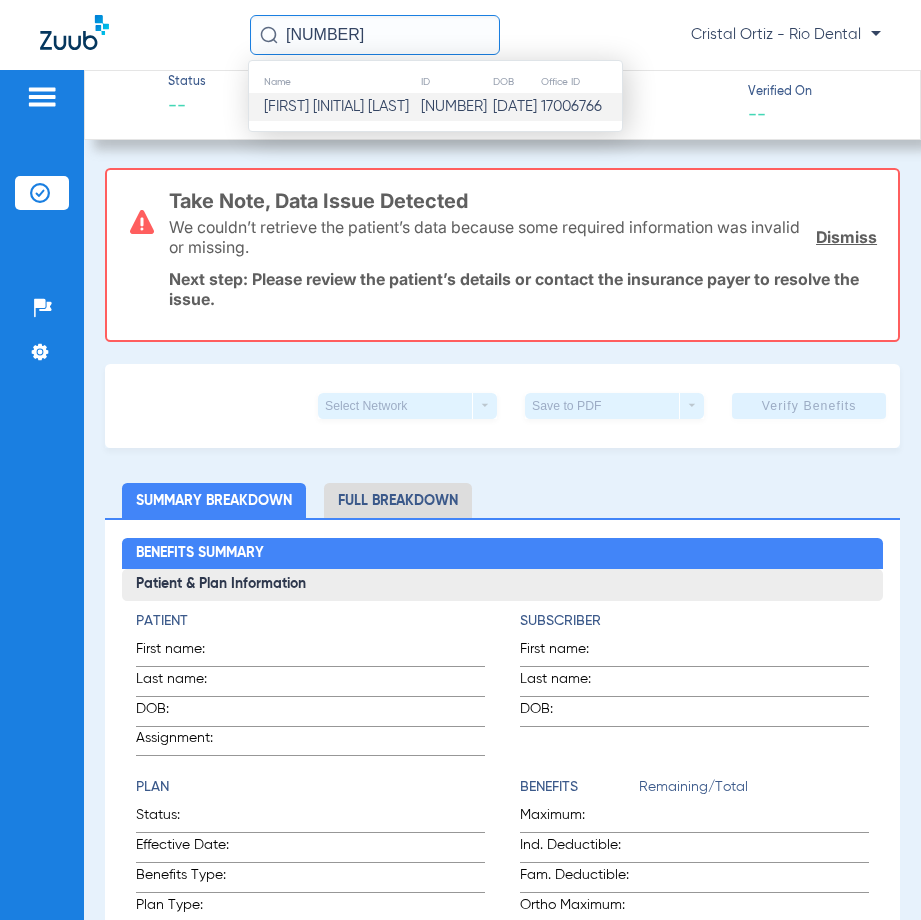 type on "[NUMBER]" 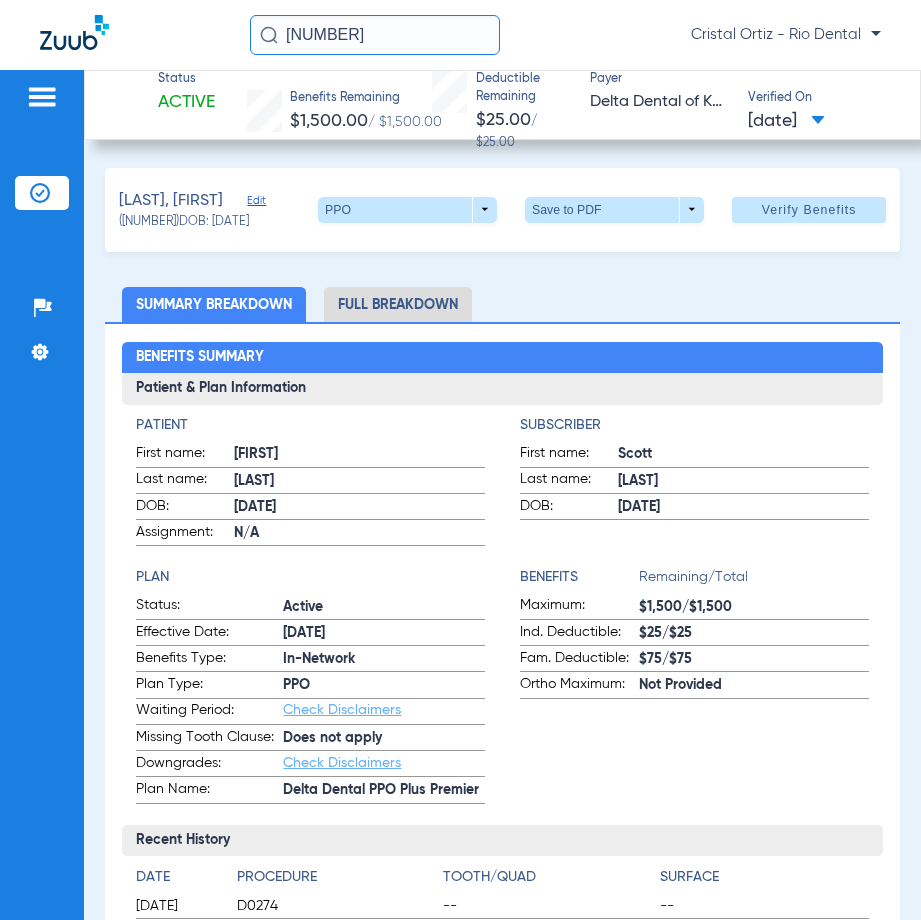 click on "Verify Benefits" 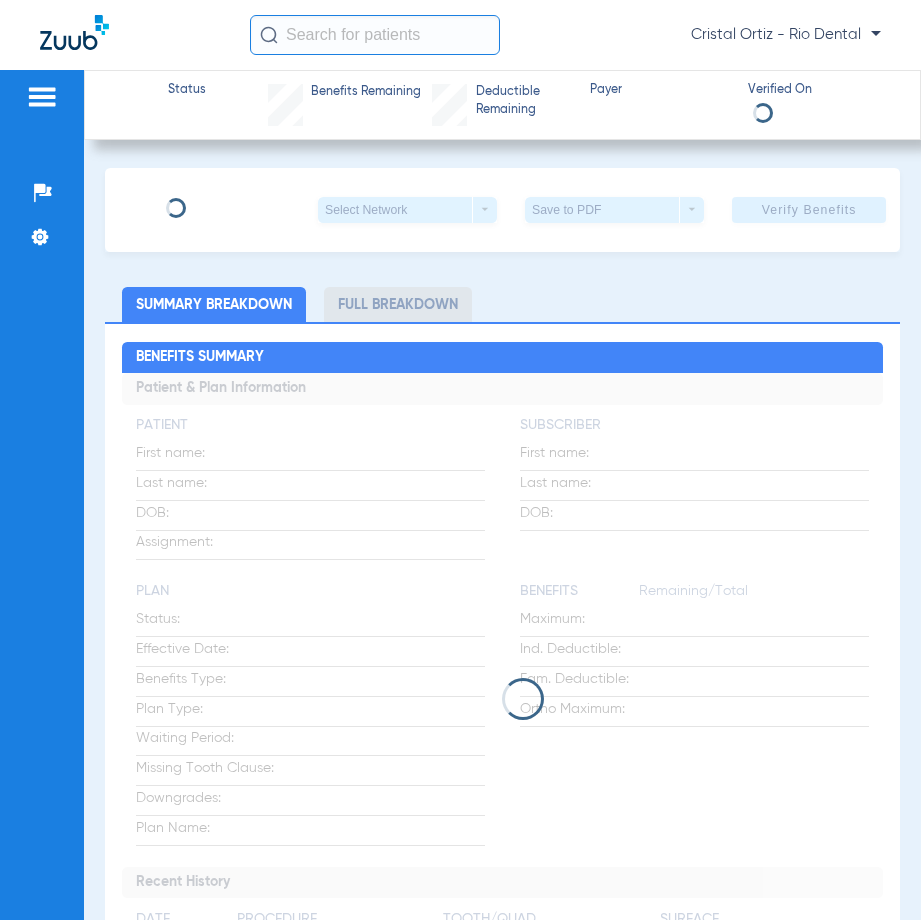 scroll, scrollTop: 0, scrollLeft: 0, axis: both 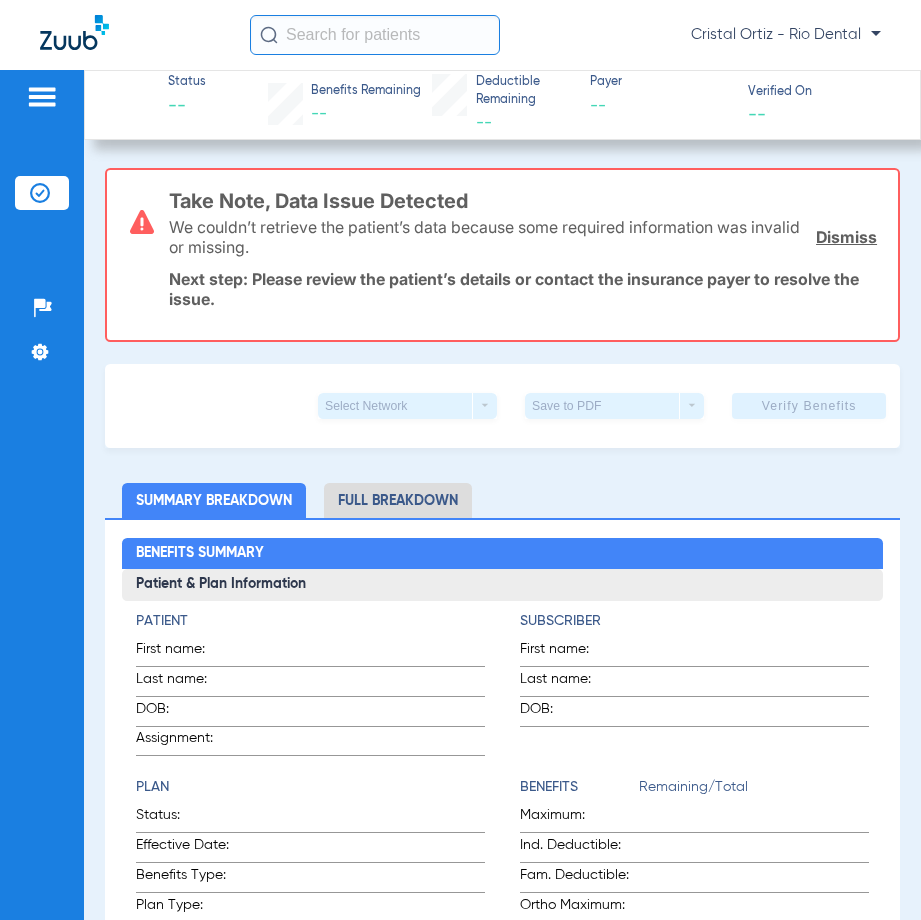 click 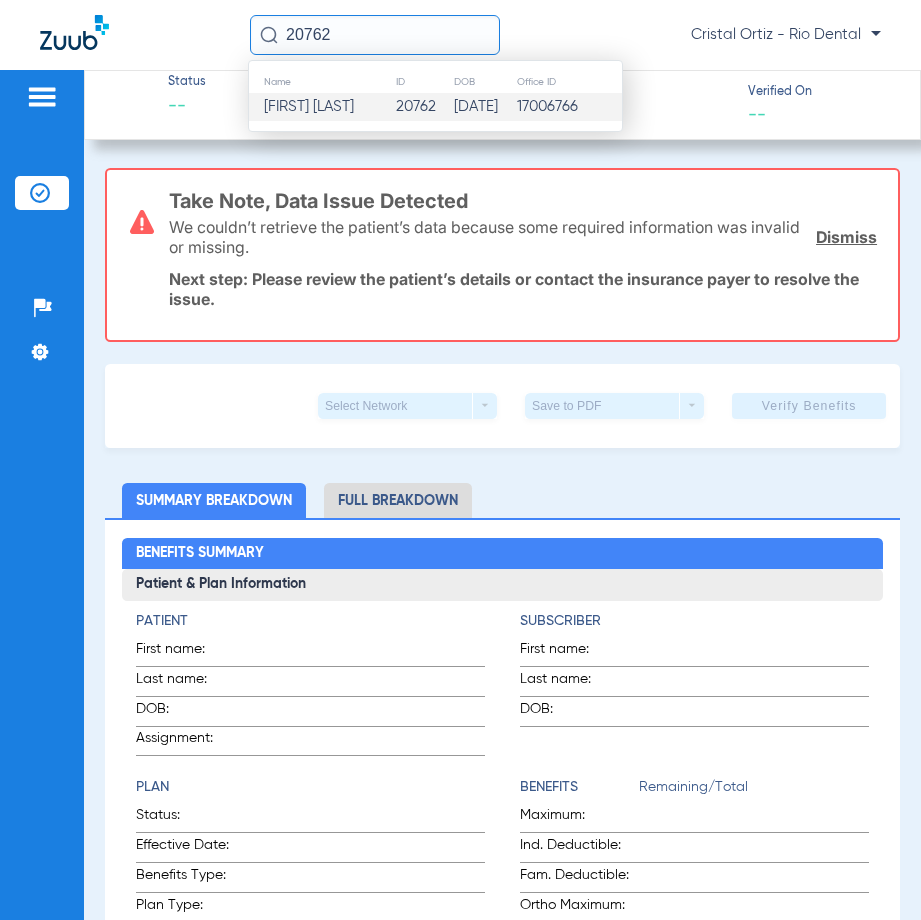 type on "20762" 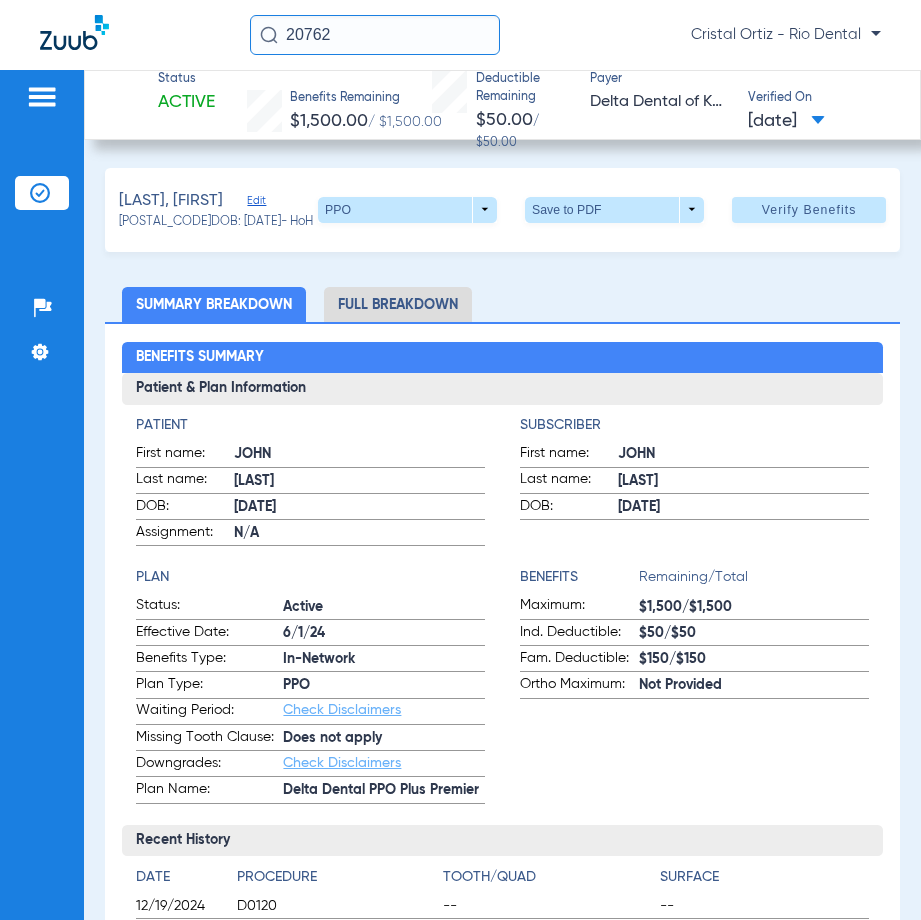 click on "Verify Benefits" 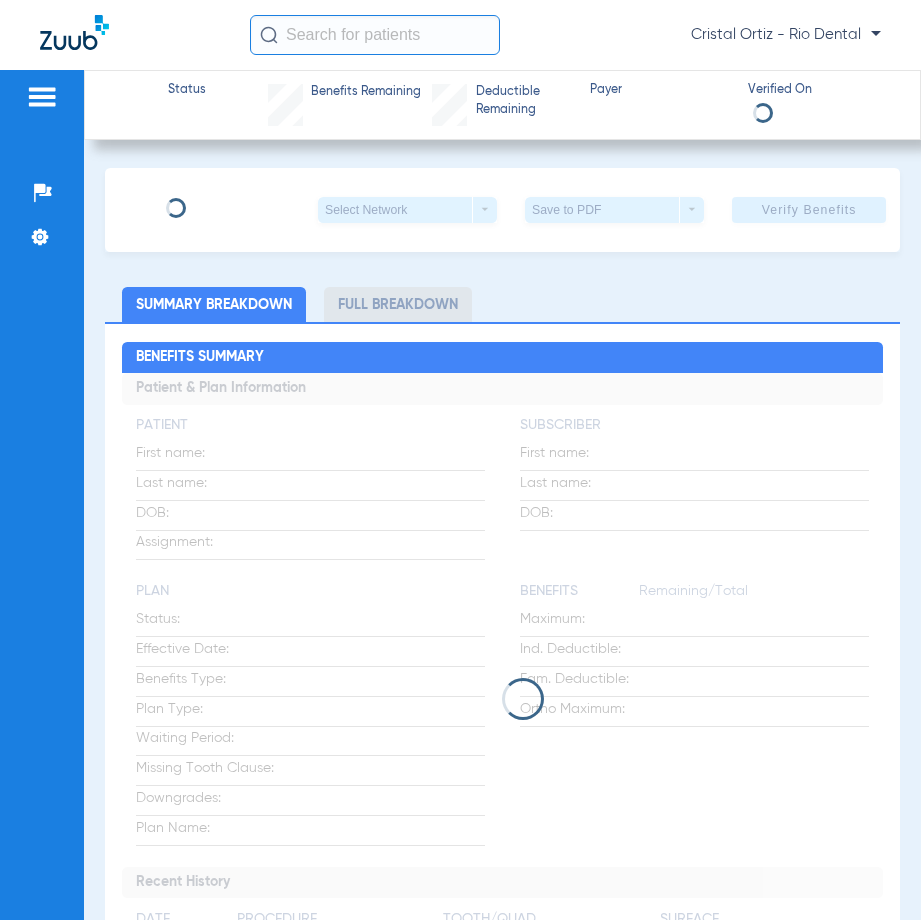 scroll, scrollTop: 0, scrollLeft: 0, axis: both 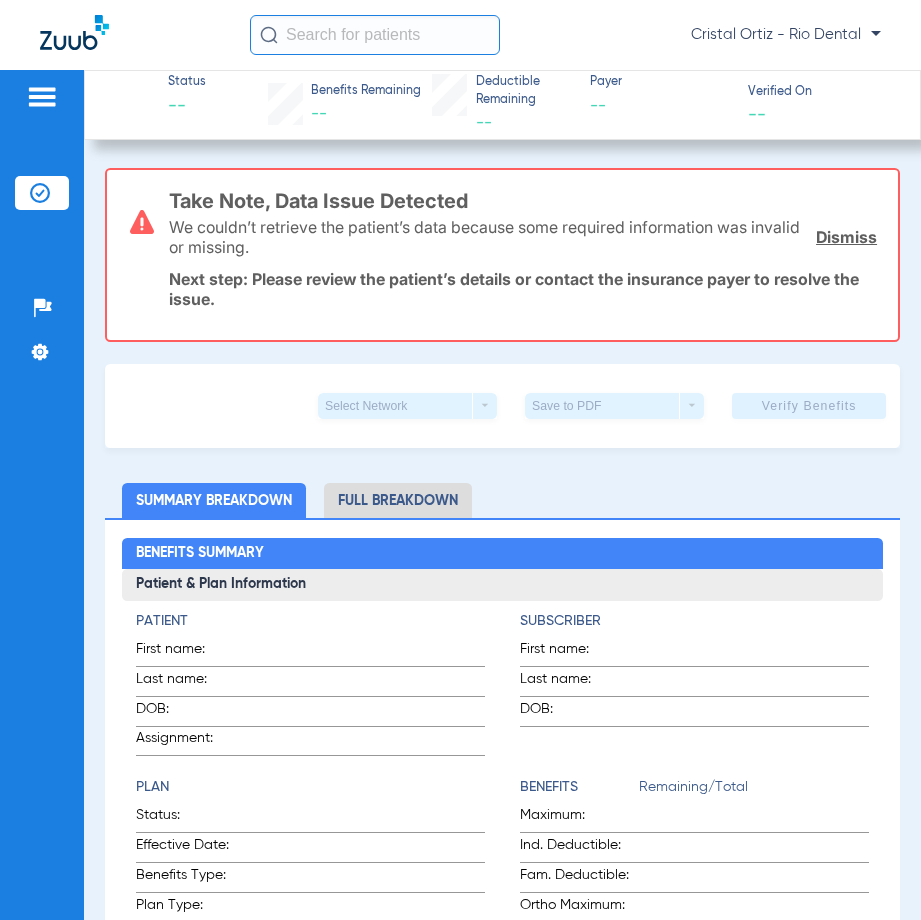 click 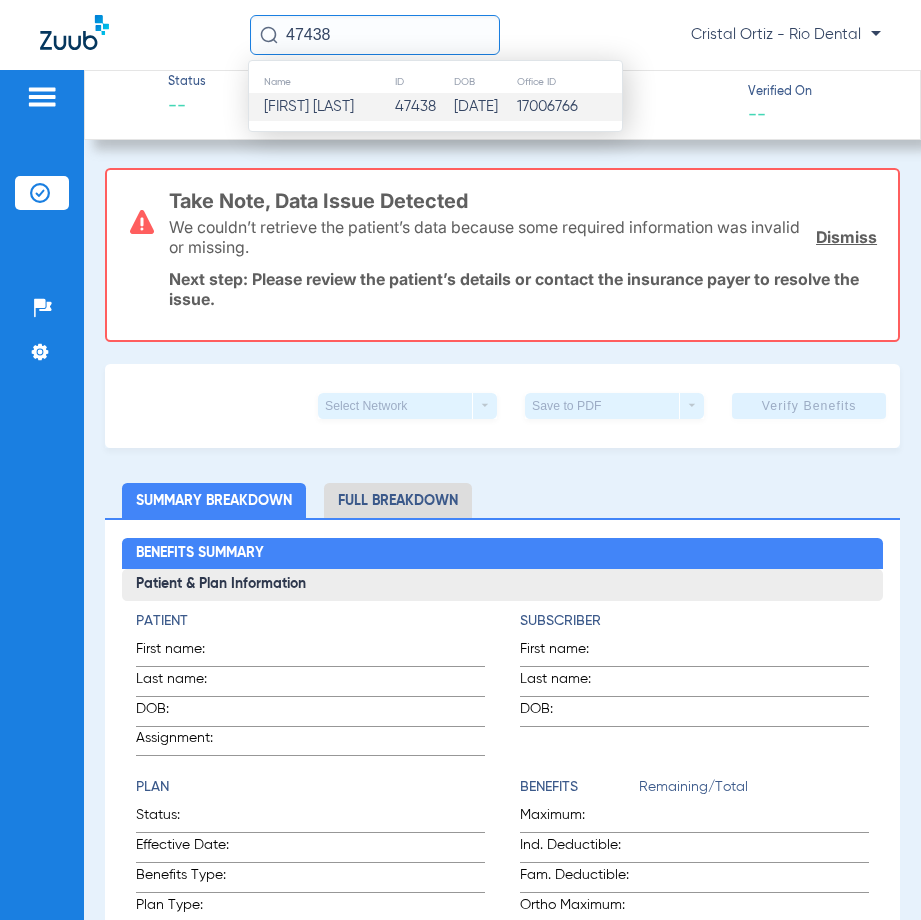 type on "47438" 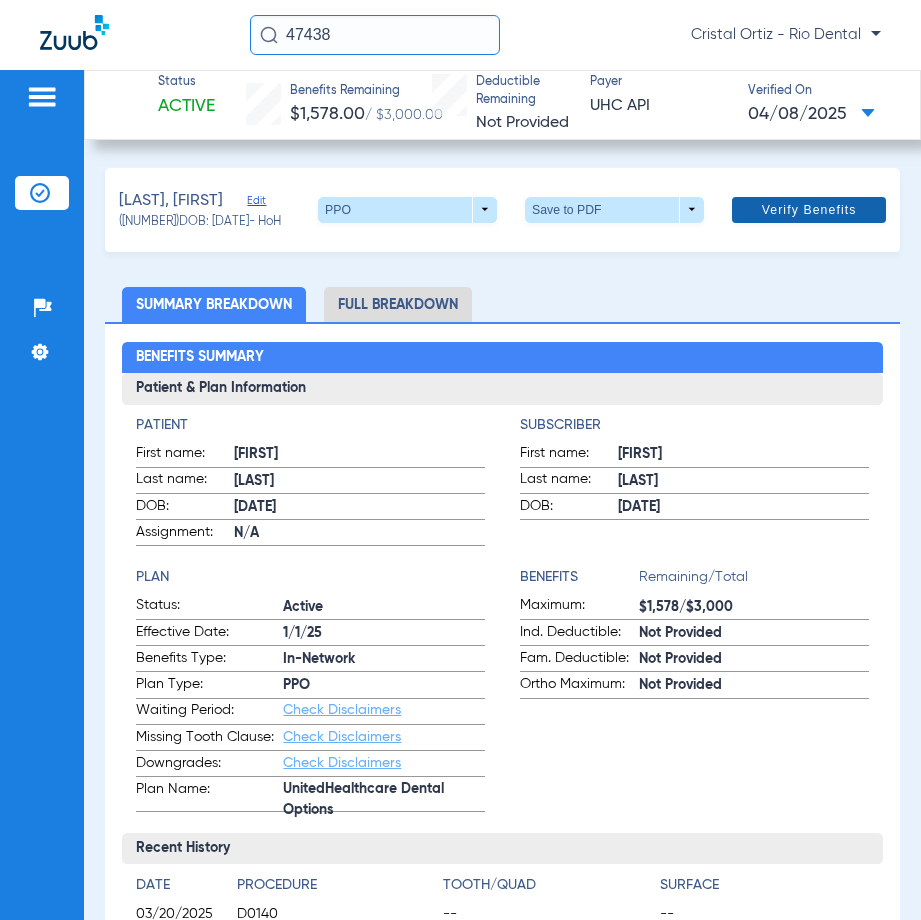 click 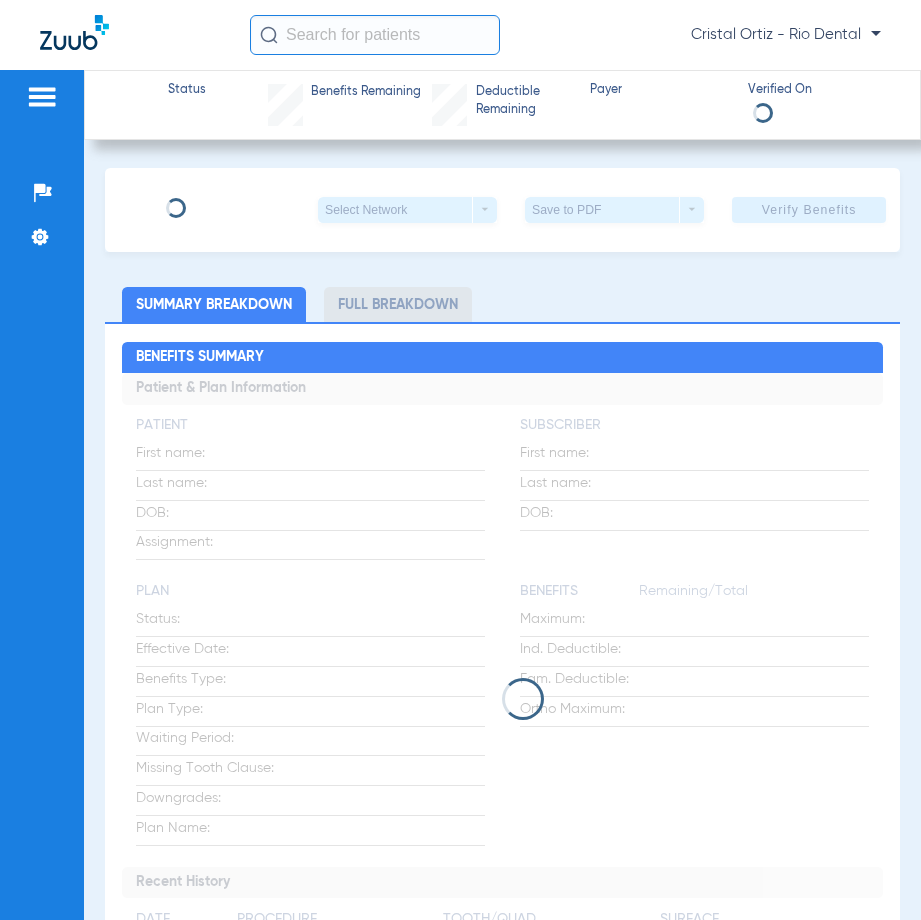 scroll, scrollTop: 0, scrollLeft: 0, axis: both 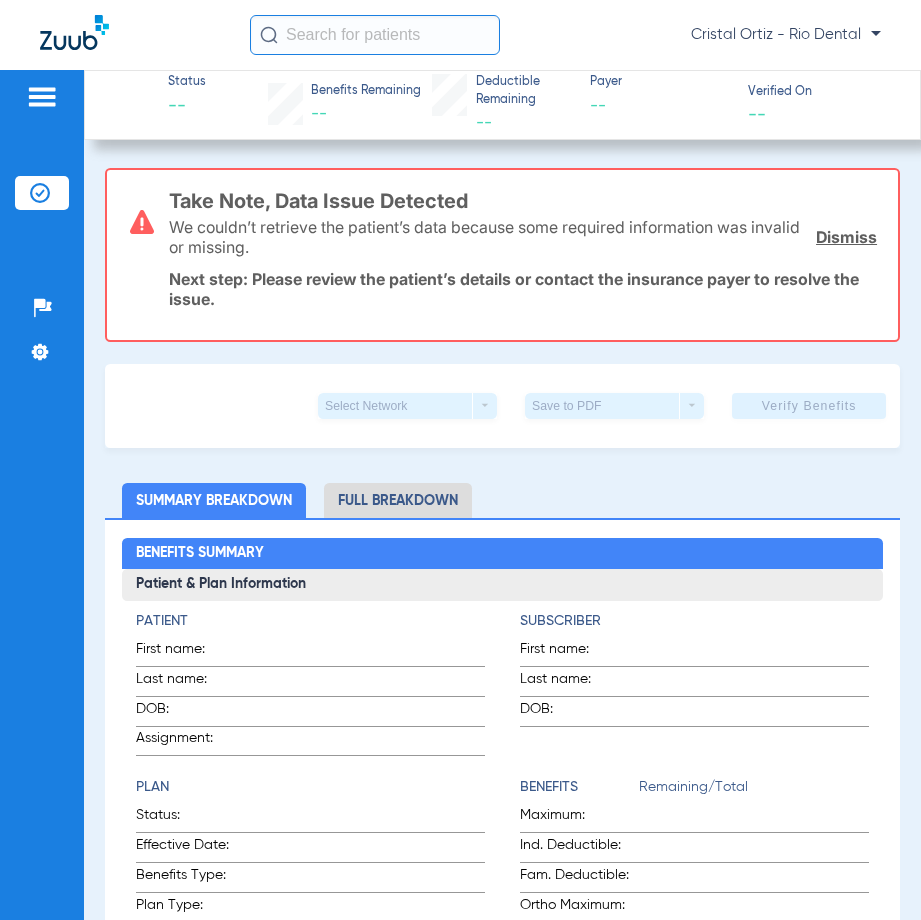 click 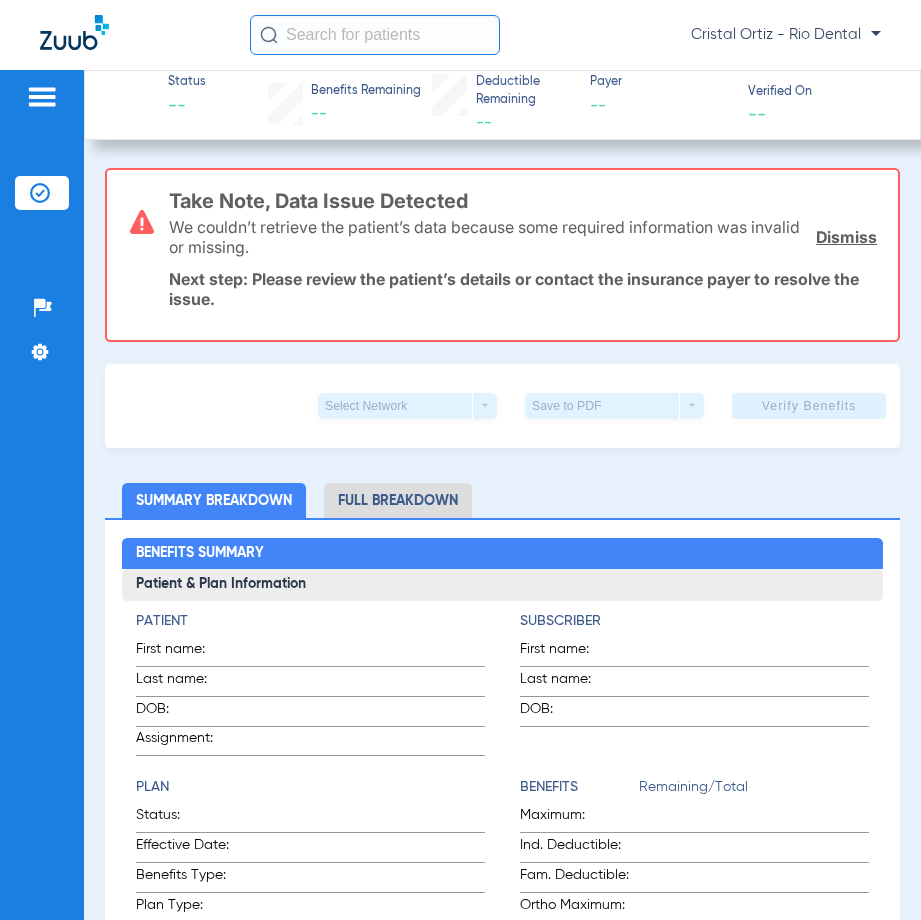 type on "4" 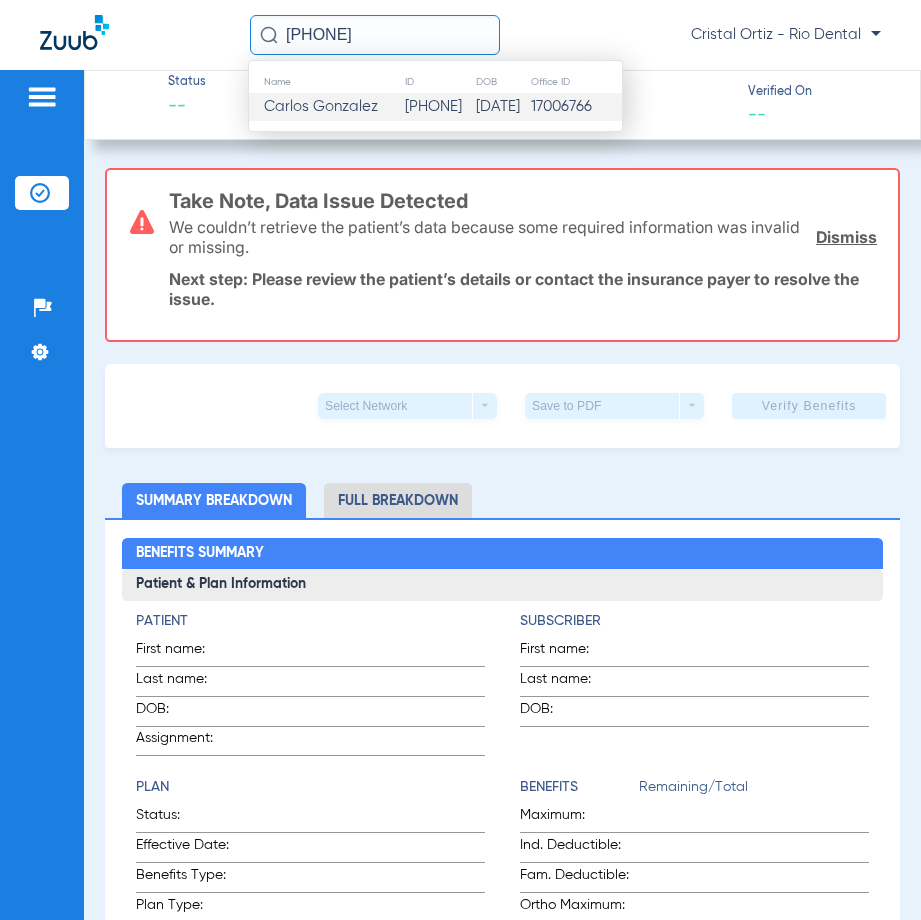type on "91193" 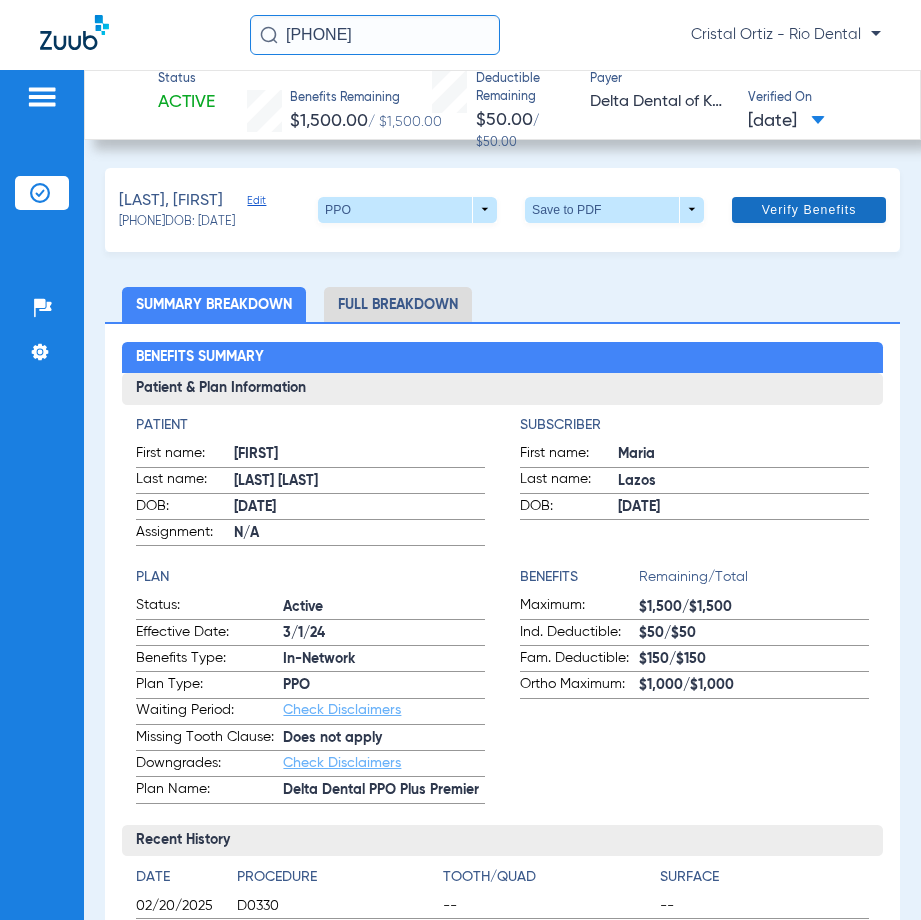 click on "Verify Benefits" 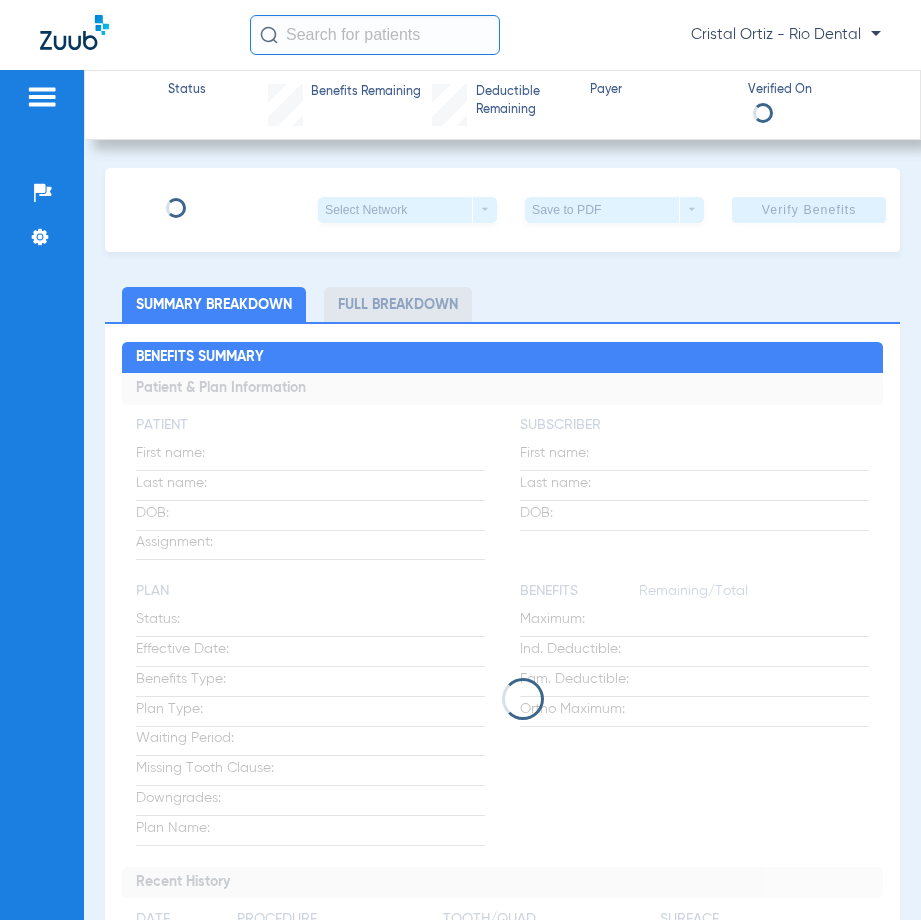 scroll, scrollTop: 0, scrollLeft: 0, axis: both 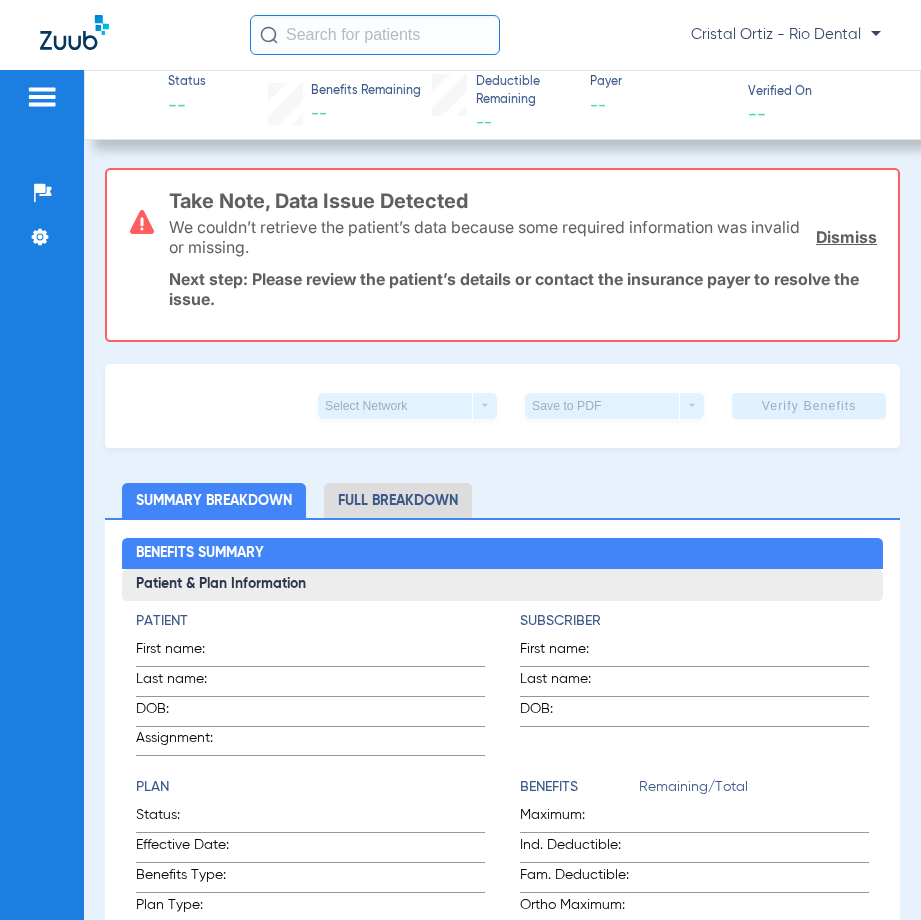 click 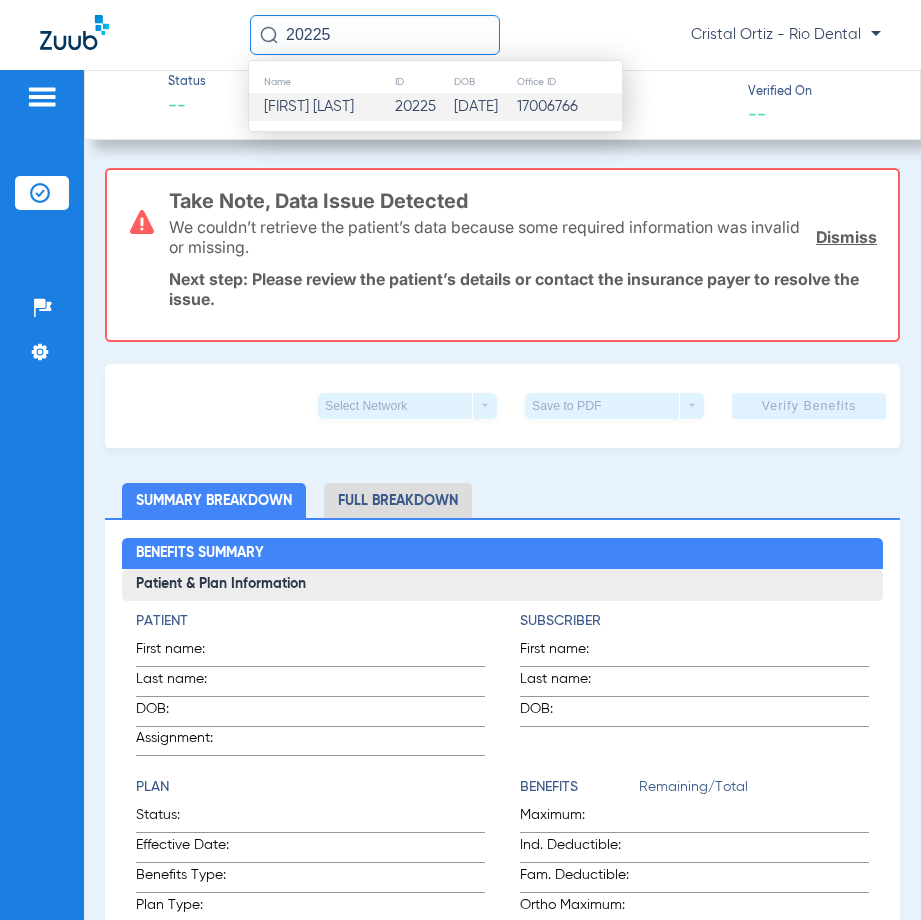 type on "20225" 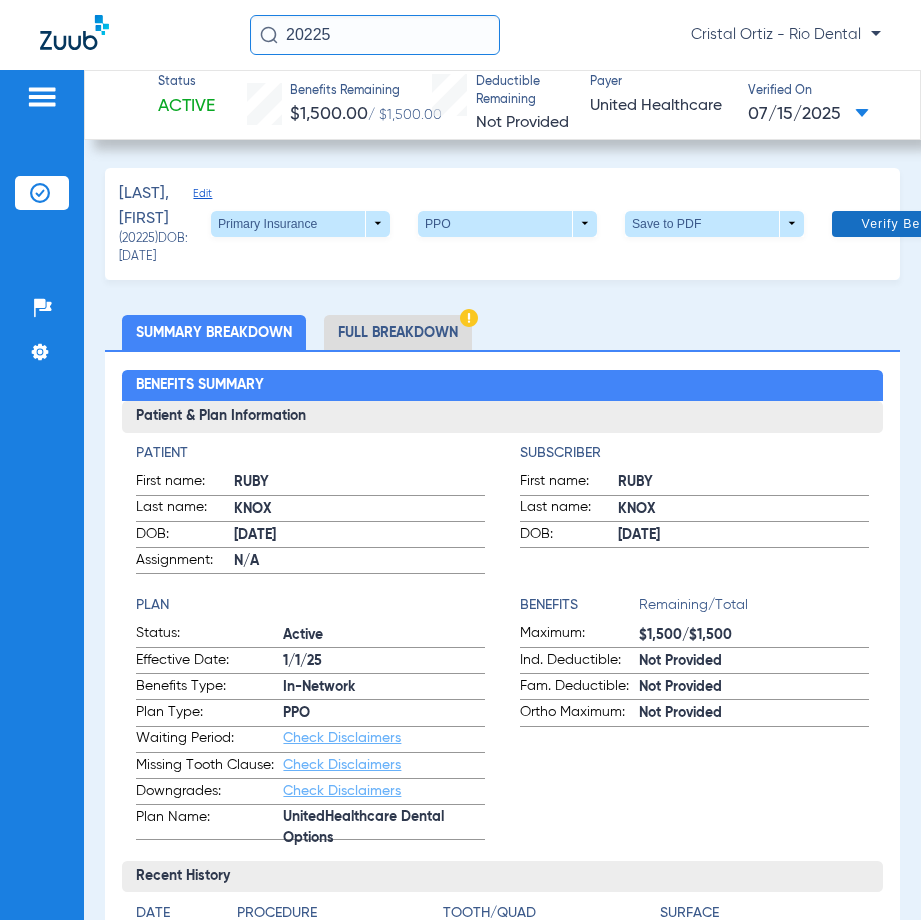 click 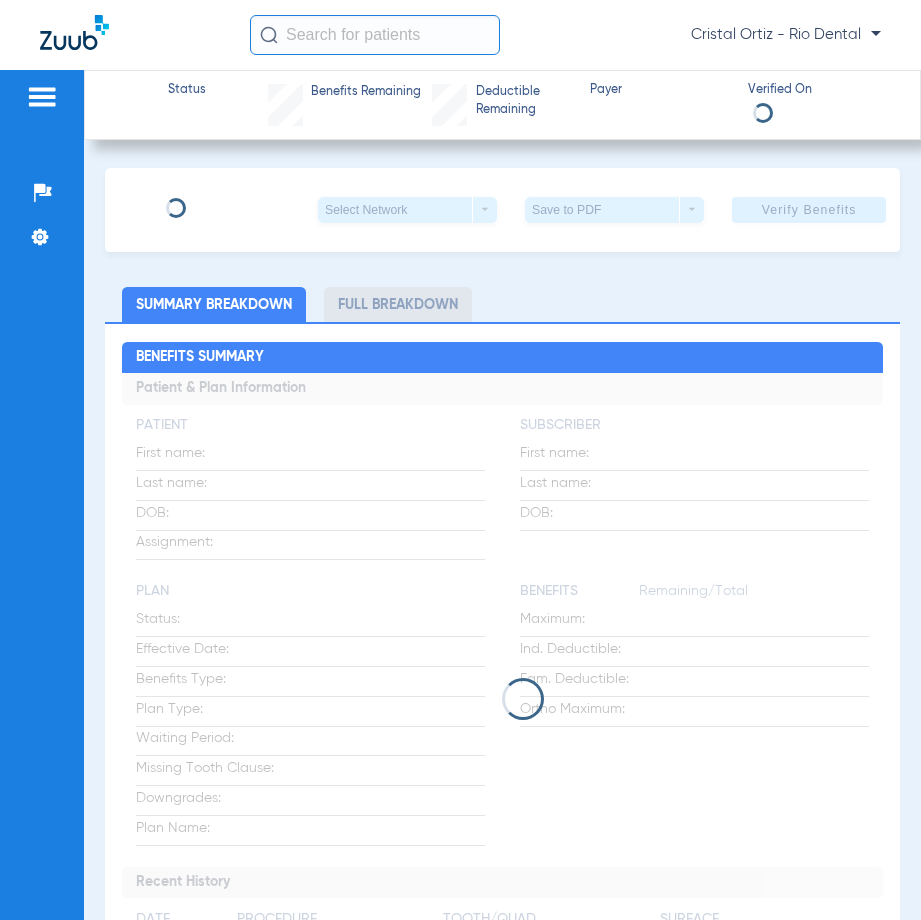 scroll, scrollTop: 0, scrollLeft: 0, axis: both 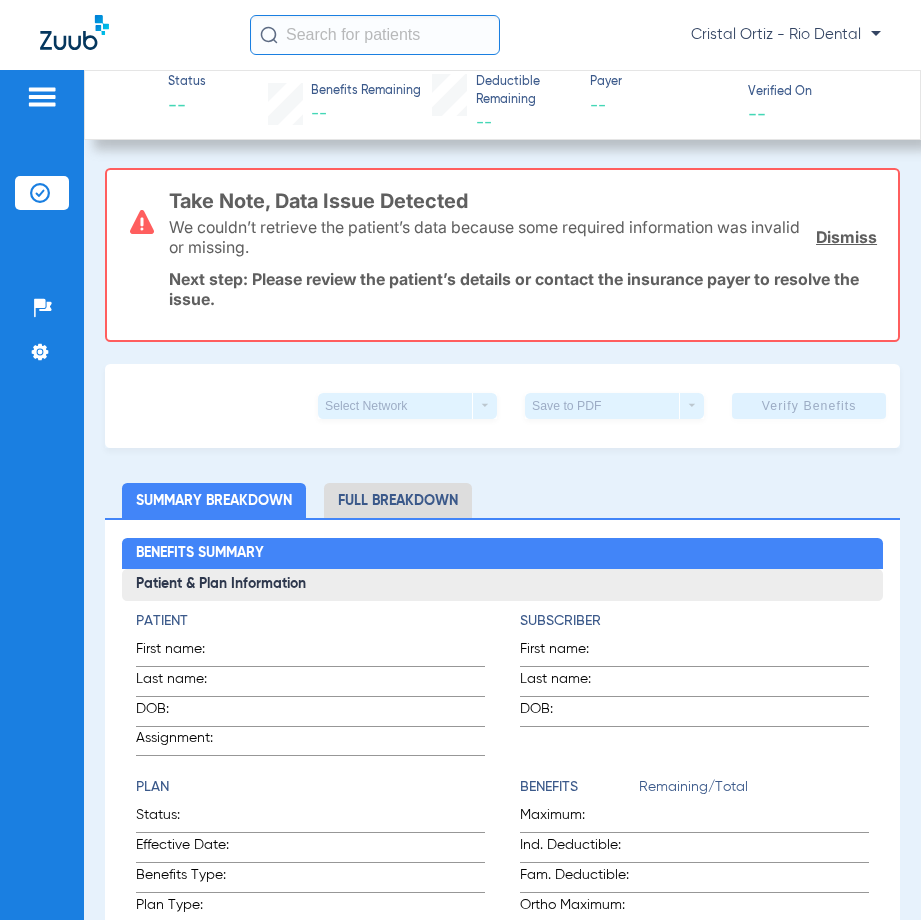 click 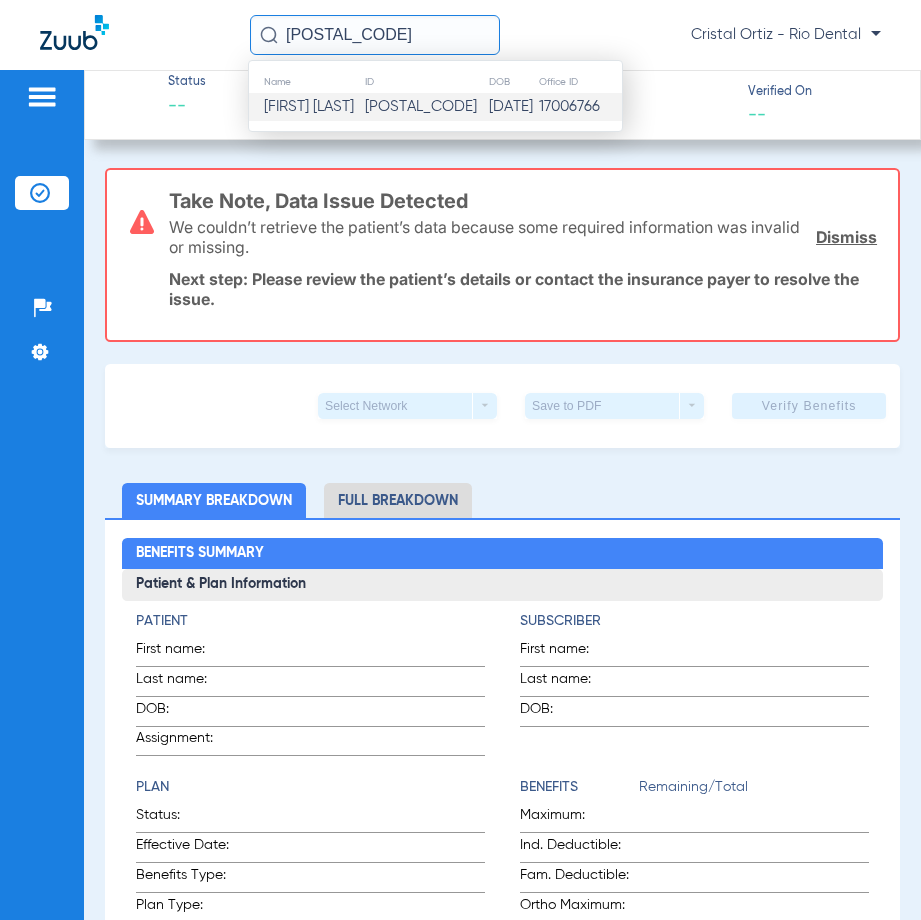 type on "96153" 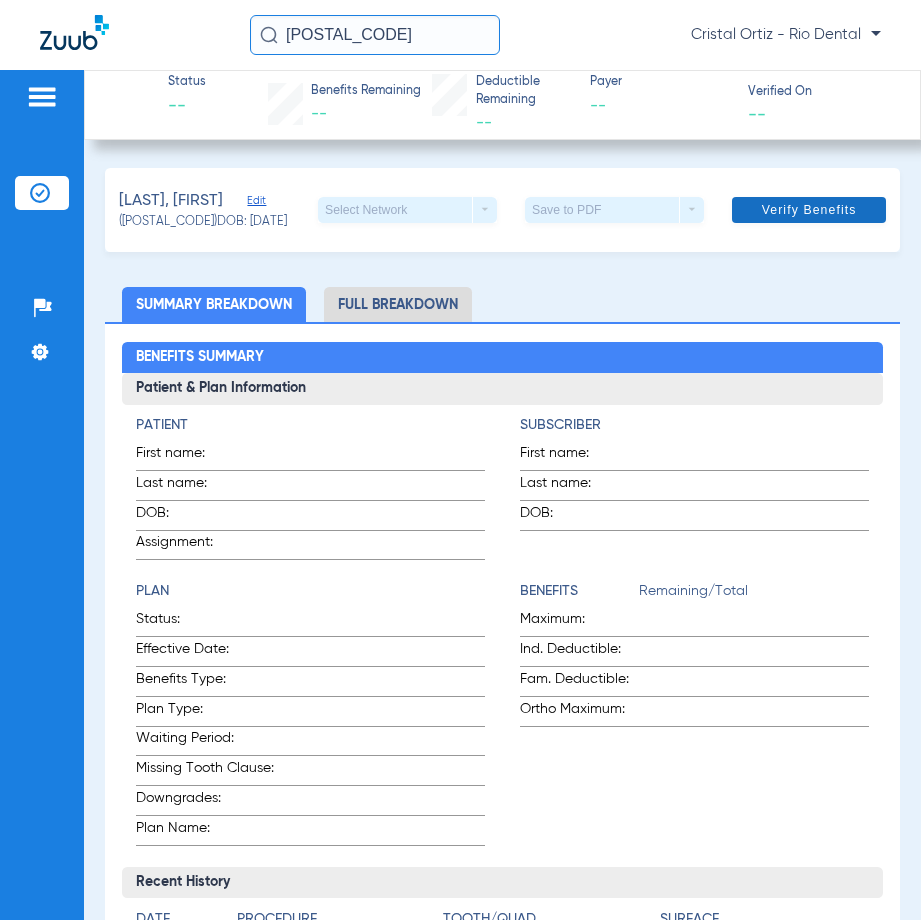 click 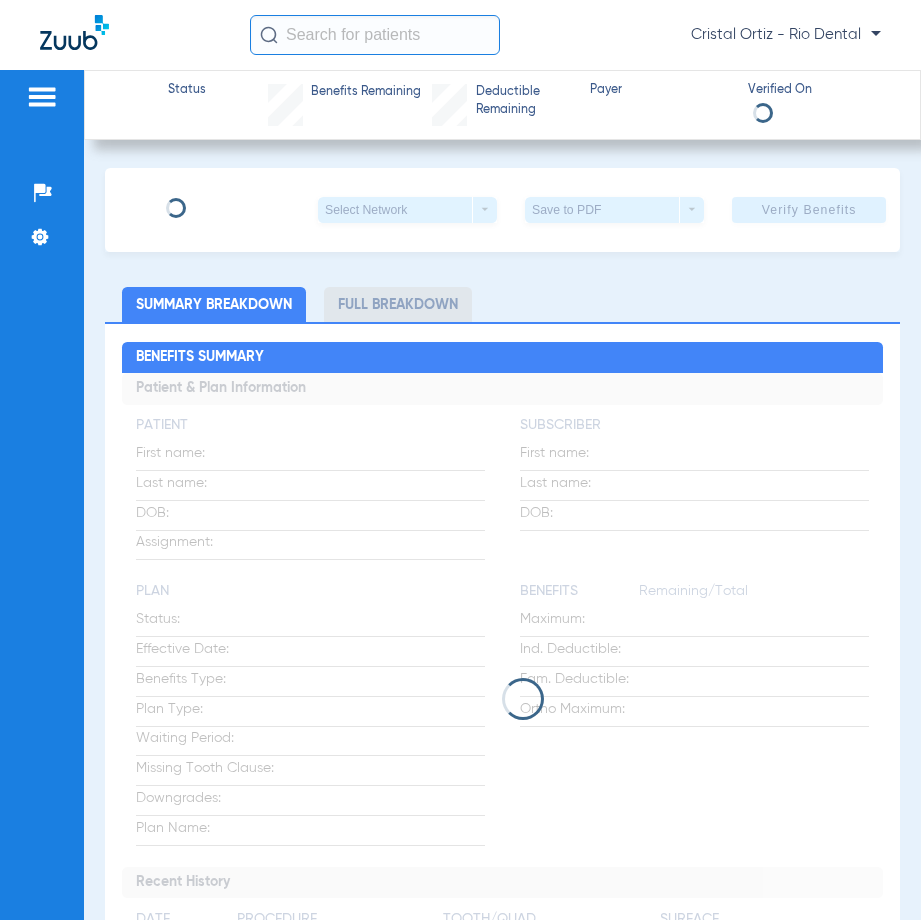 scroll, scrollTop: 0, scrollLeft: 0, axis: both 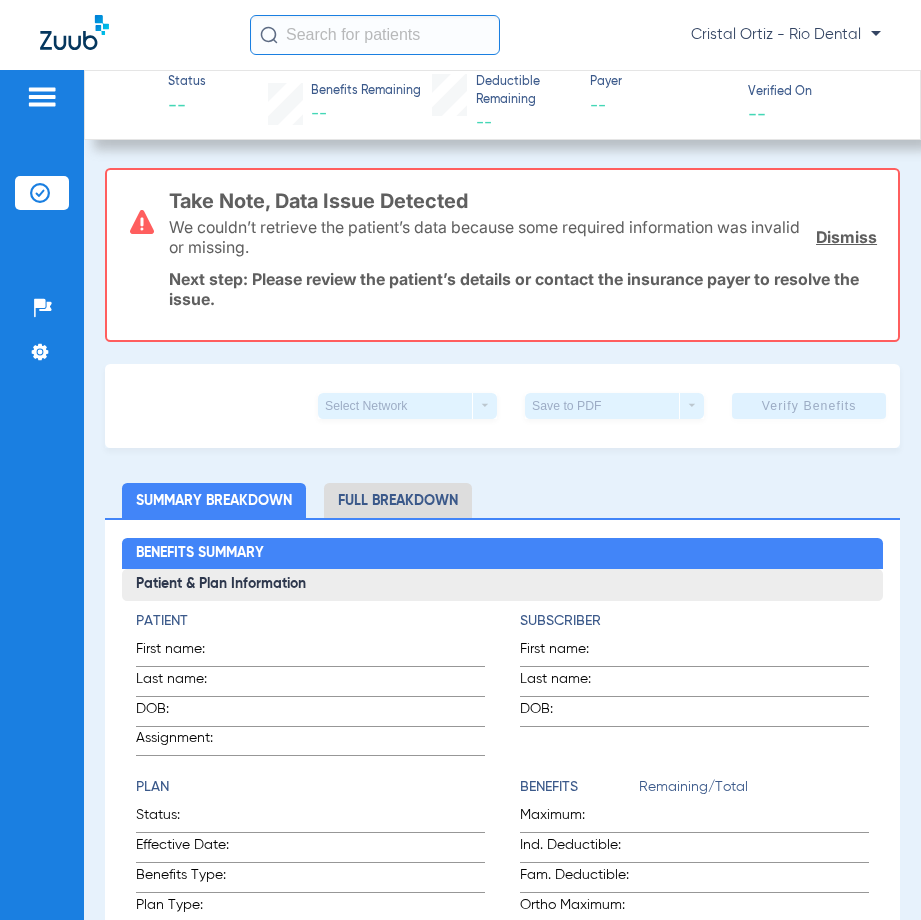 click 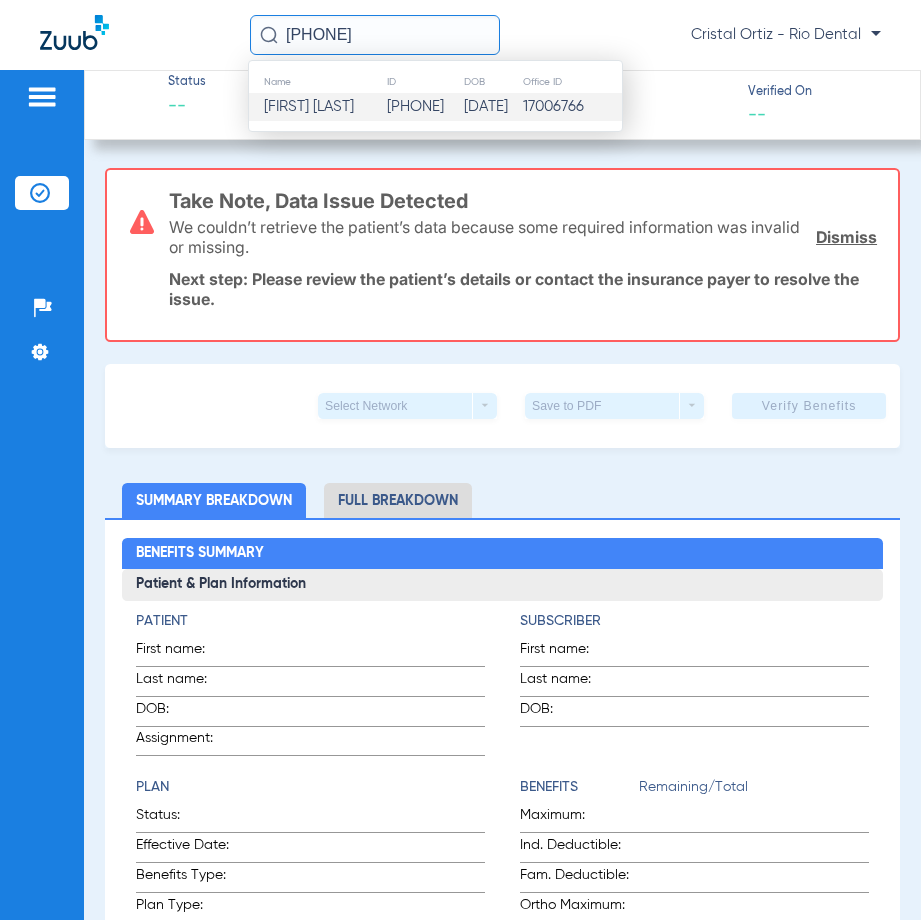 type on "85993" 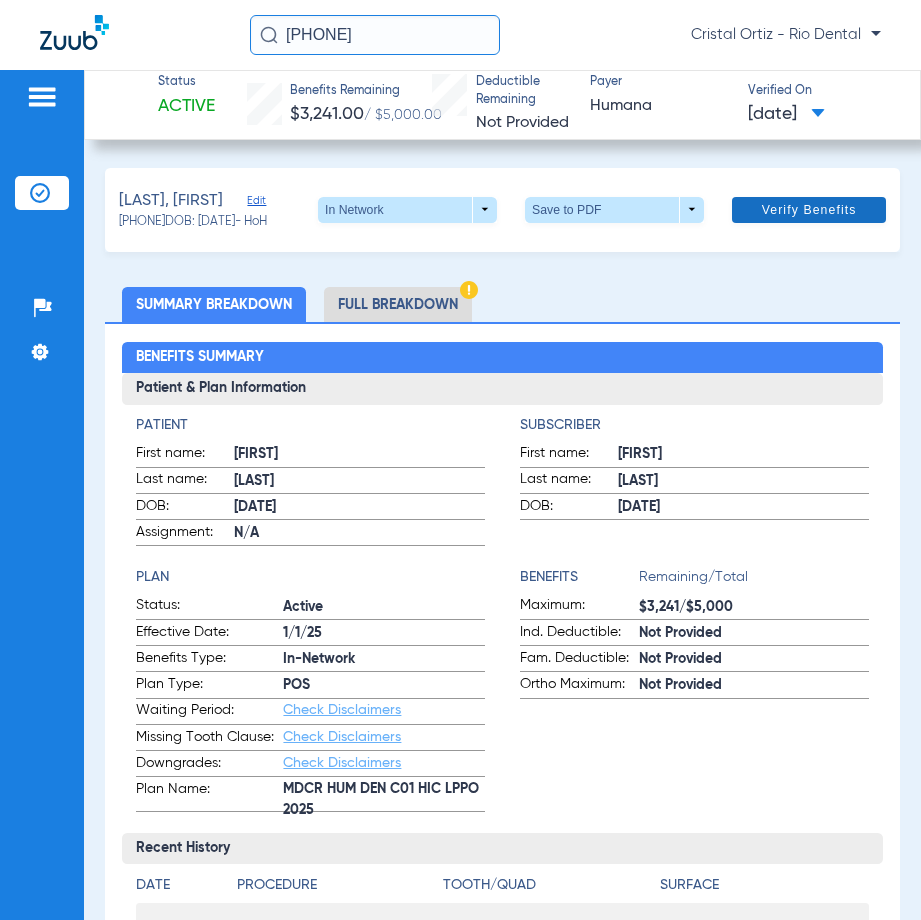 click on "Verify Benefits" 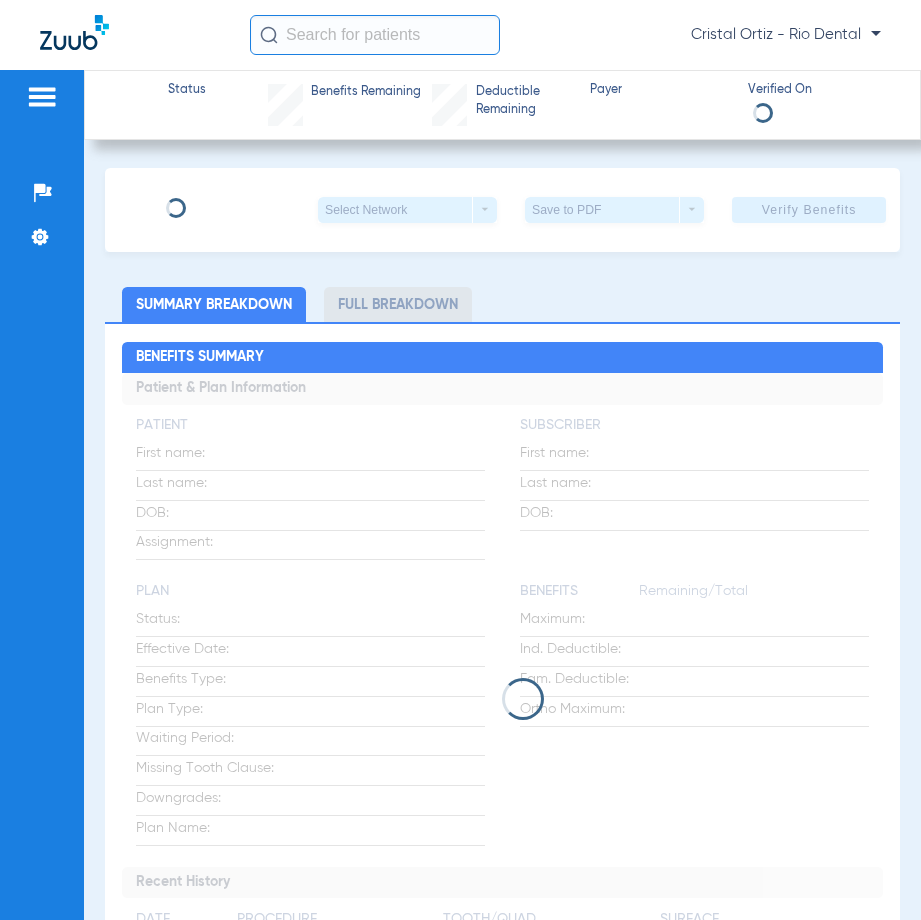 scroll, scrollTop: 0, scrollLeft: 0, axis: both 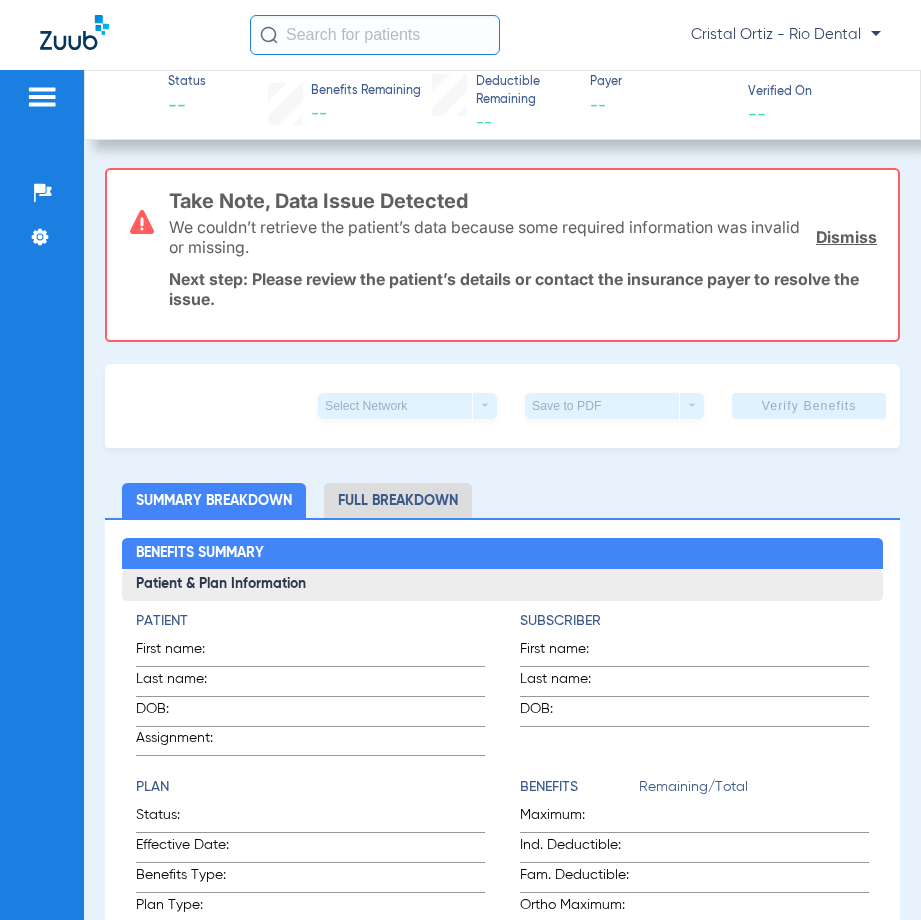 click 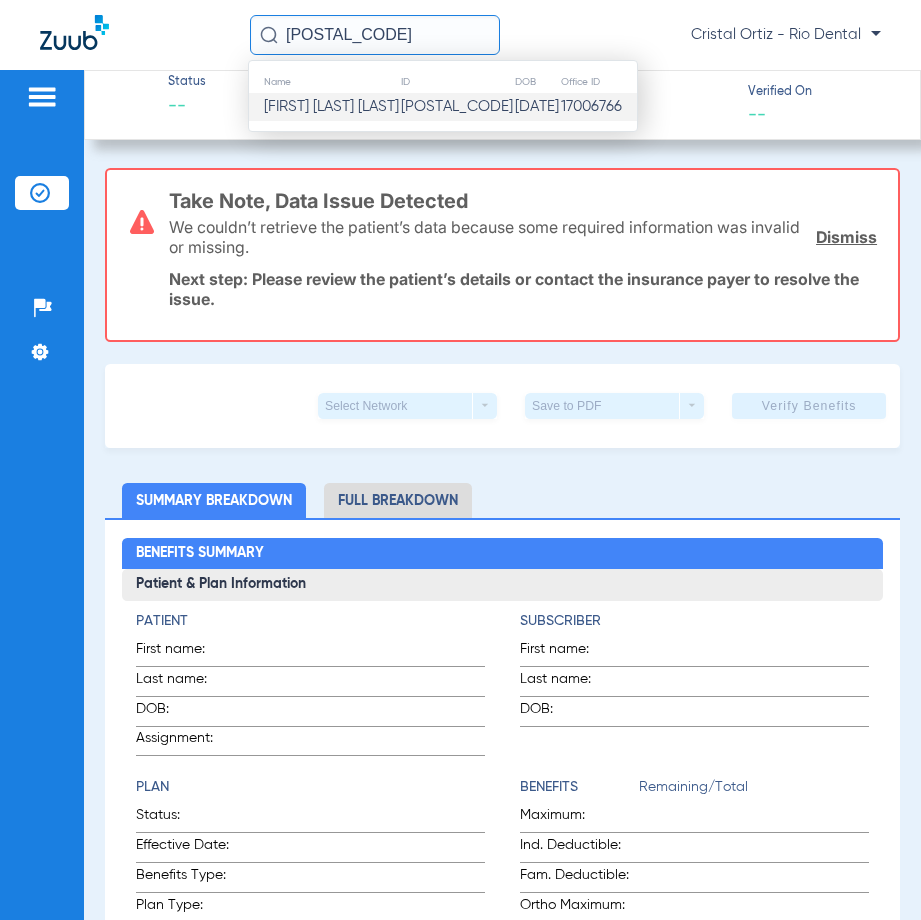 type on "[POSTAL_CODE]" 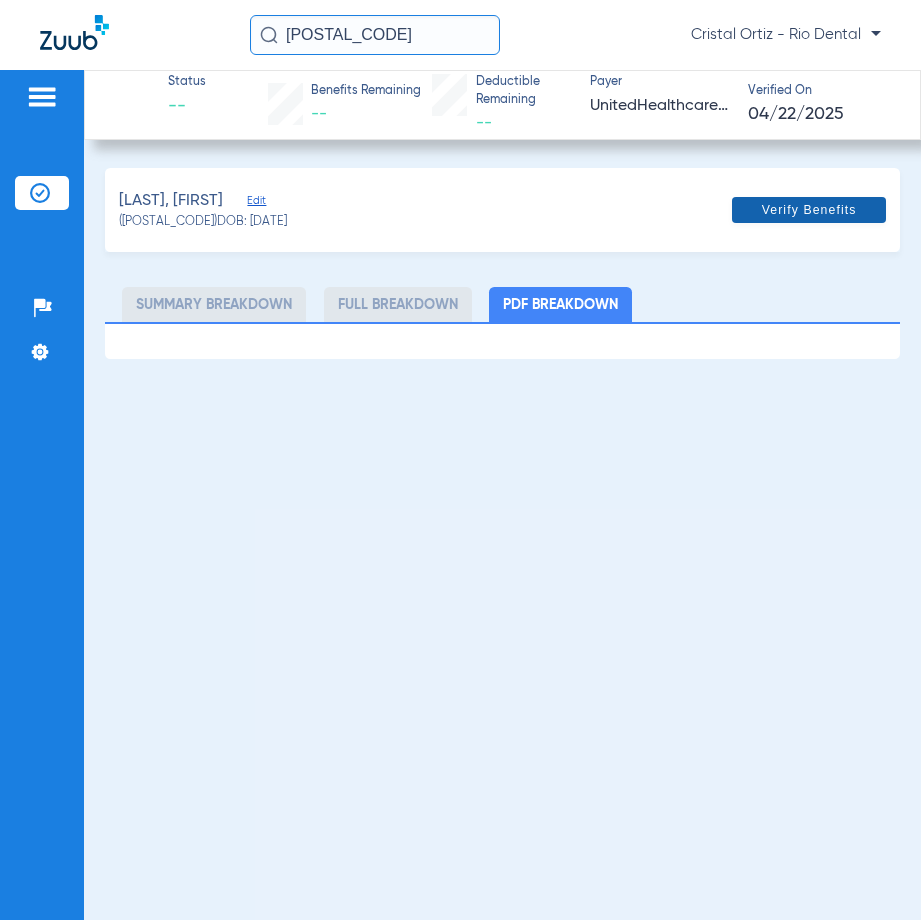 click on "Verify Benefits" 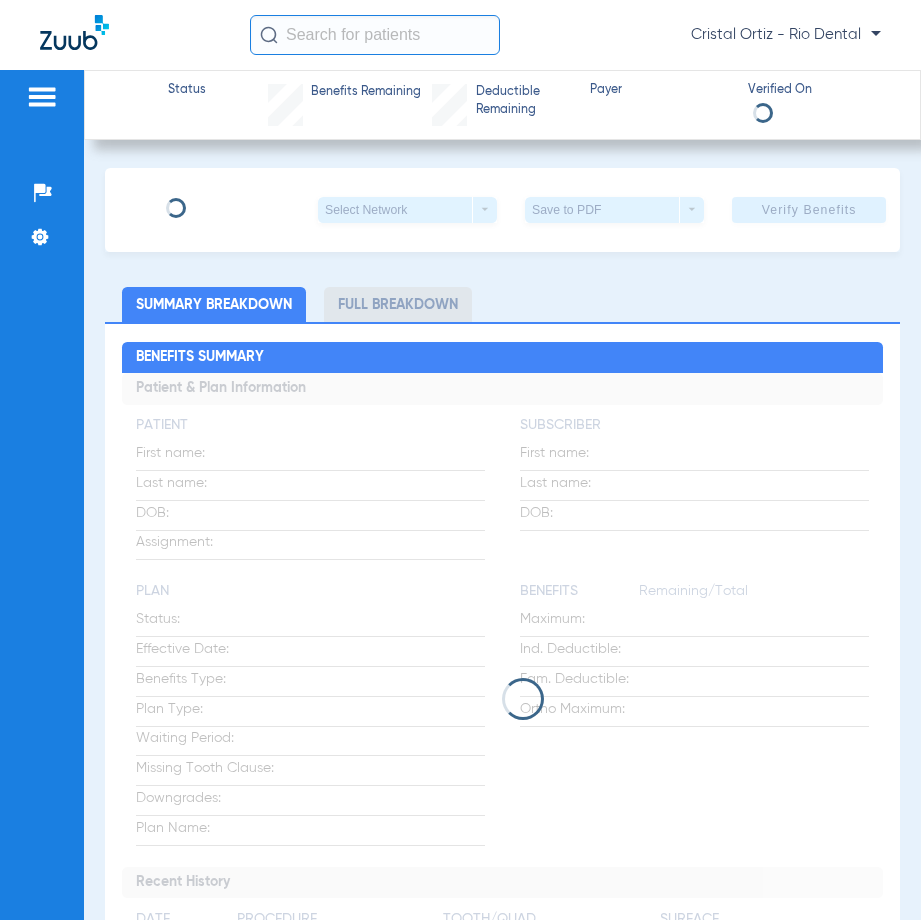 scroll, scrollTop: 0, scrollLeft: 0, axis: both 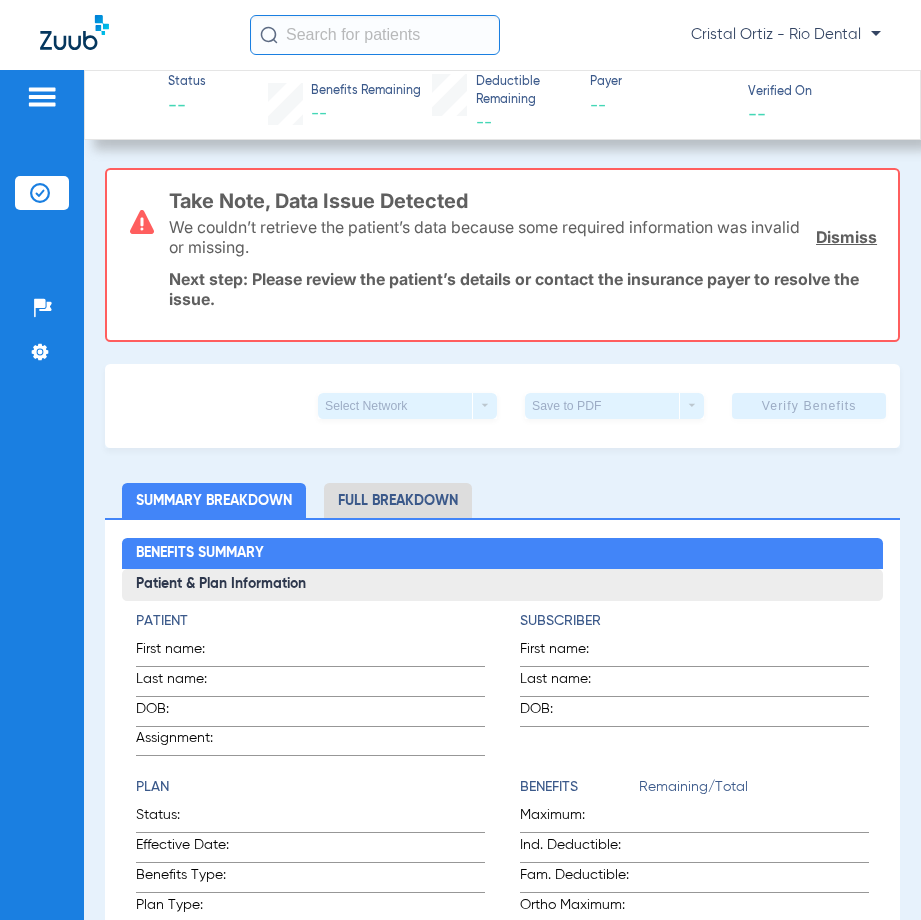 click 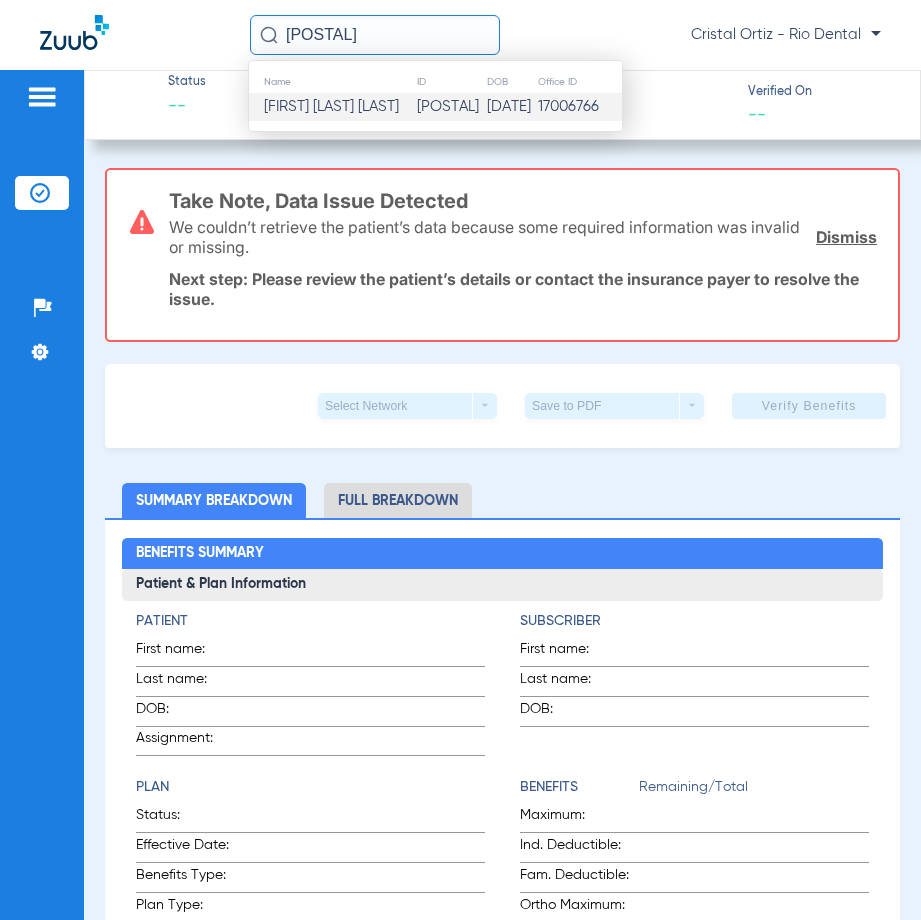 type on "72713" 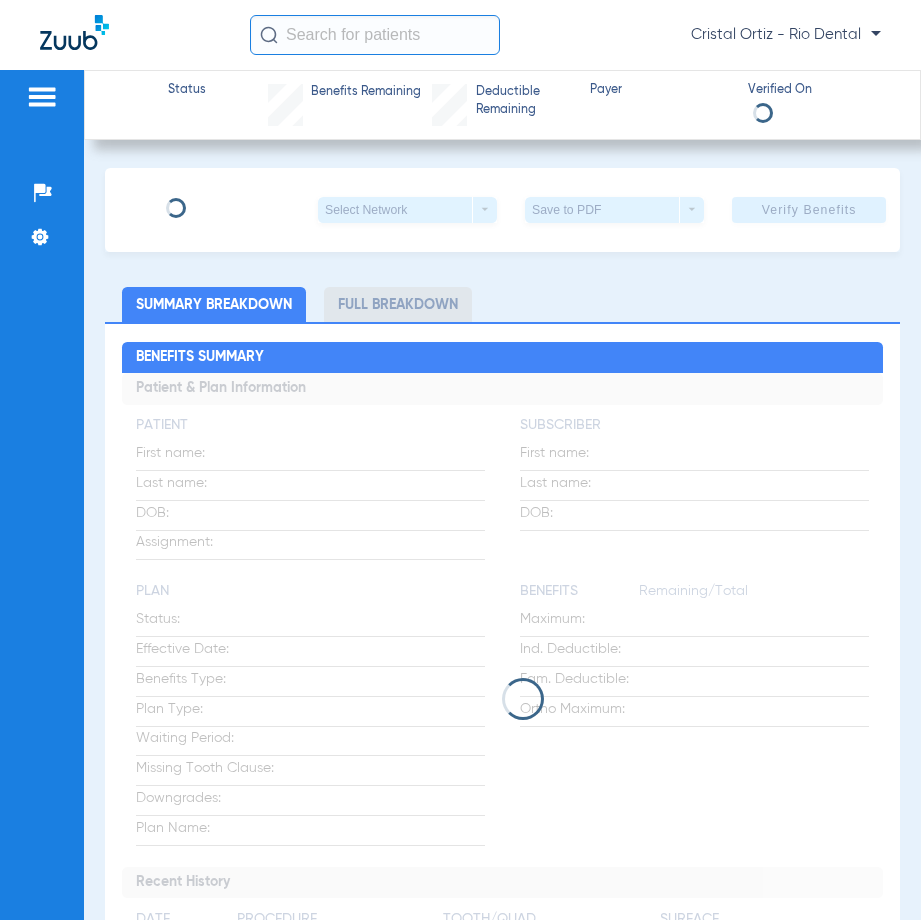 scroll, scrollTop: 0, scrollLeft: 0, axis: both 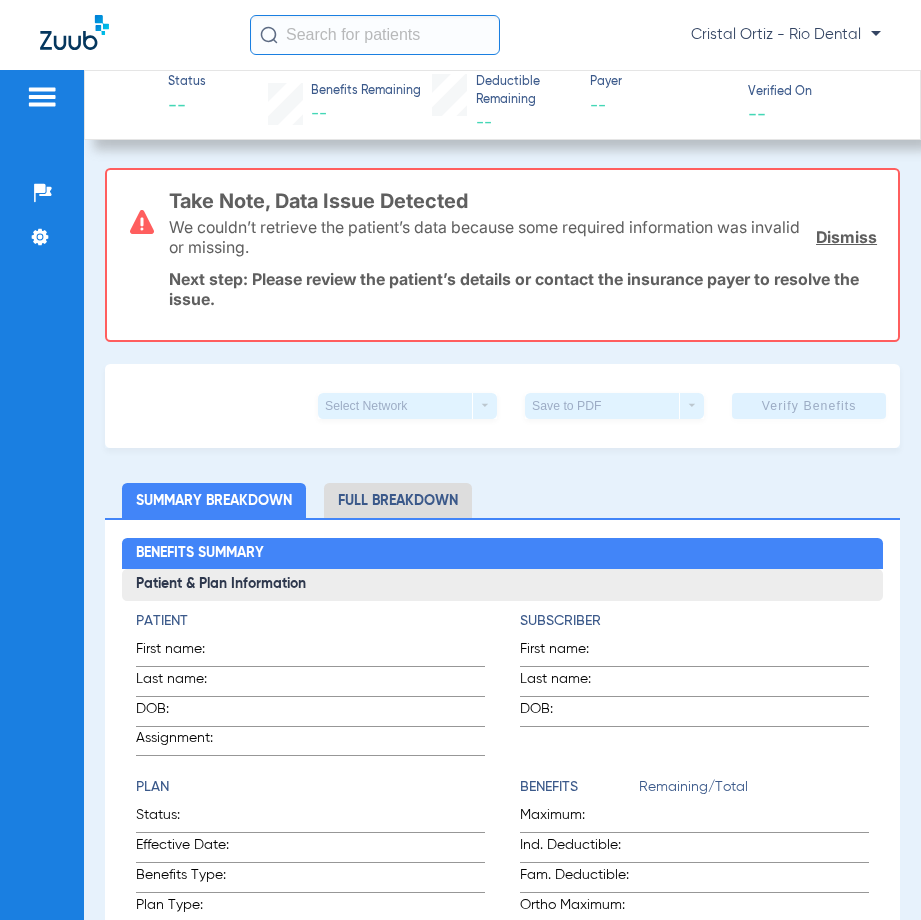 click 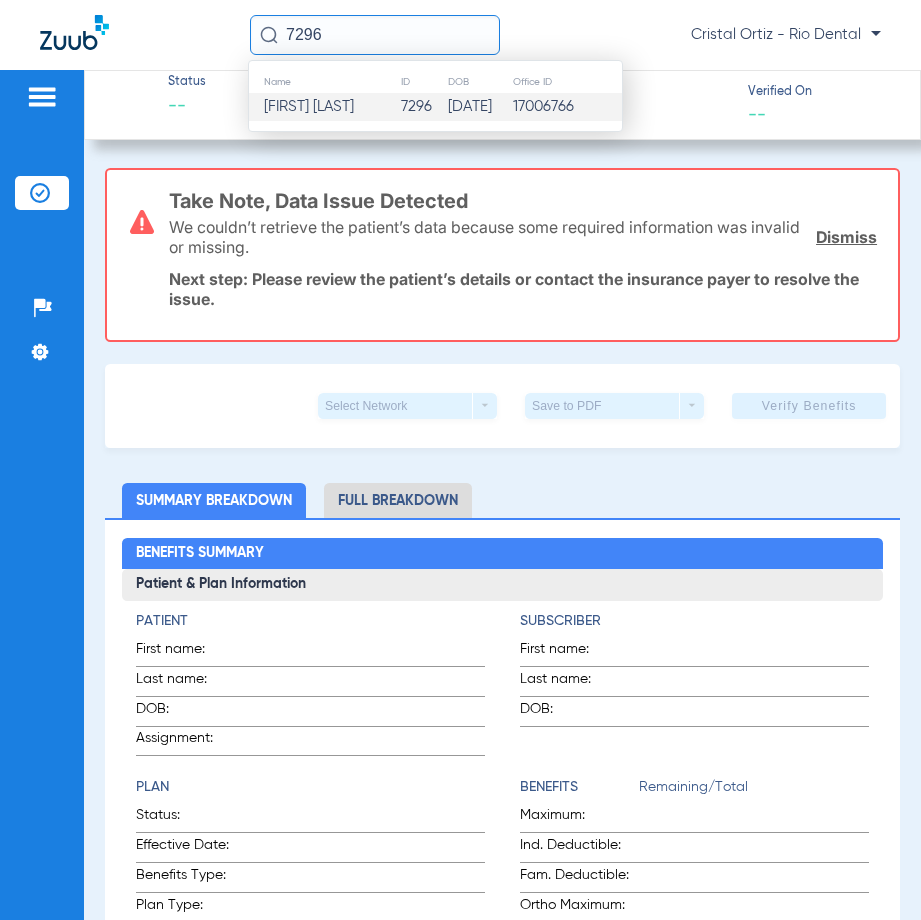 type on "7296" 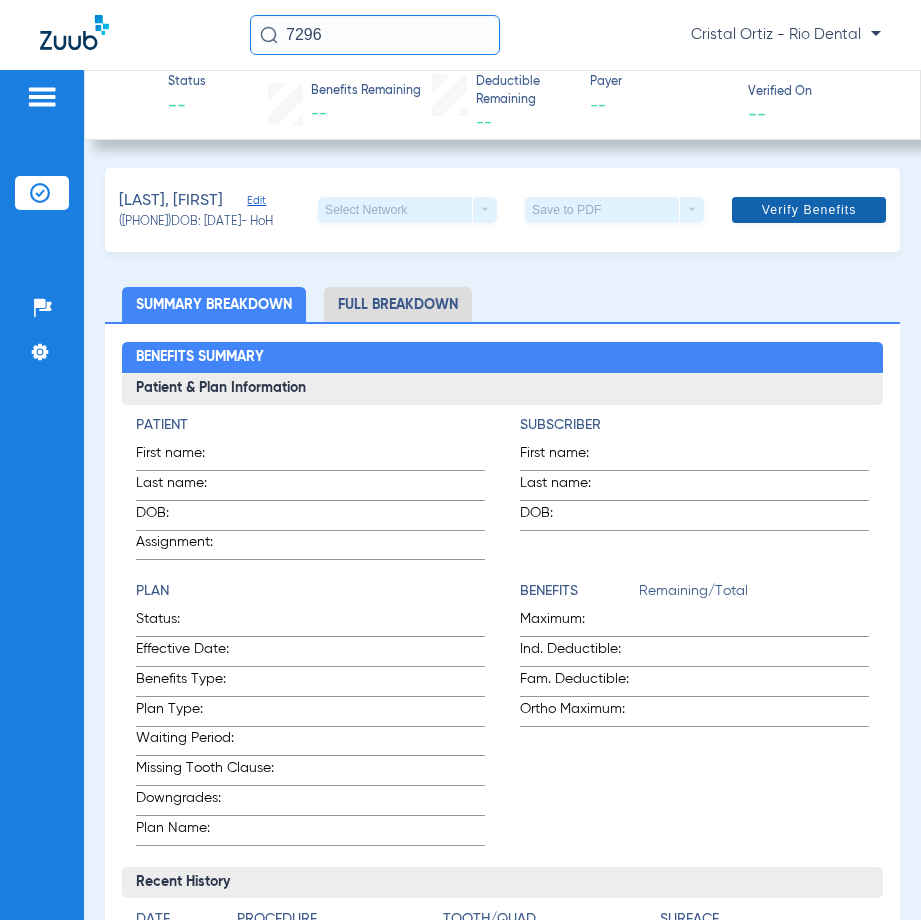drag, startPoint x: 807, startPoint y: 209, endPoint x: 863, endPoint y: 214, distance: 56.22277 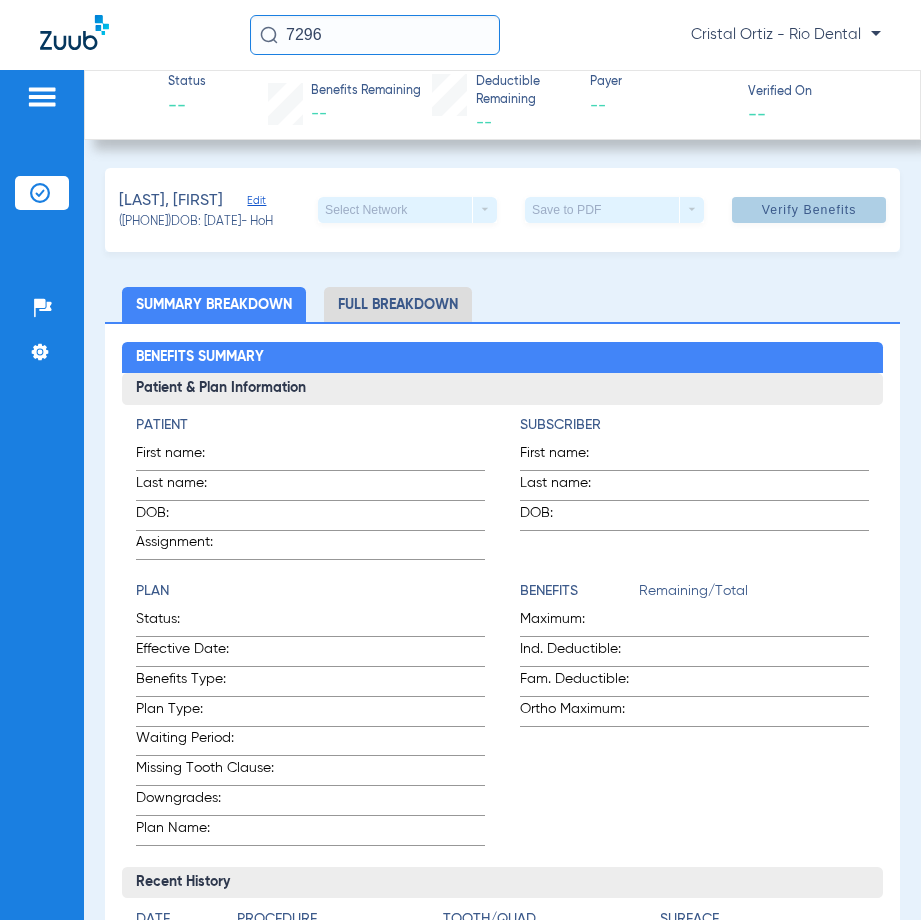 click on "Verify Benefits" 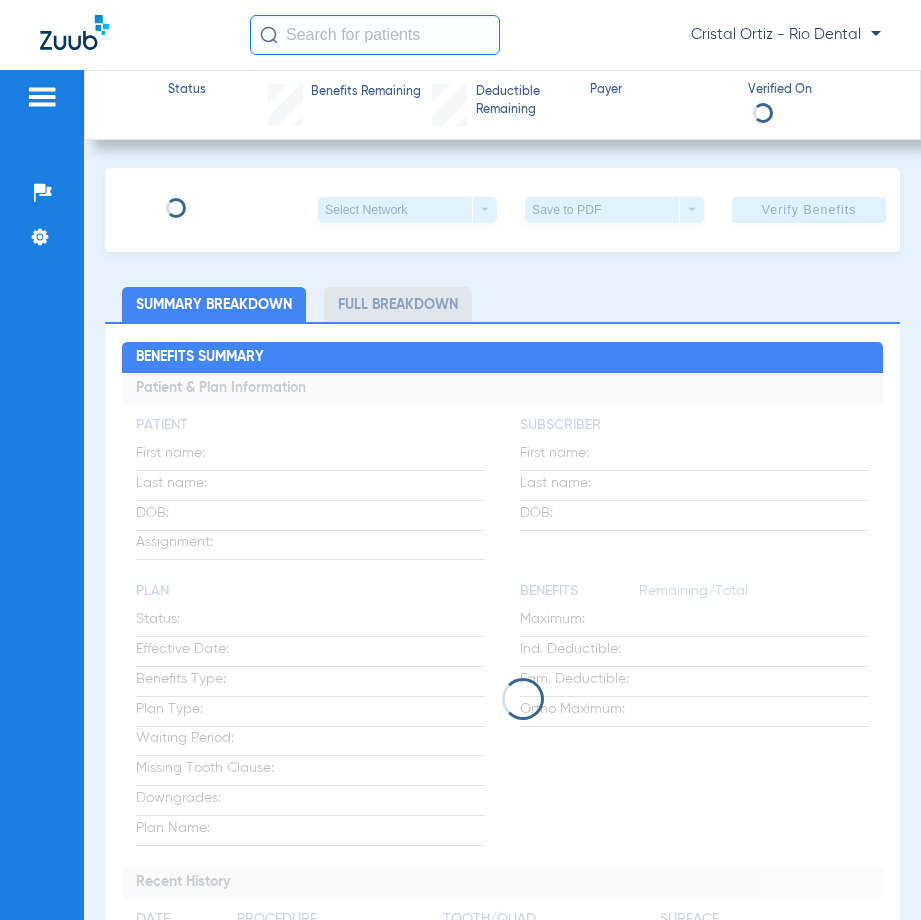 scroll, scrollTop: 0, scrollLeft: 0, axis: both 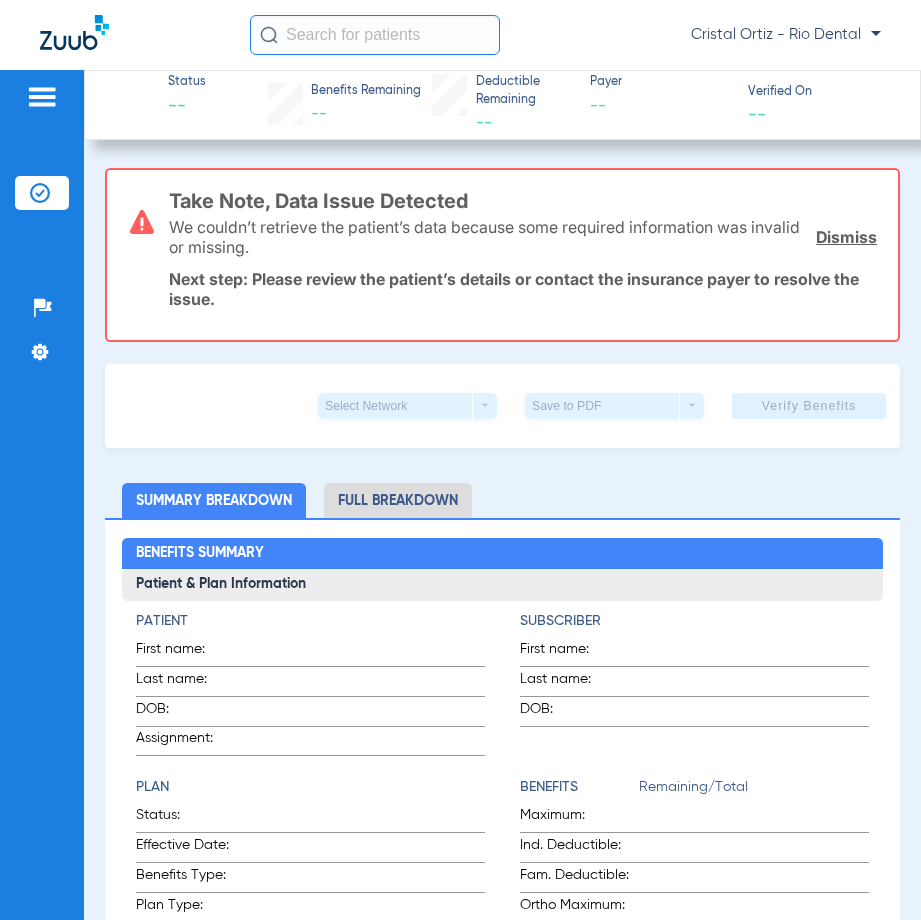 click 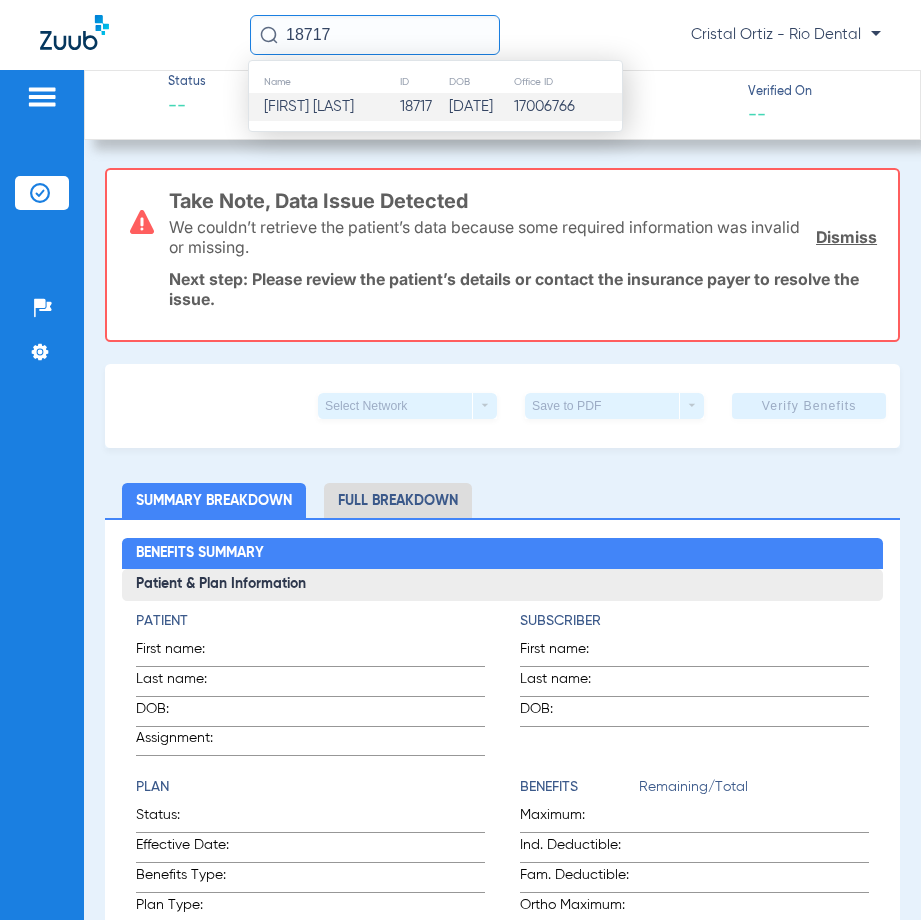 type on "18717" 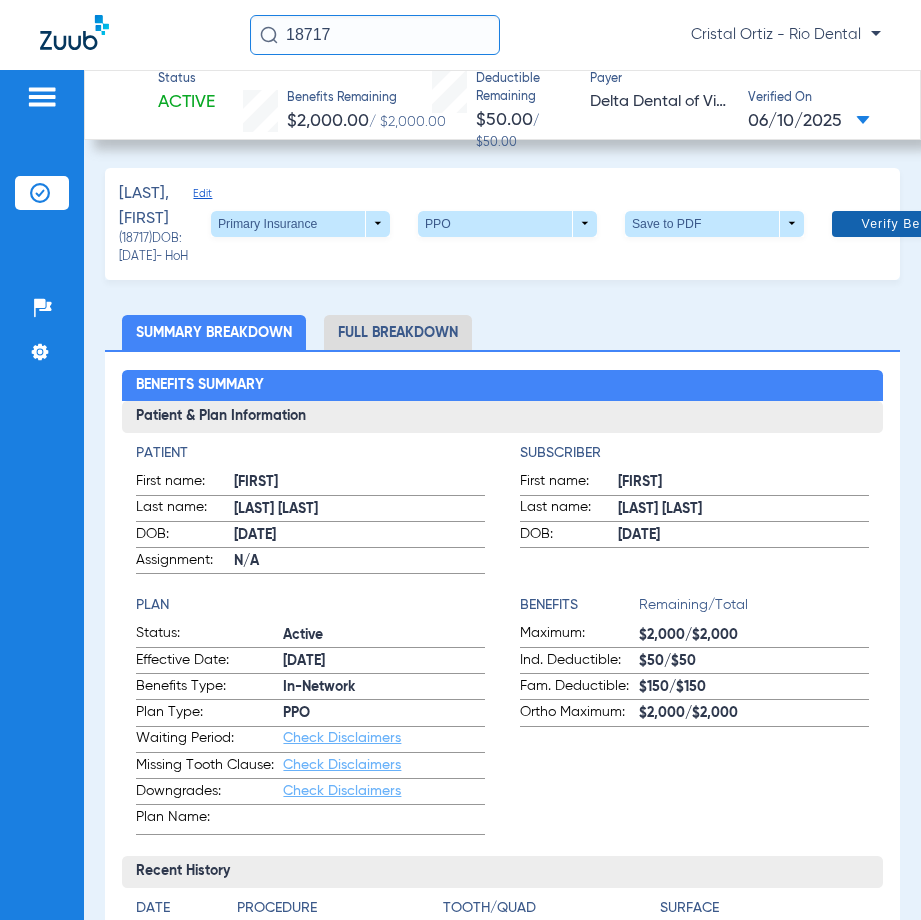 click on "Verify Benefits" 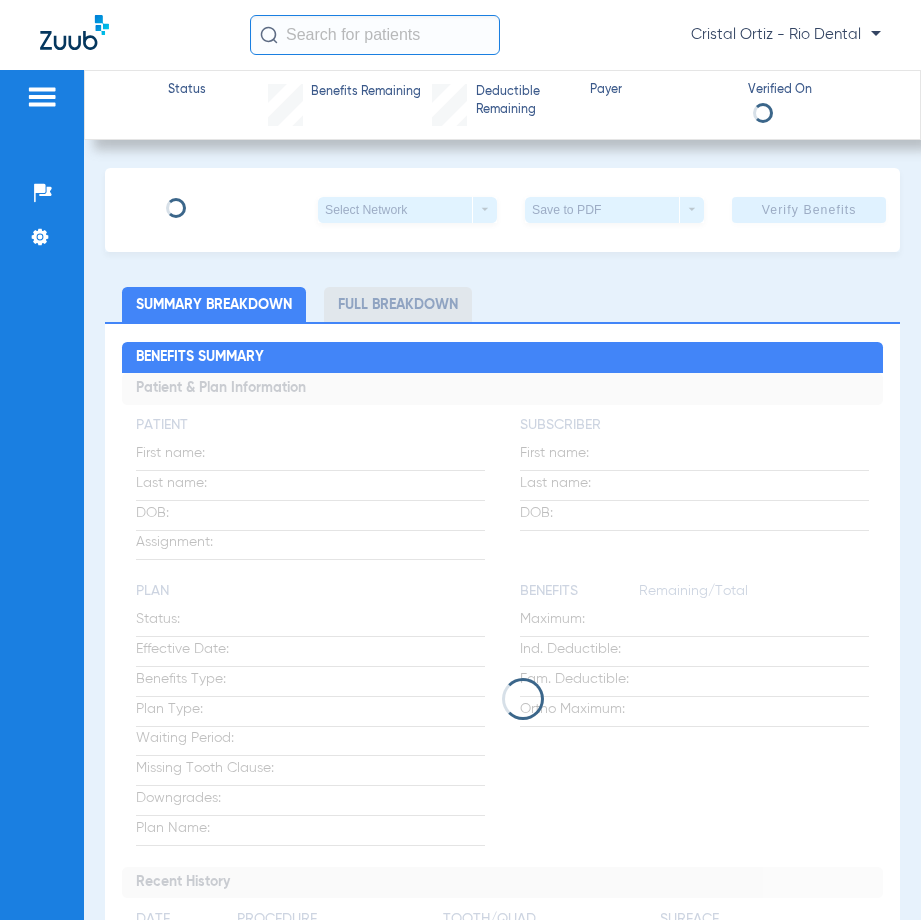 scroll, scrollTop: 0, scrollLeft: 0, axis: both 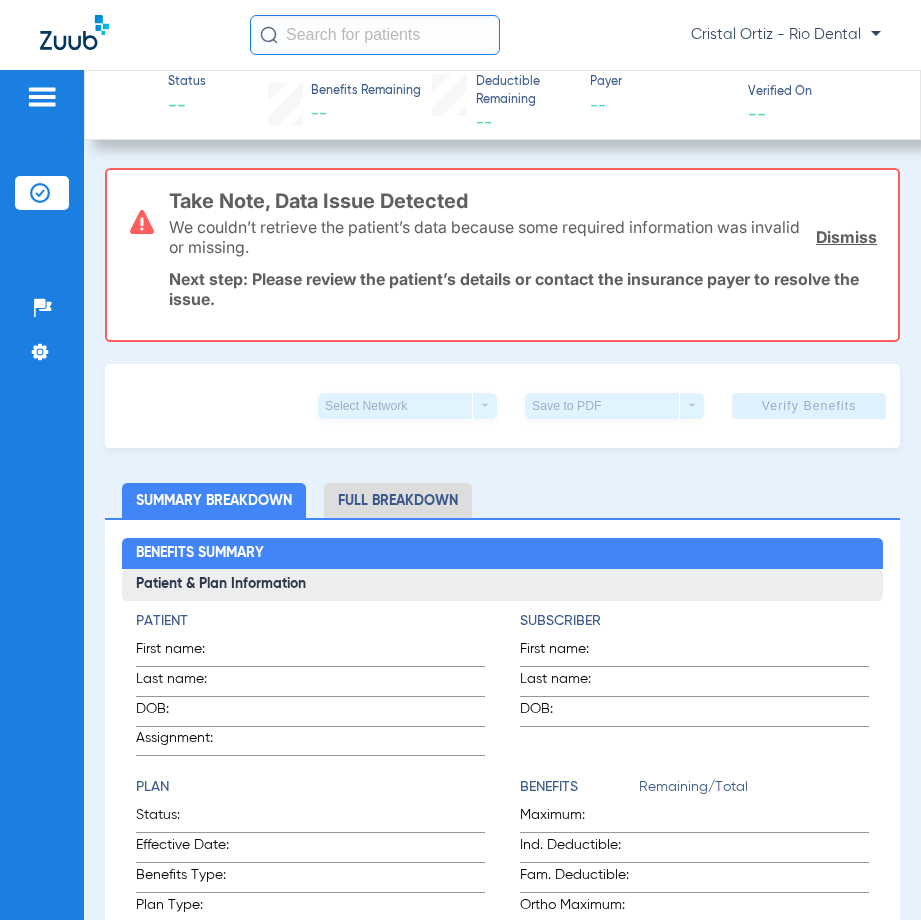 click 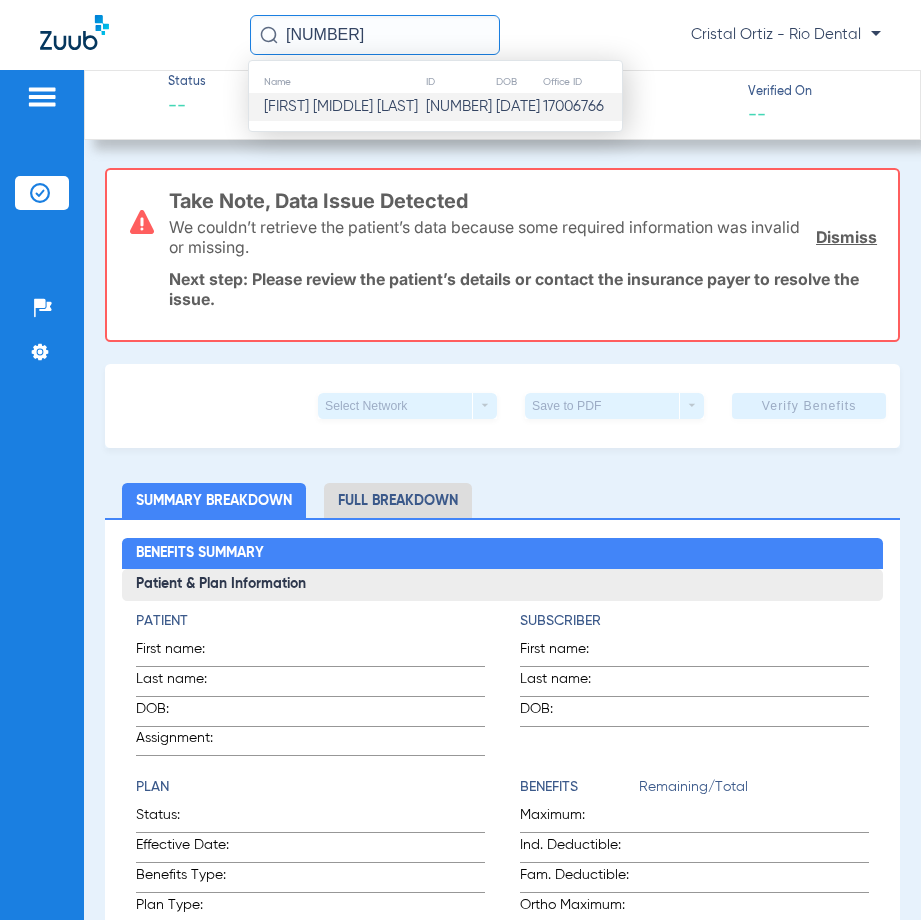 type on "[NUMBER]" 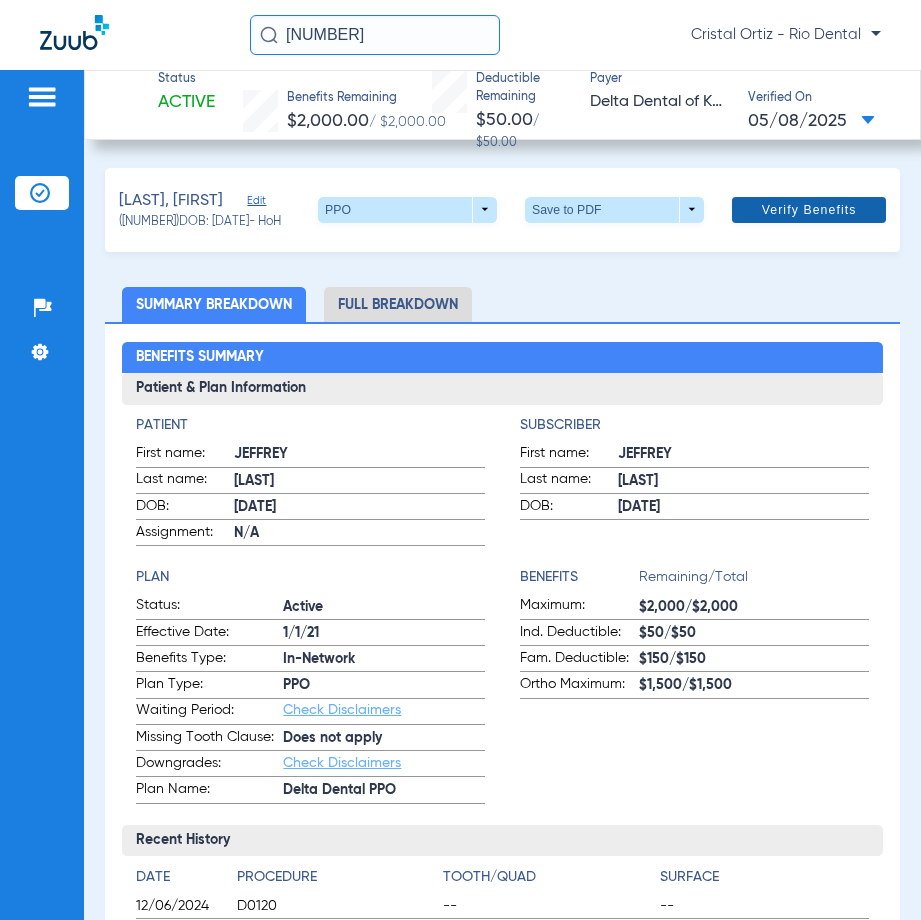 click 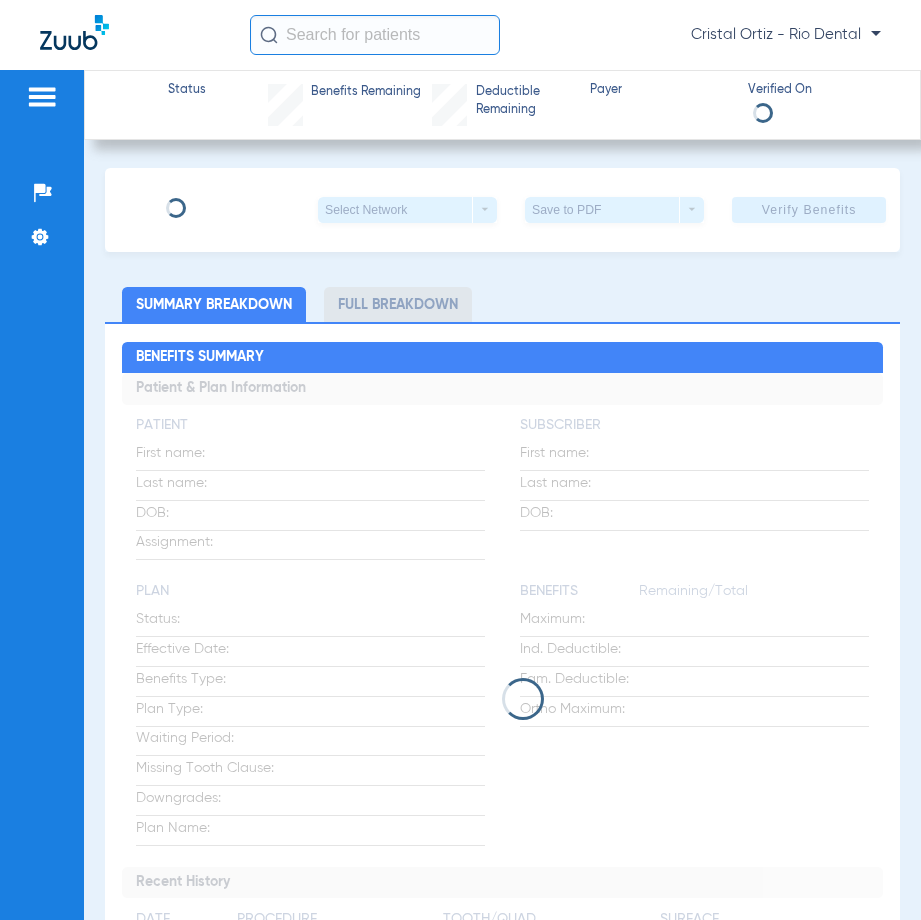 scroll, scrollTop: 0, scrollLeft: 0, axis: both 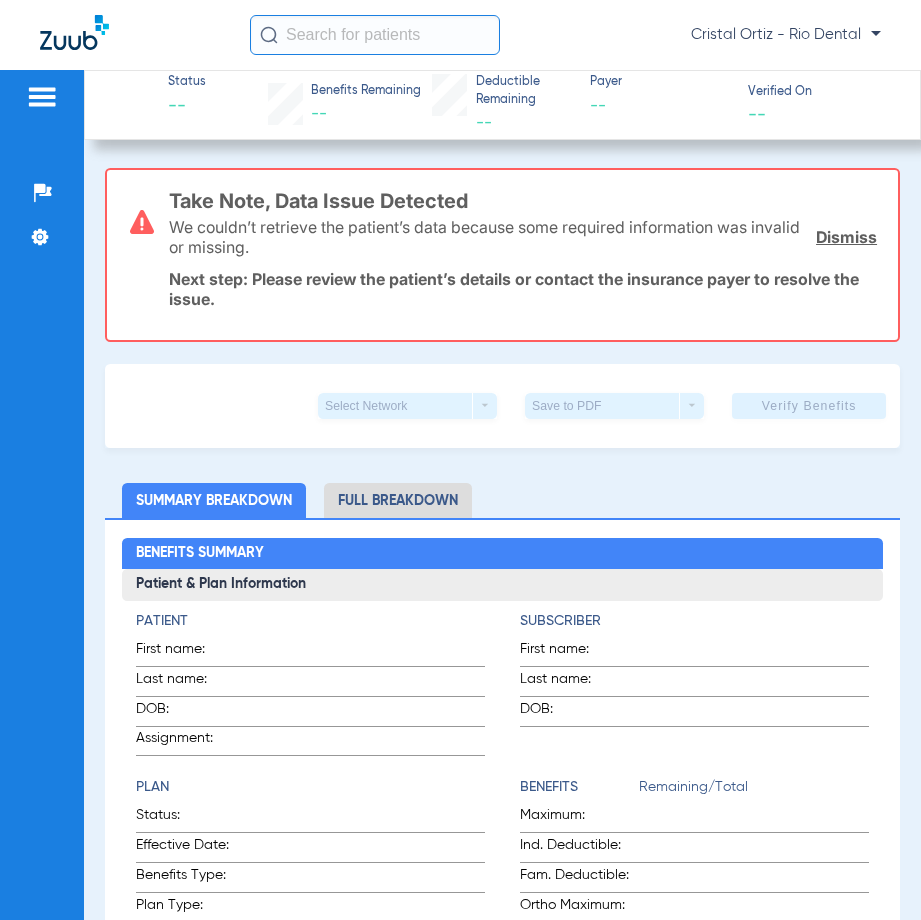 click 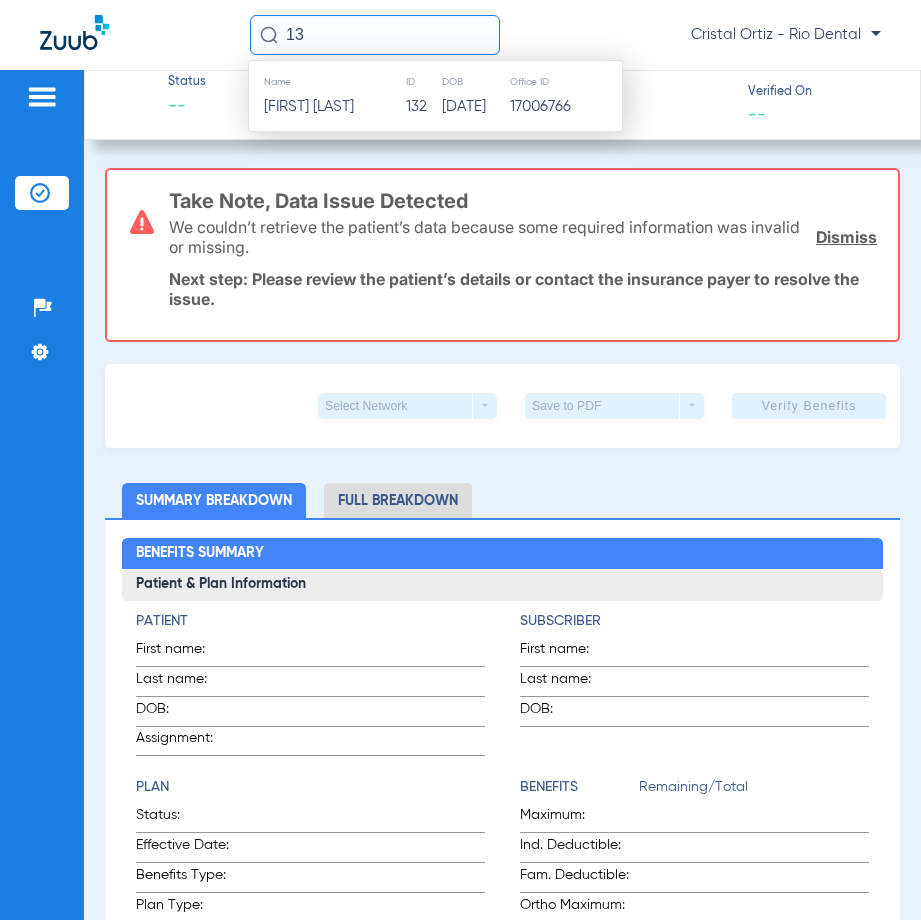 type on "1" 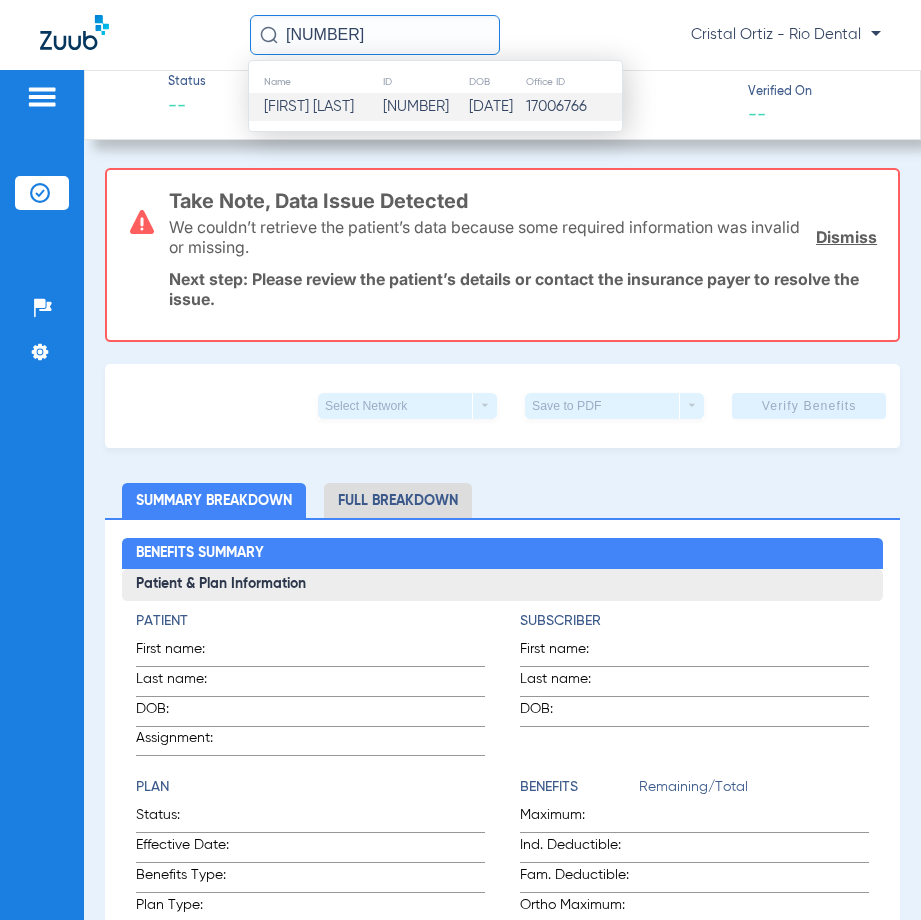 type on "132473" 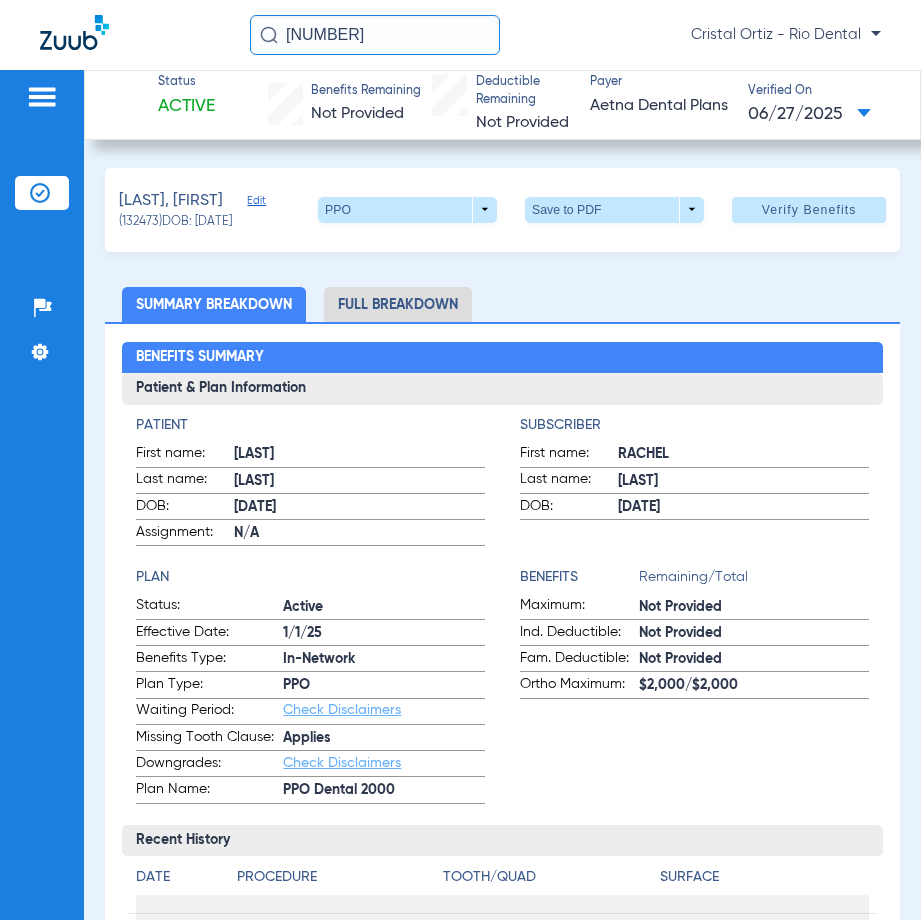 click on "Verify Benefits" 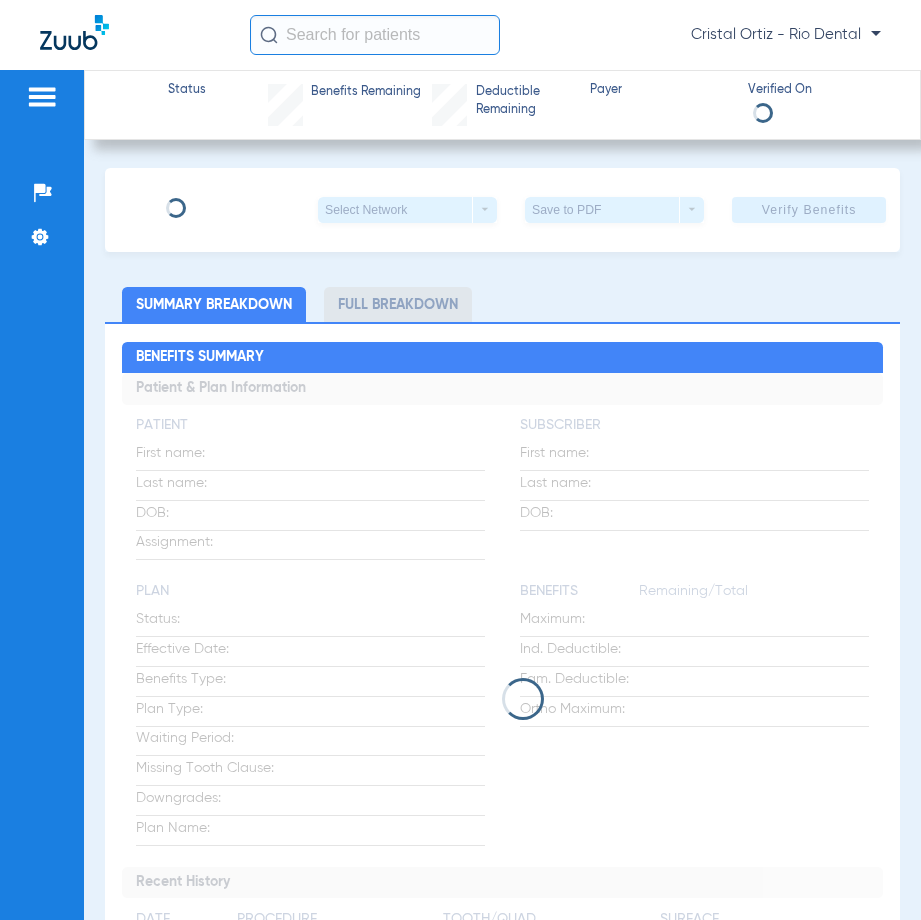 scroll, scrollTop: 0, scrollLeft: 0, axis: both 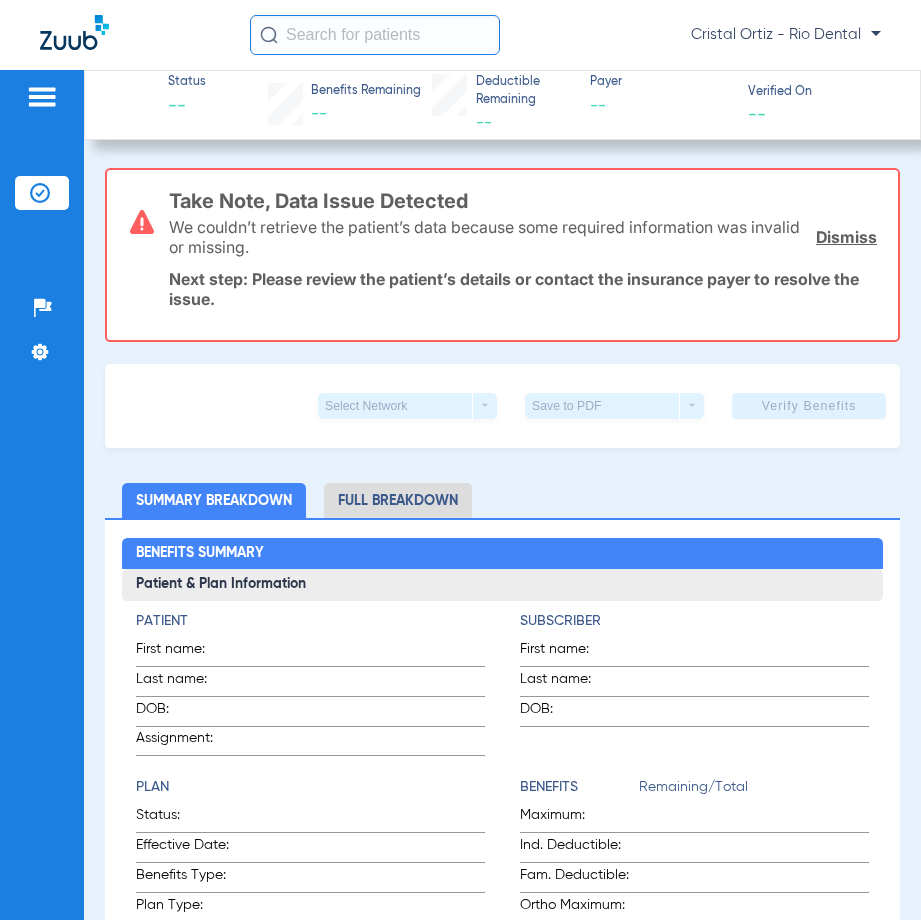 click 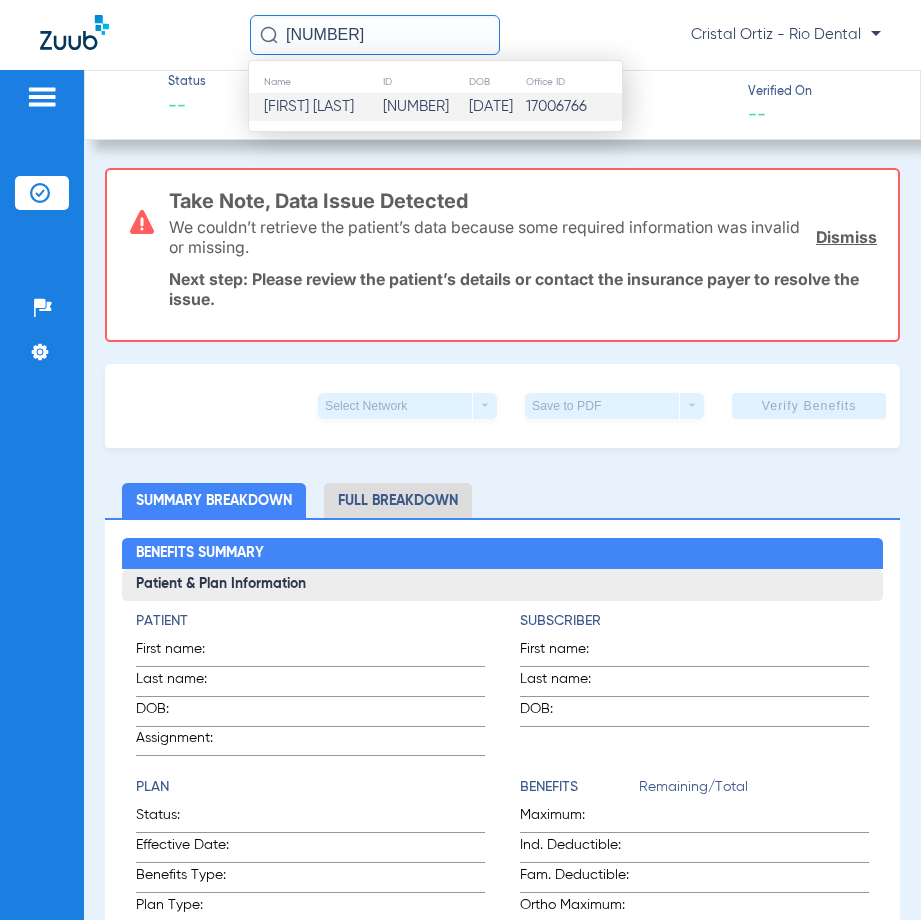 type on "[NUMBER]" 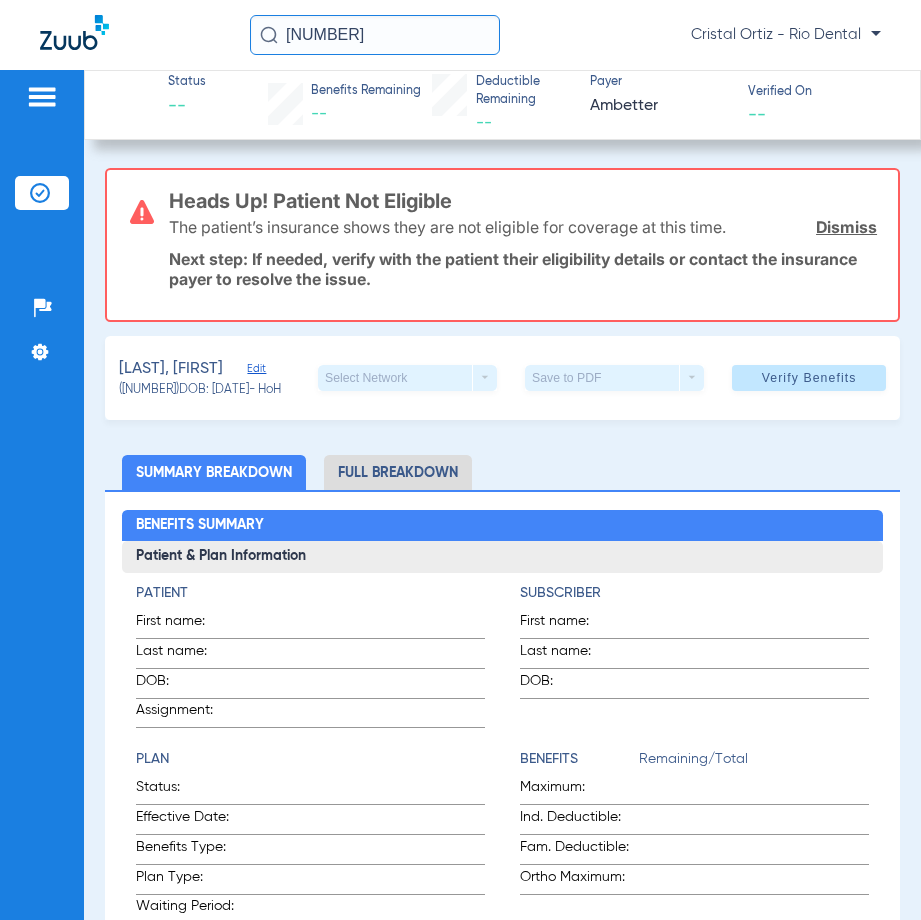 click on "Select Network  arrow_drop_down" 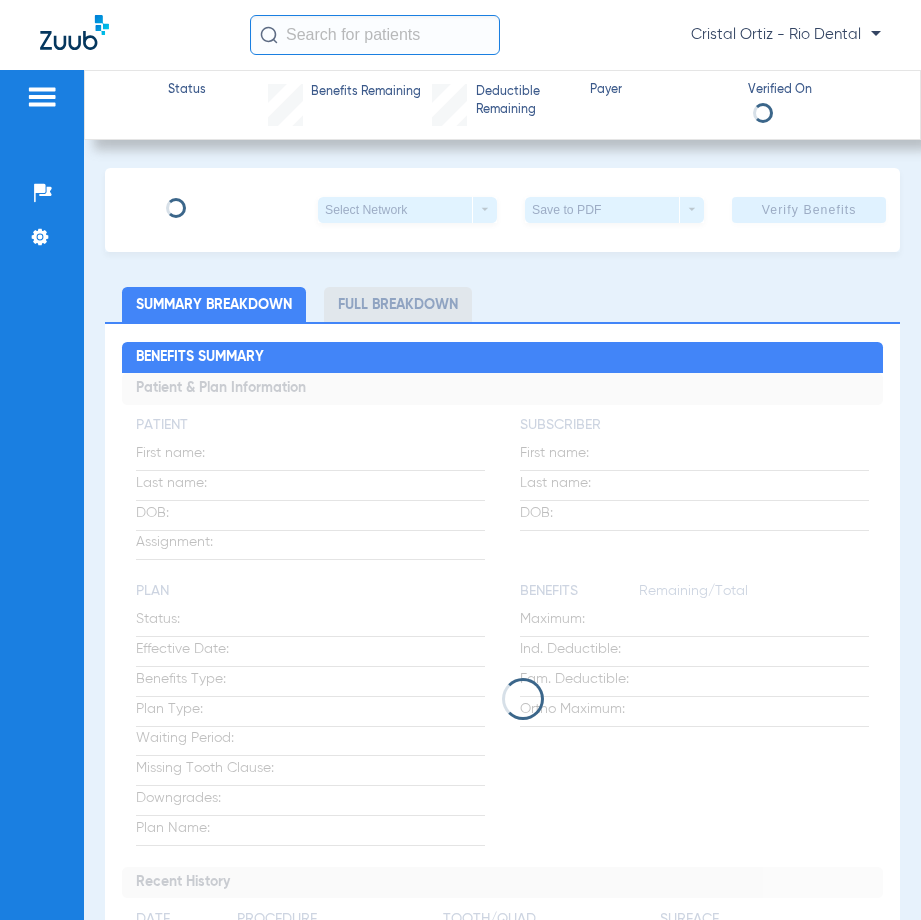 scroll, scrollTop: 0, scrollLeft: 0, axis: both 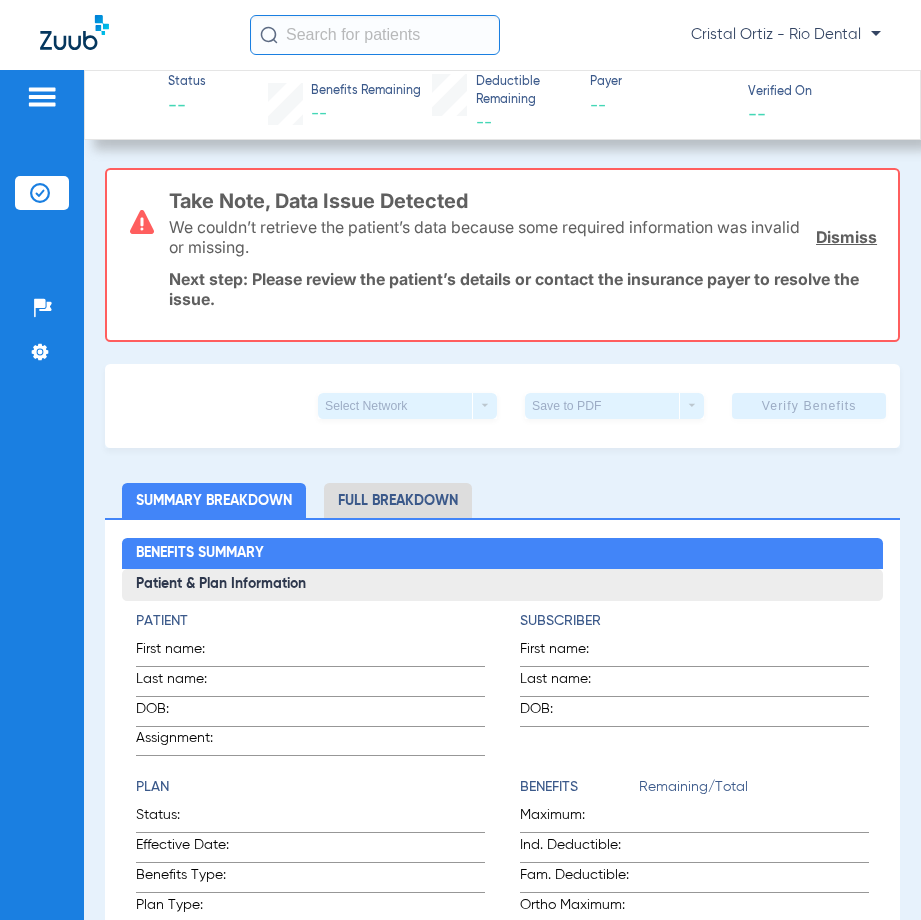 click 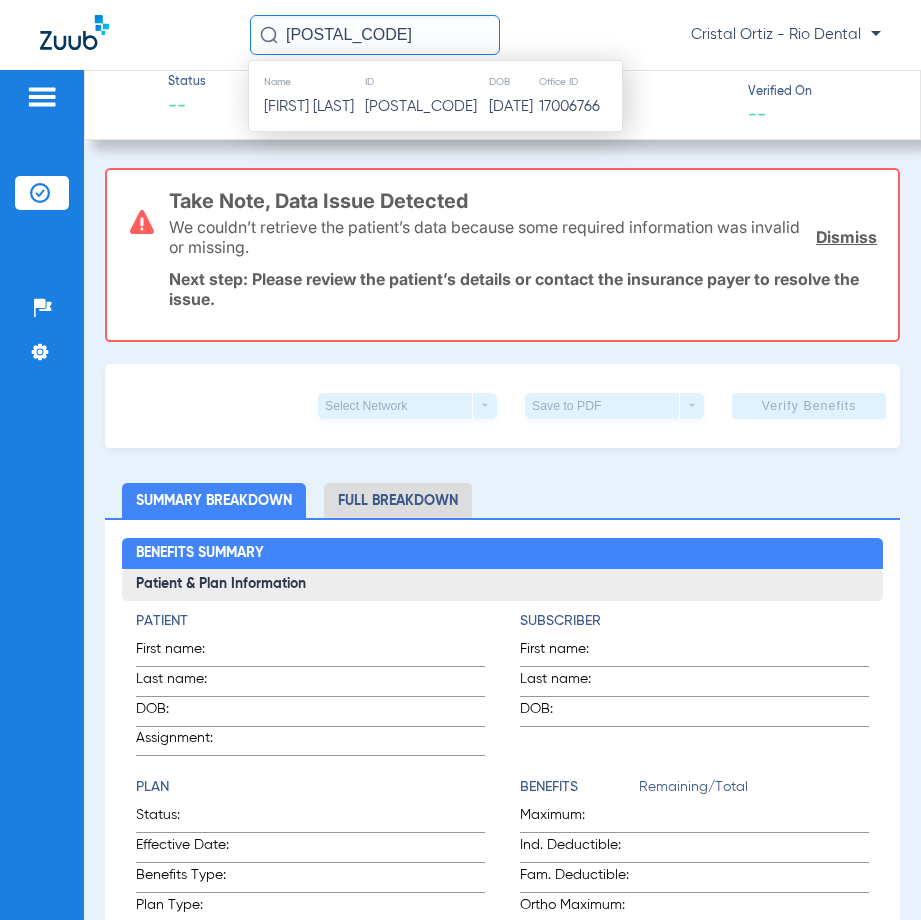 type on "[POSTAL_CODE]" 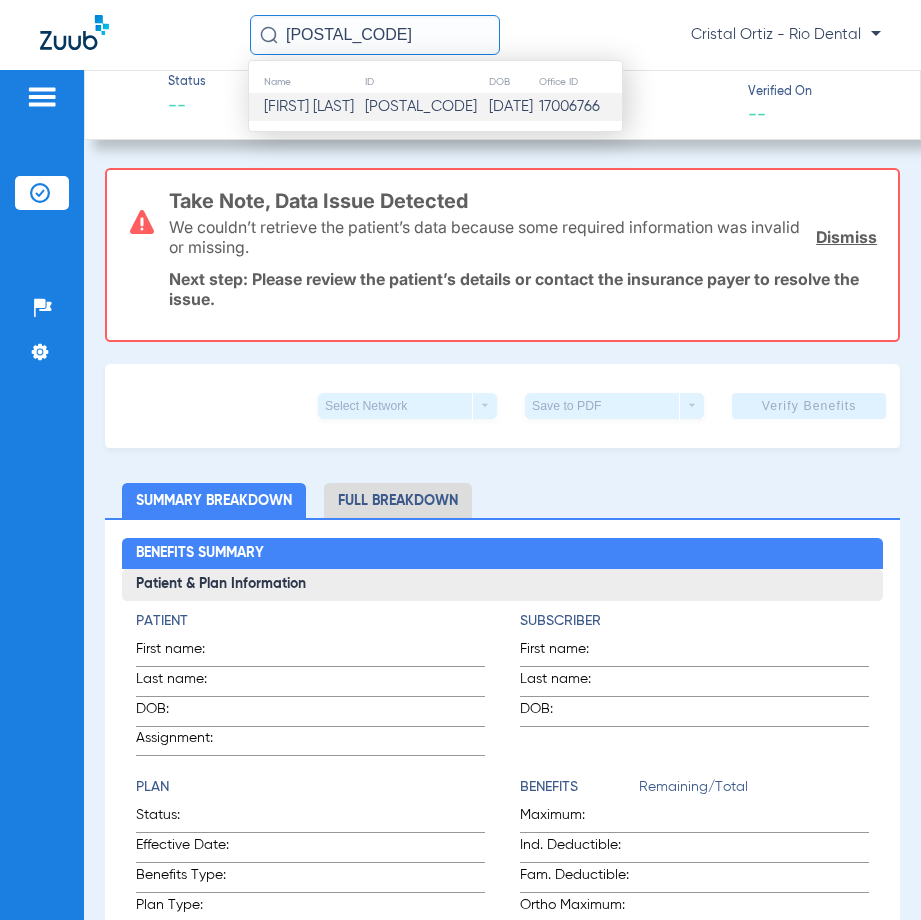 click on "[FIRST] [LAST]" 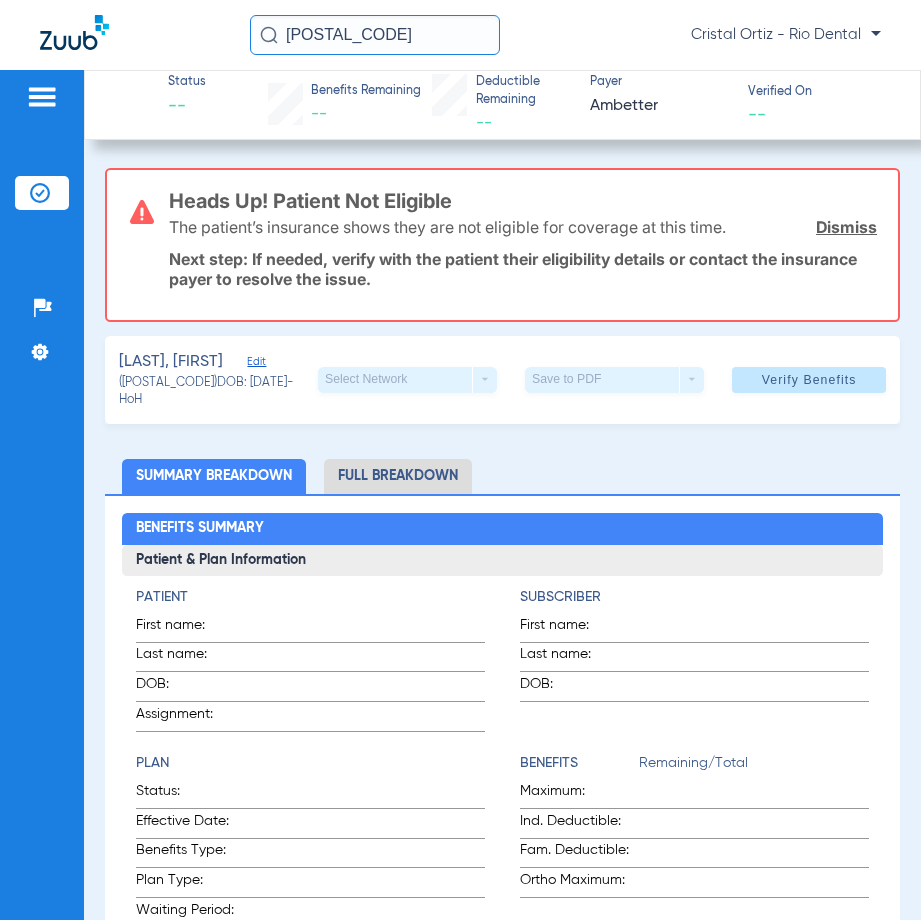 click on "[LAST], [FIRST]   Edit   ([POSTAL_CODE])   DOB: [DATE]   - HoH   Select Network  arrow_drop_down  Save to PDF  arrow_drop_down  Verify Benefits" 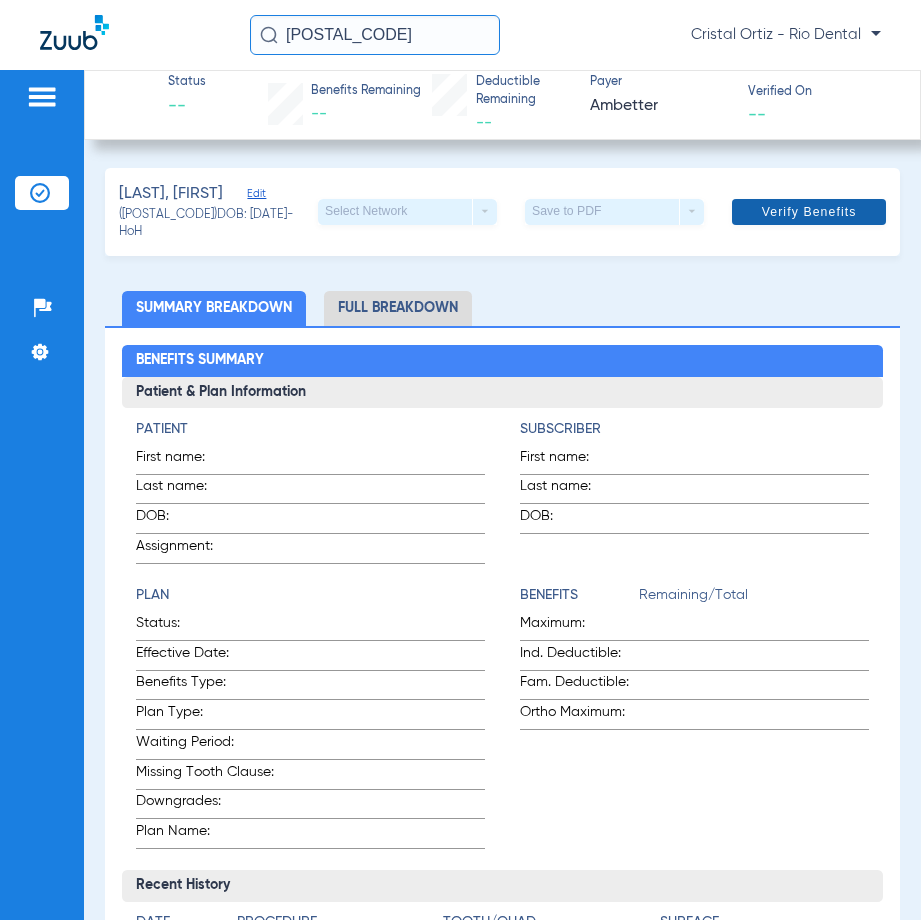 click on "Verify Benefits" 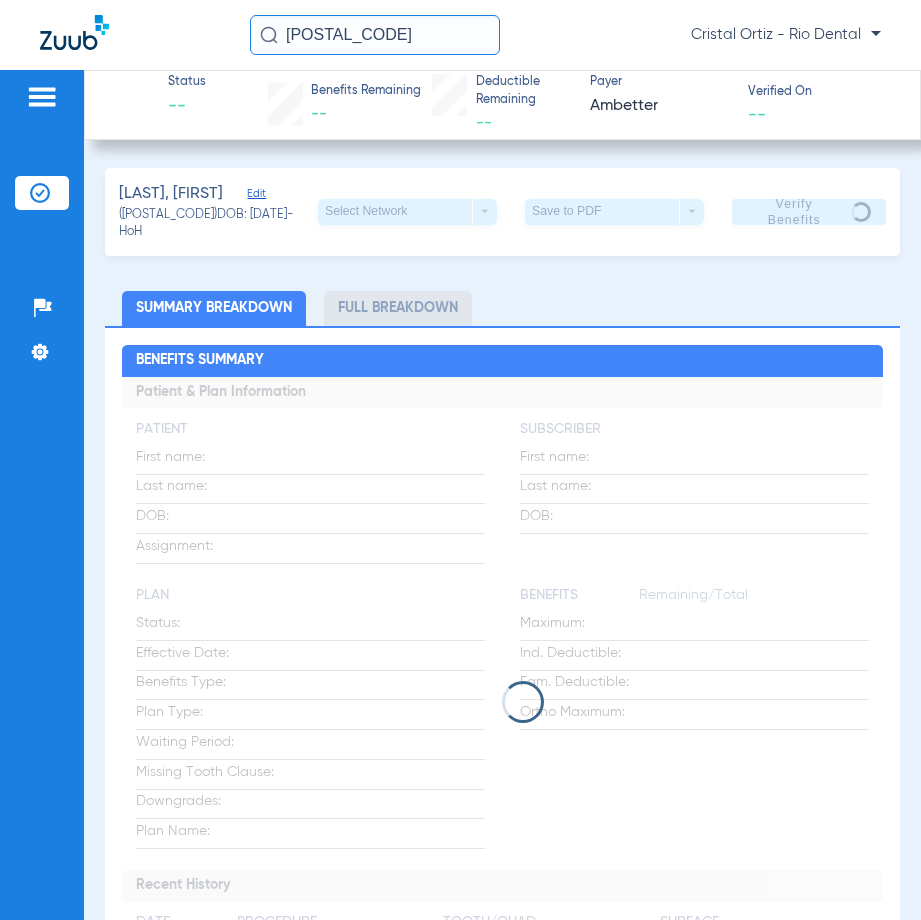 click on "Ambetter" 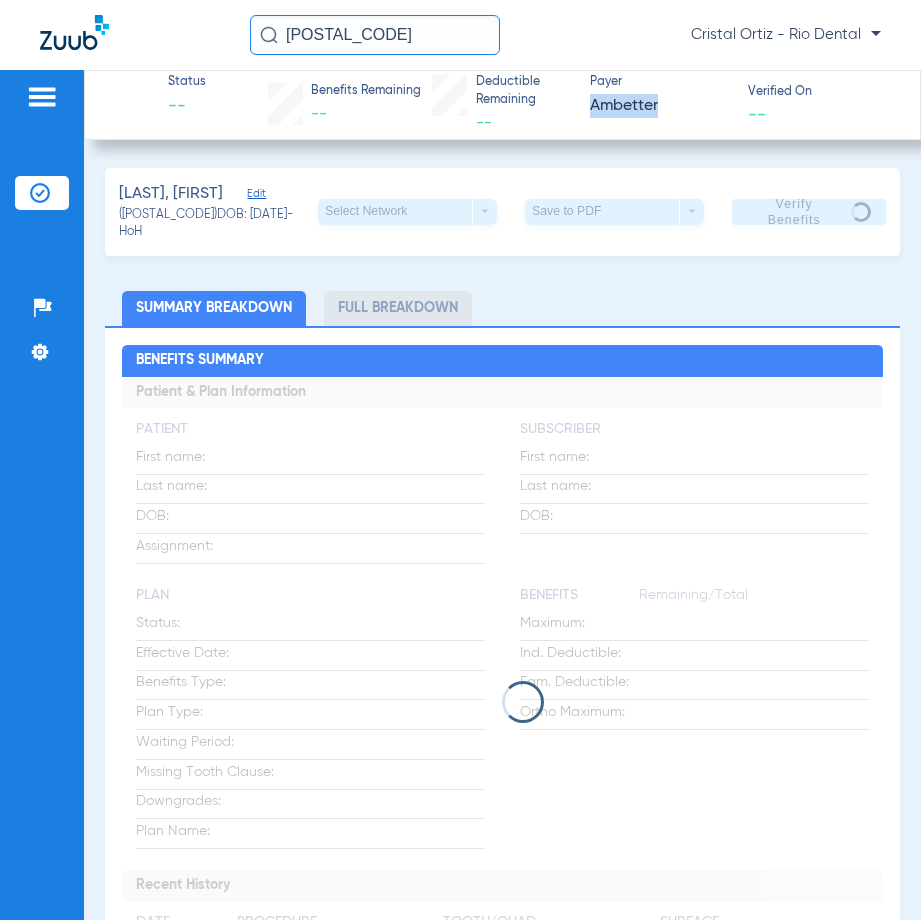 click on "Ambetter" 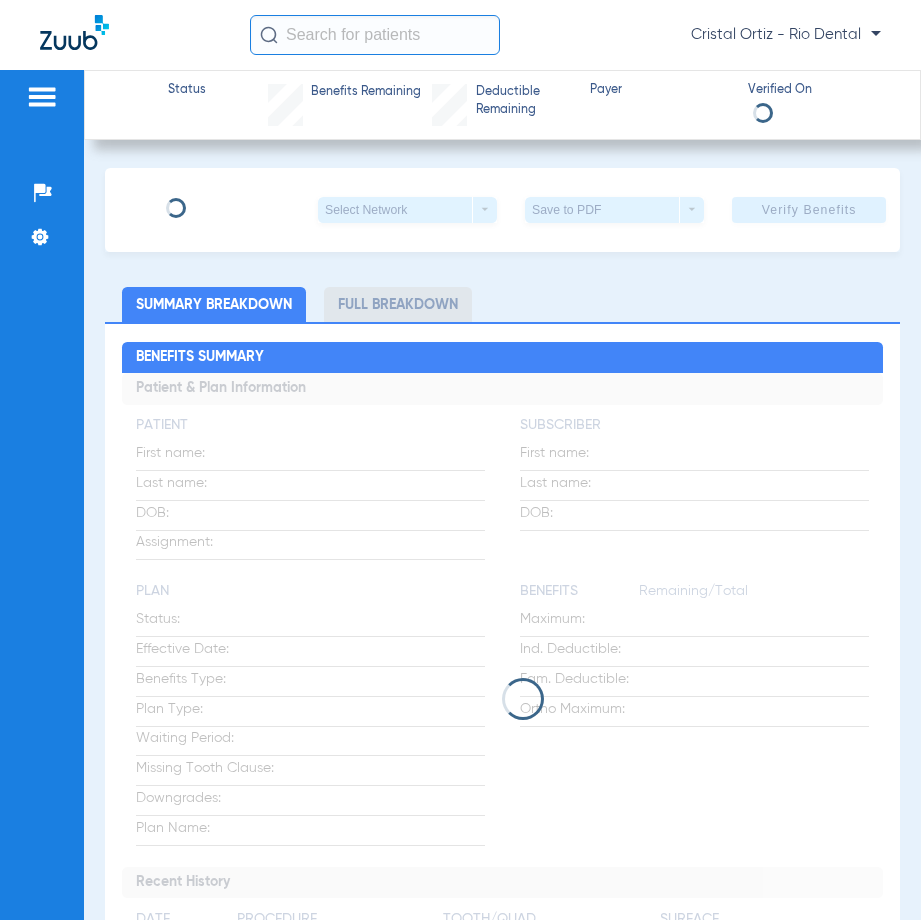 scroll, scrollTop: 0, scrollLeft: 0, axis: both 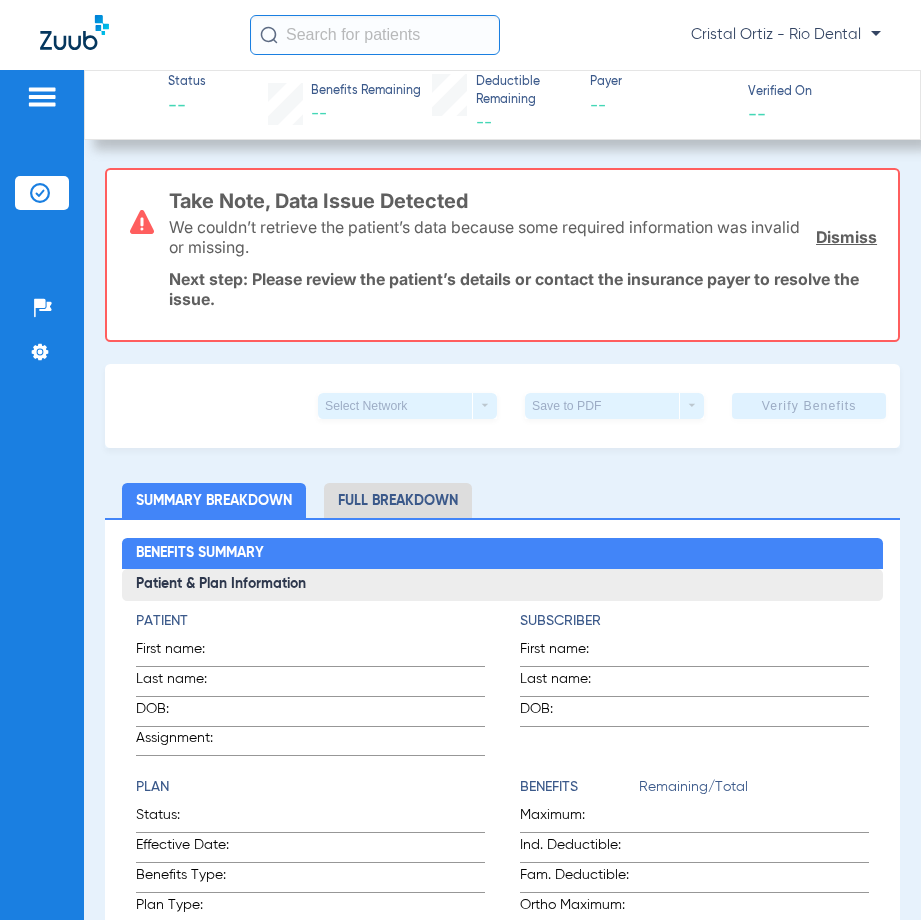 click 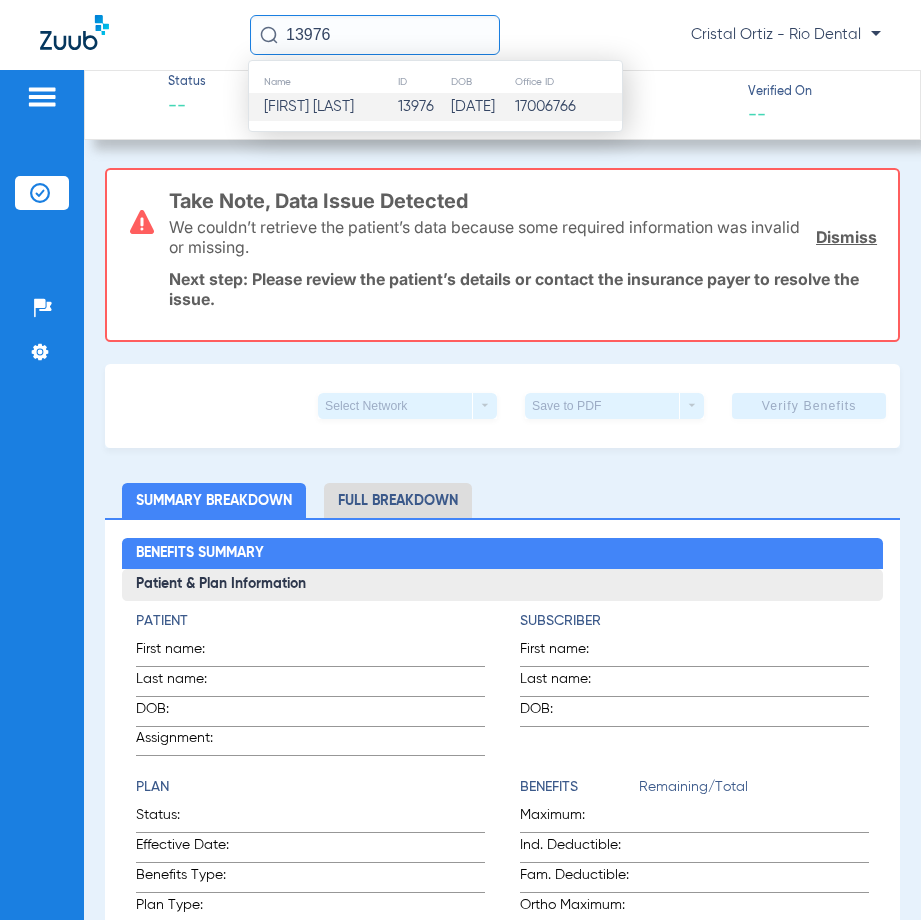 type on "13976" 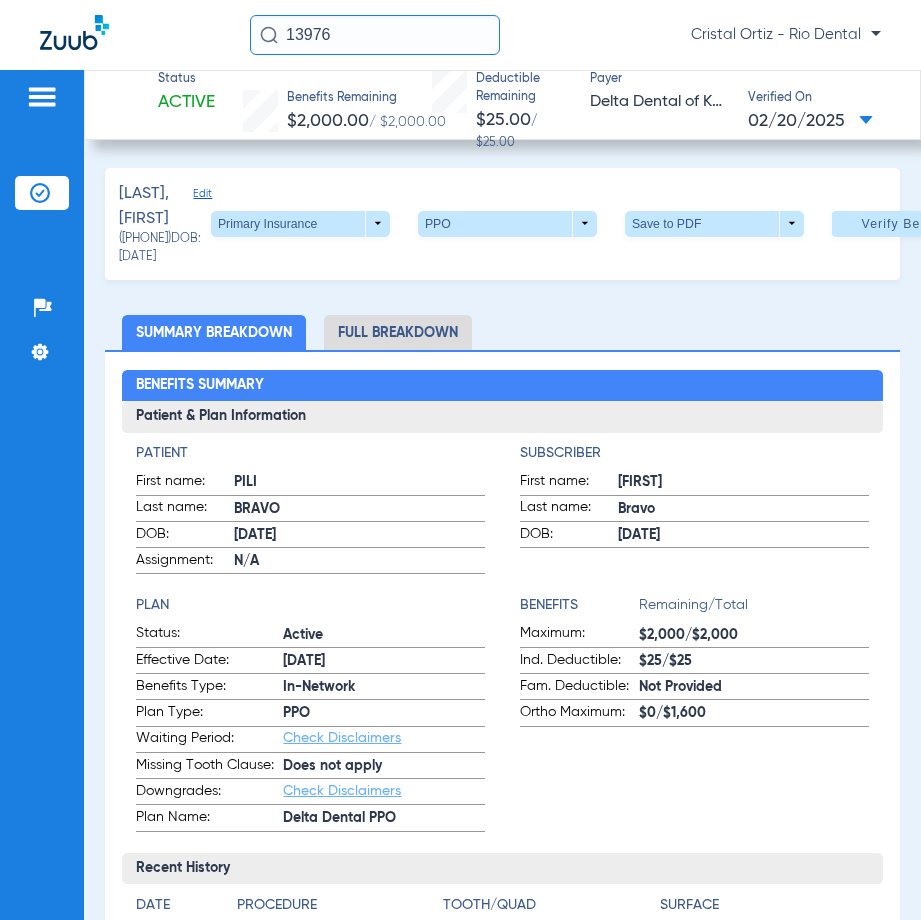 click on "Verify Benefits" 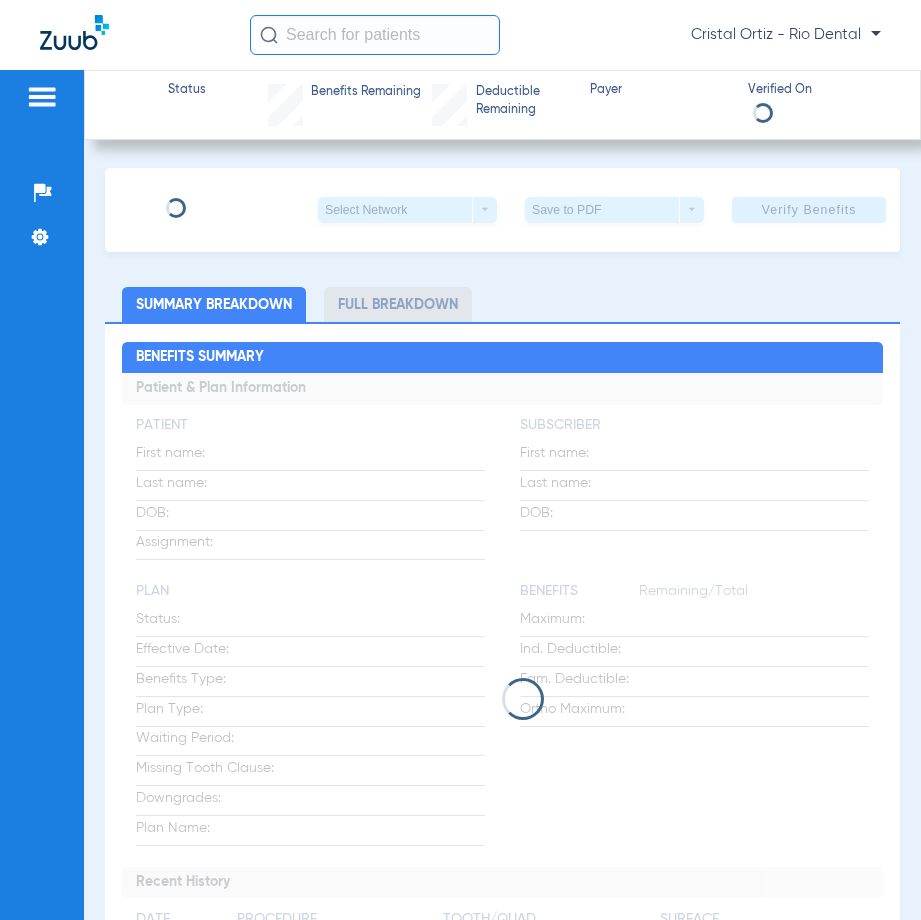 scroll, scrollTop: 0, scrollLeft: 0, axis: both 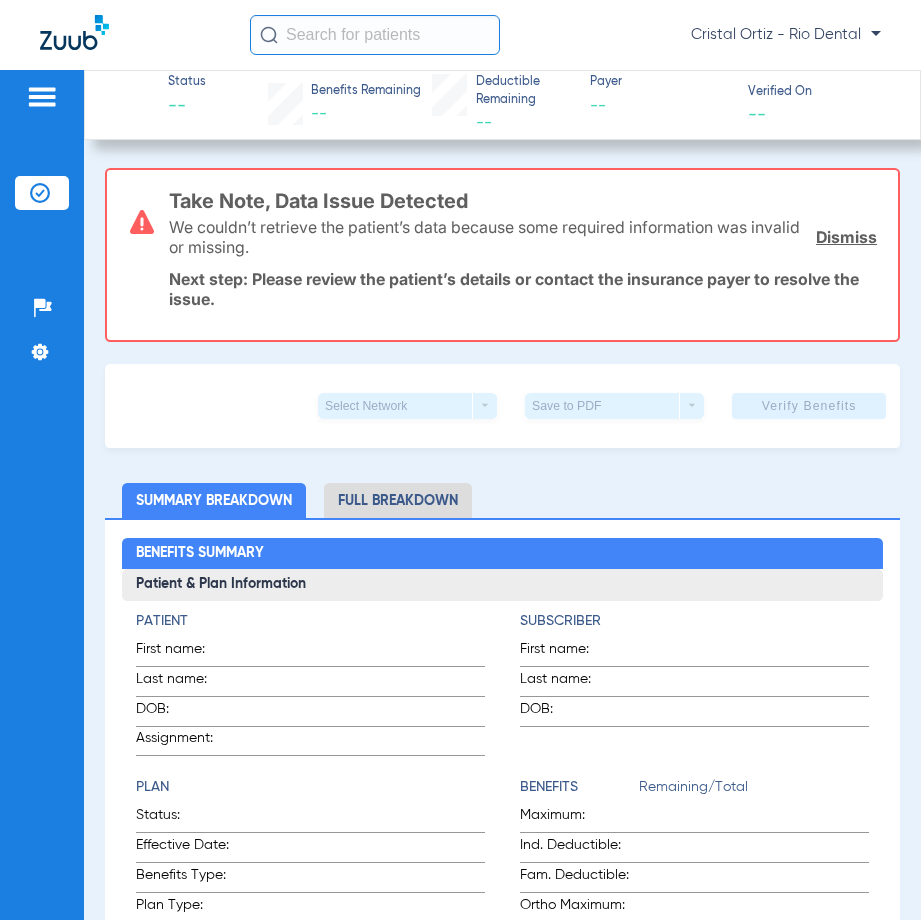 click 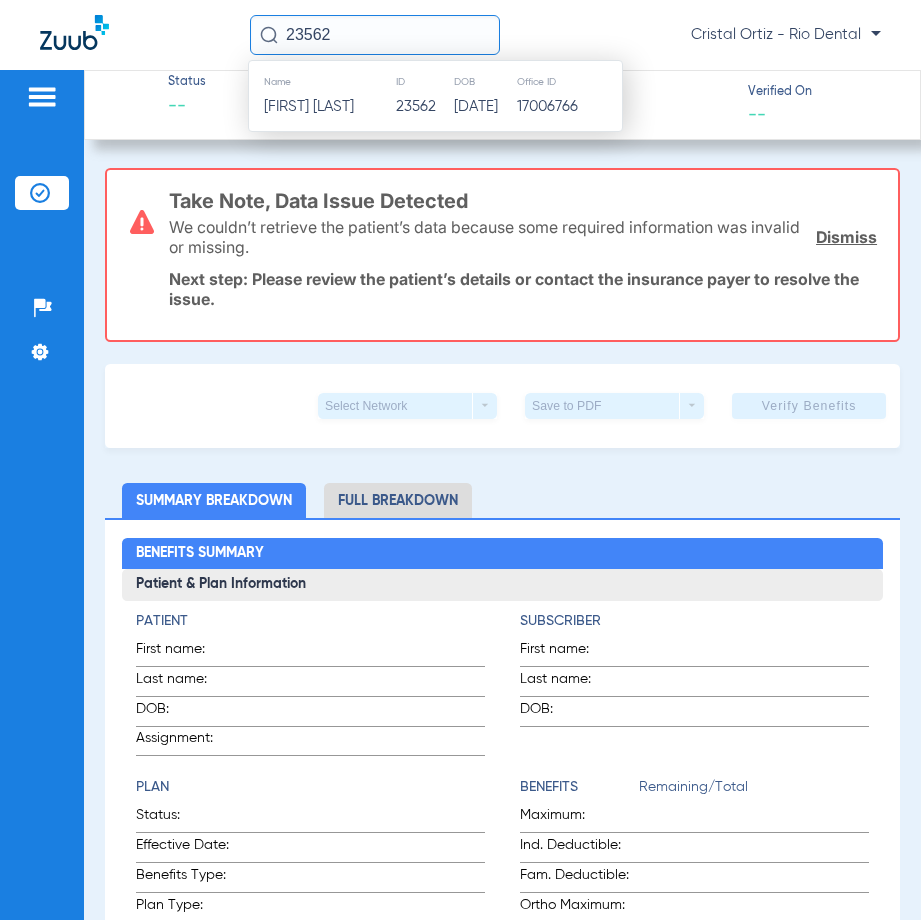 type on "23562" 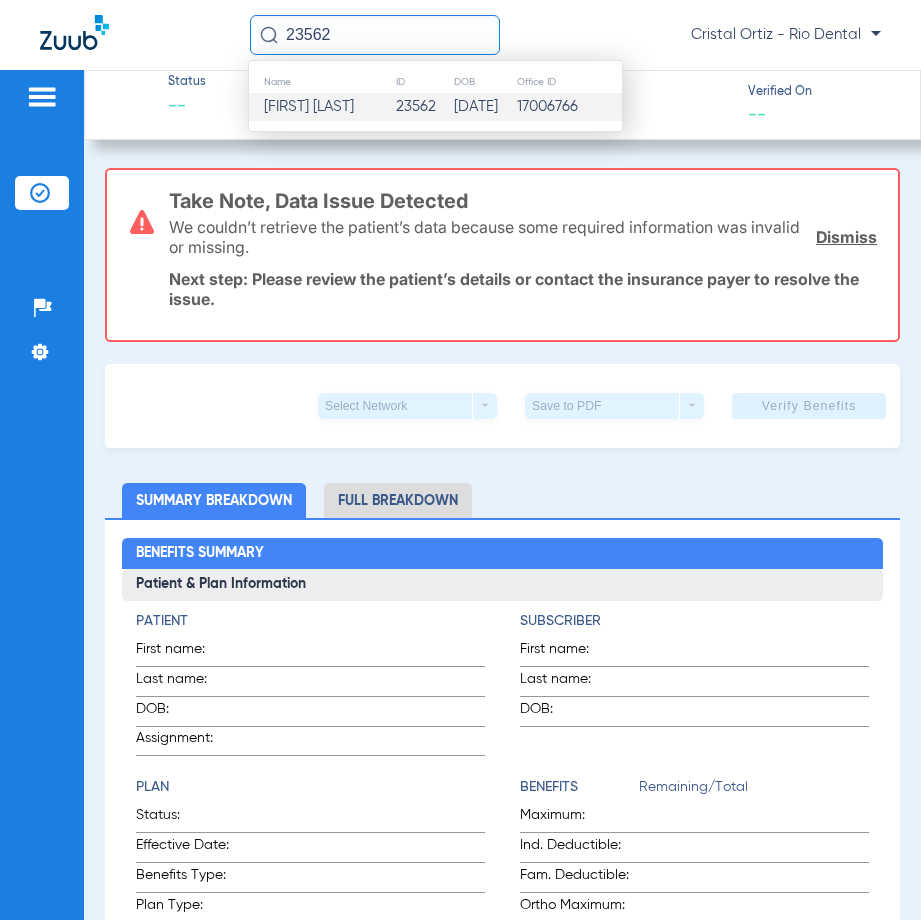 click on "[FIRST] [LAST]" 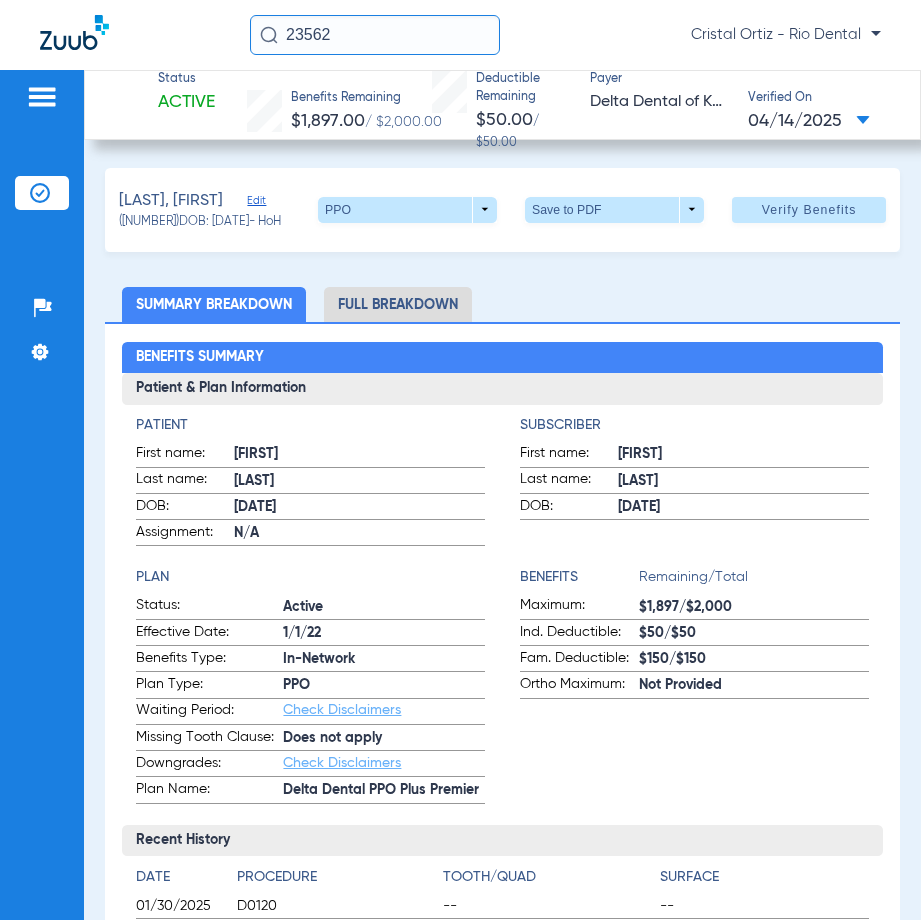 click 